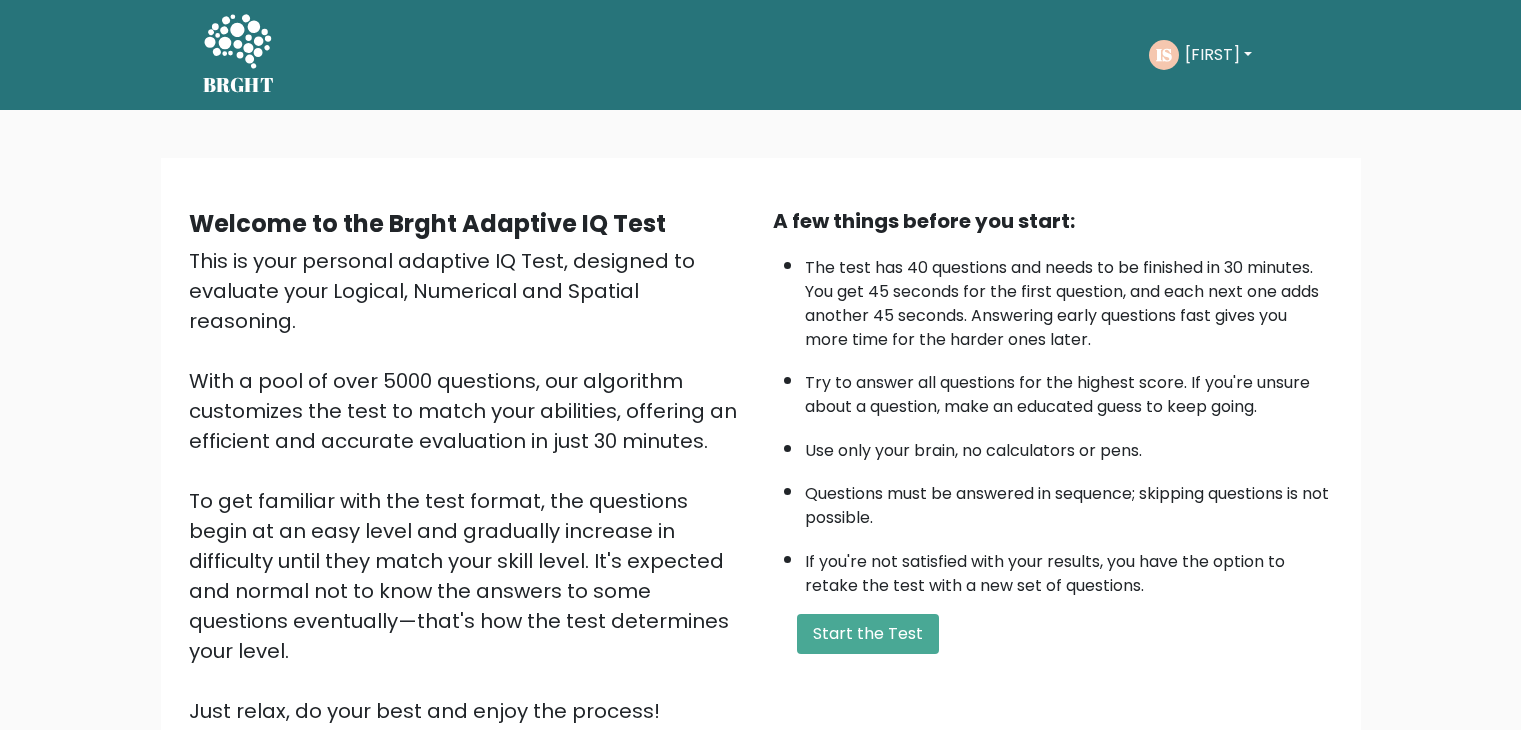 scroll, scrollTop: 0, scrollLeft: 0, axis: both 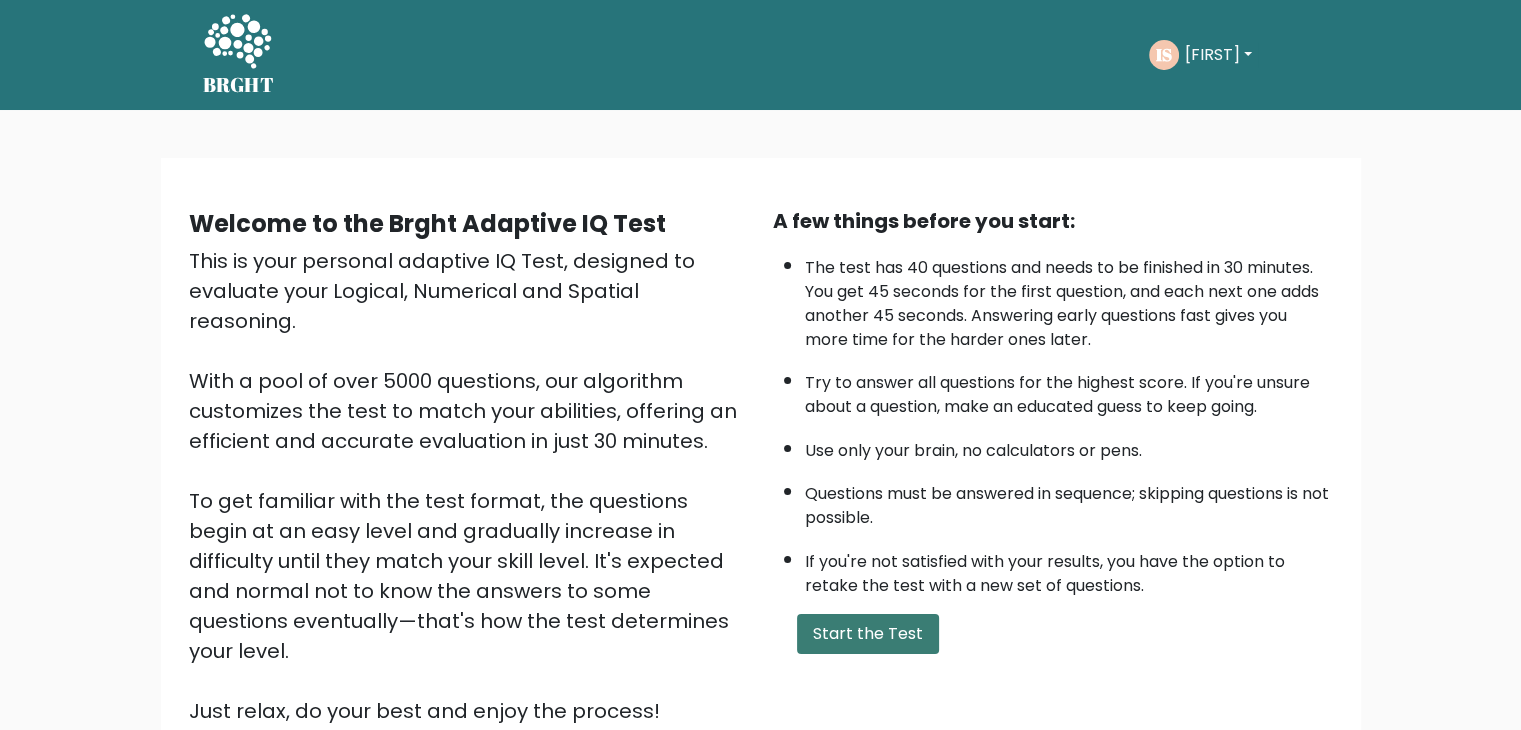 click on "Start the Test" at bounding box center (868, 634) 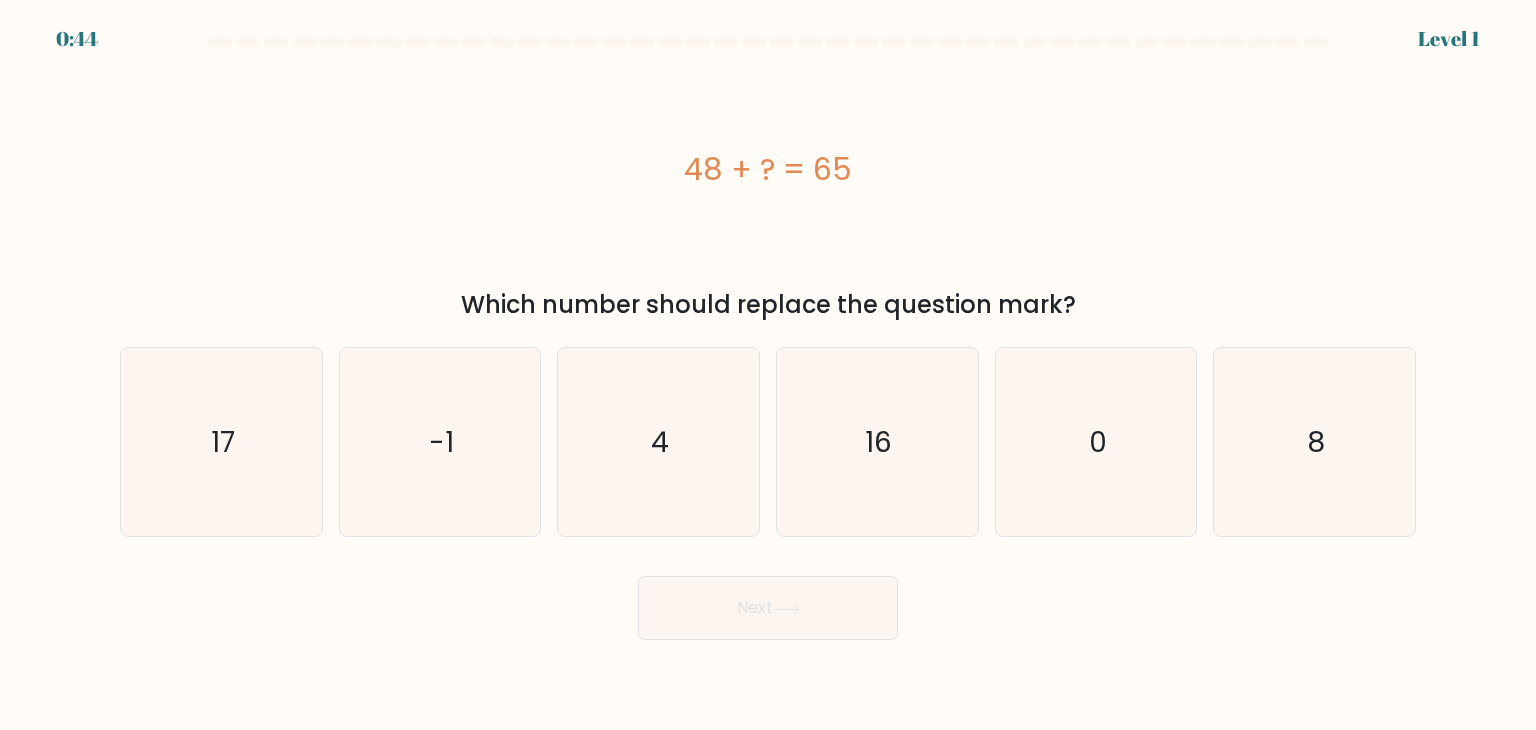 scroll, scrollTop: 0, scrollLeft: 0, axis: both 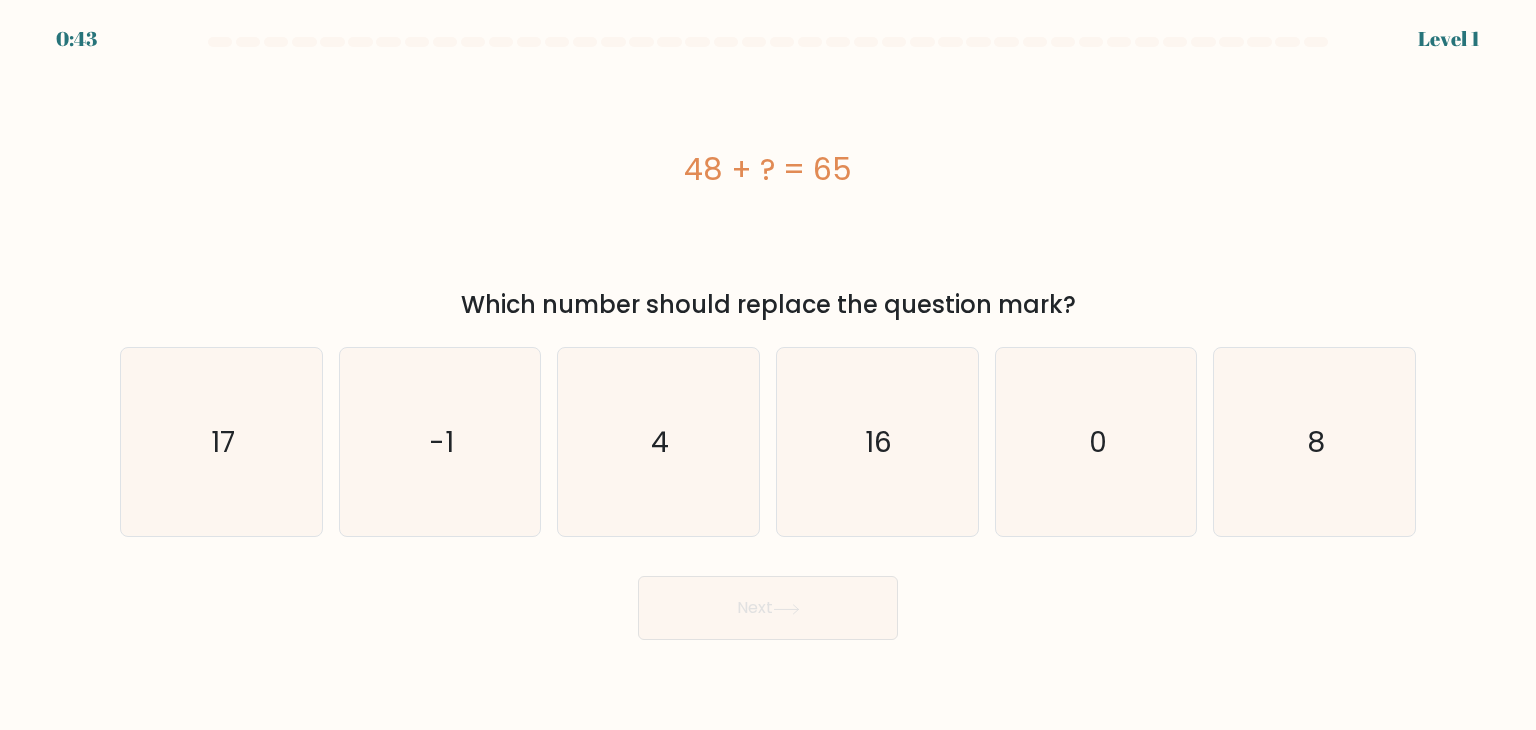 click on "48 + ?  = 65" at bounding box center [768, 169] 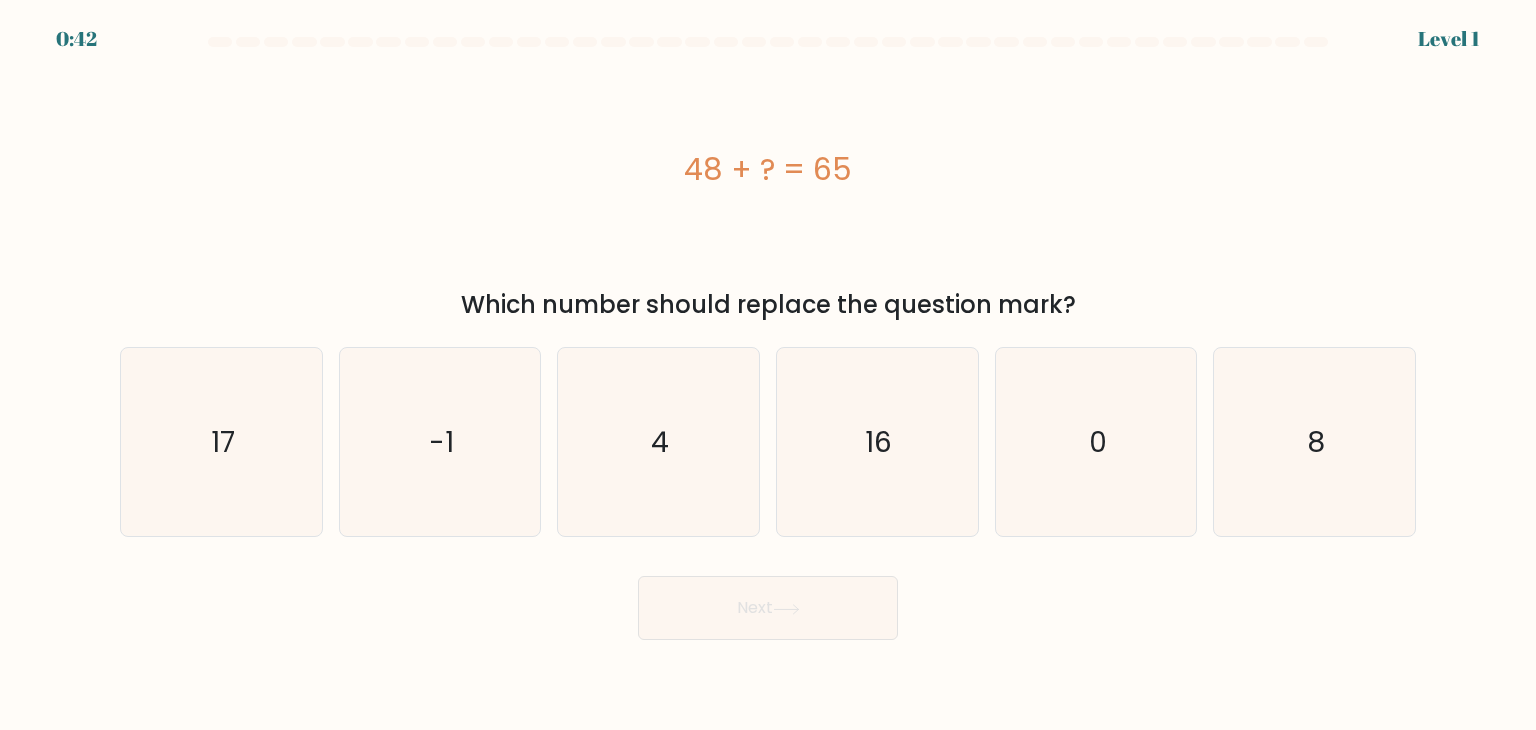 click on "48 + ?  = 65" at bounding box center (768, 169) 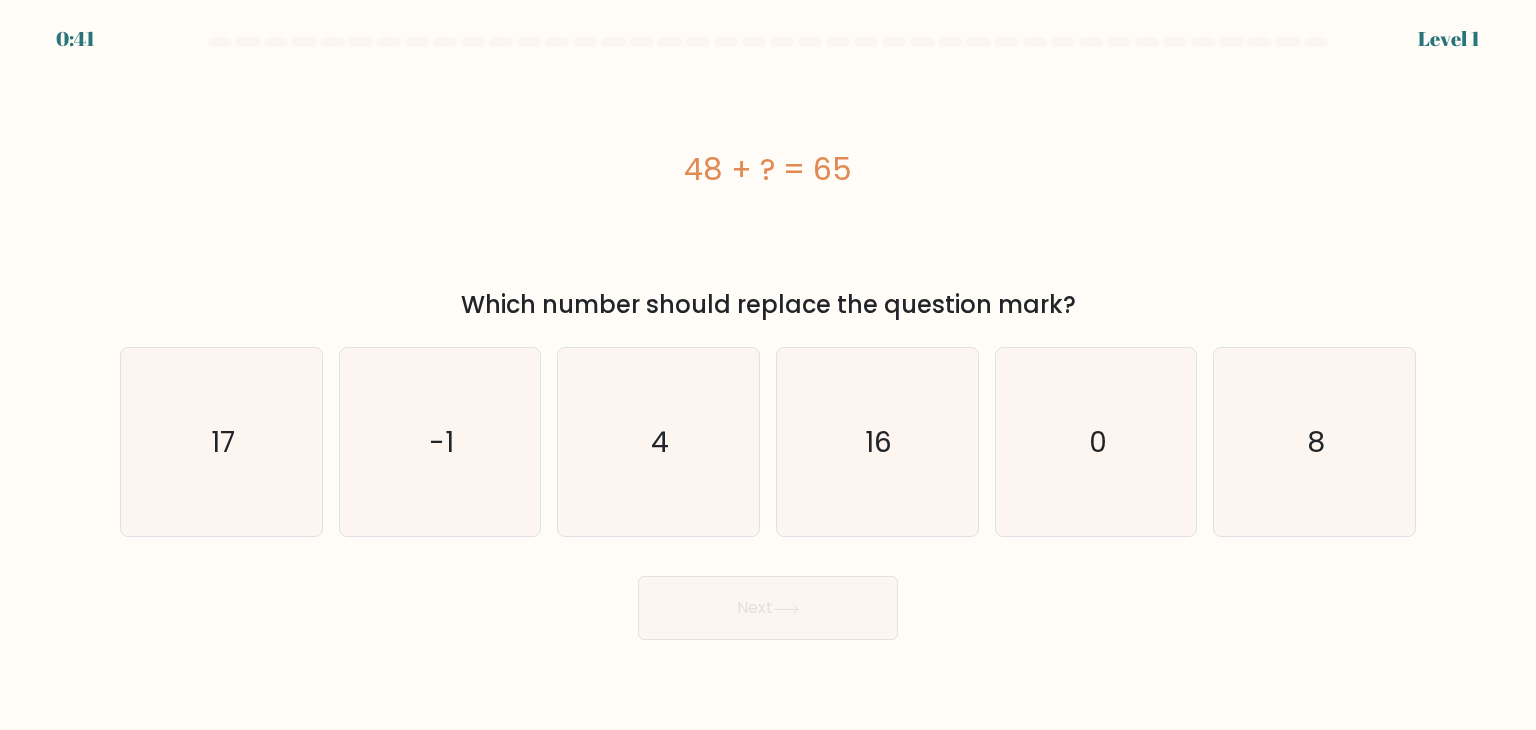 click on "48 + ?  = 65" at bounding box center (768, 169) 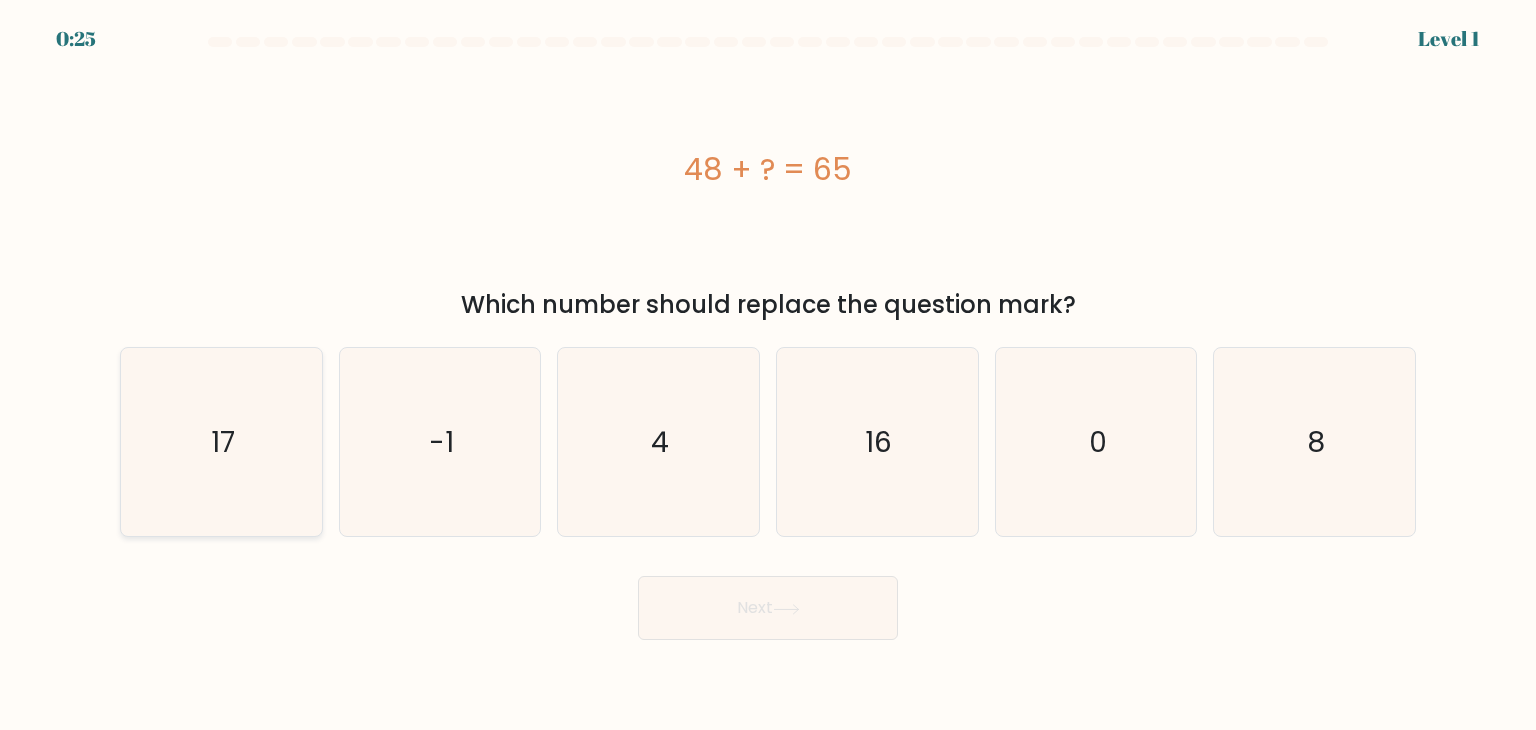 click on "17" at bounding box center (221, 442) 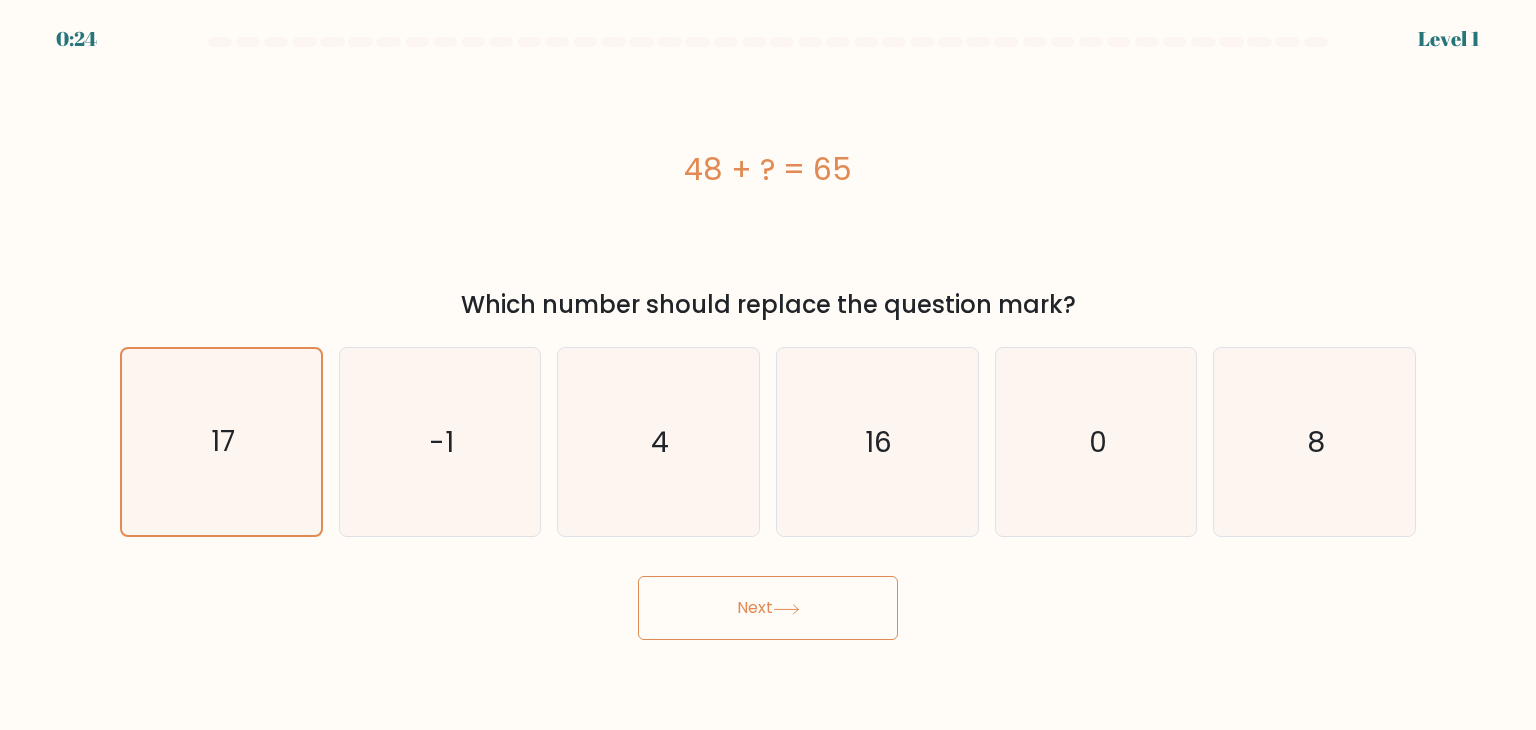 click on "Next" at bounding box center [768, 608] 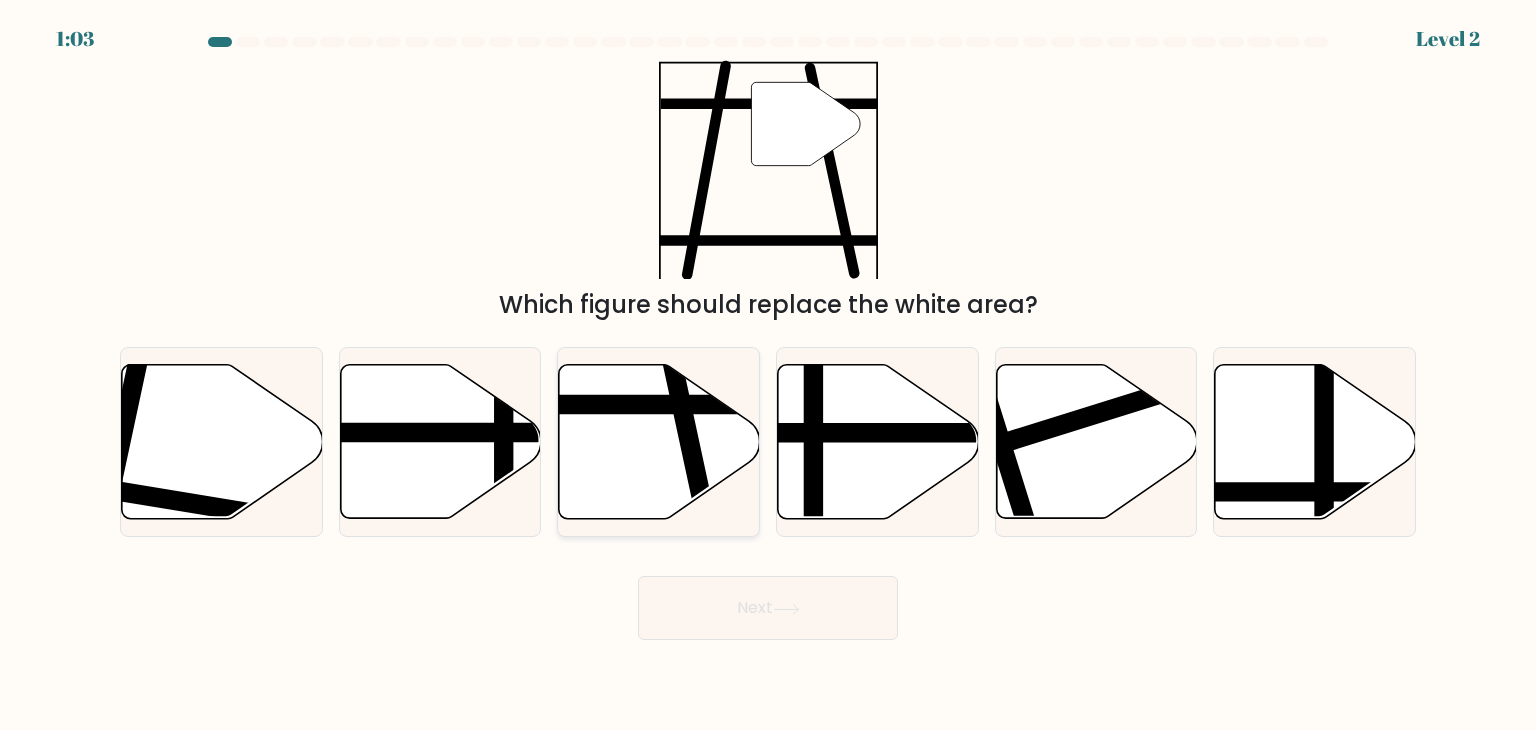 click at bounding box center (659, 442) 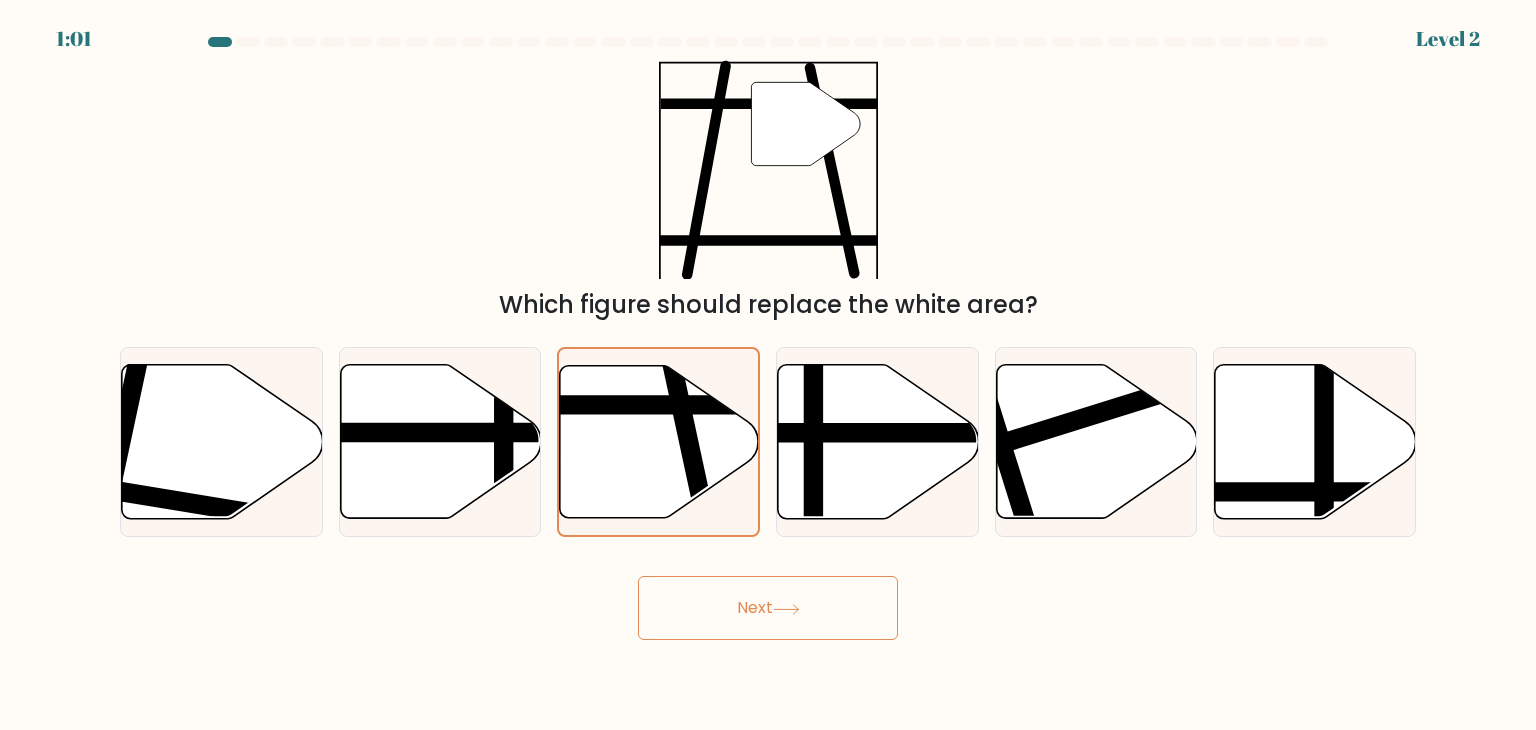 click on "Next" at bounding box center [768, 608] 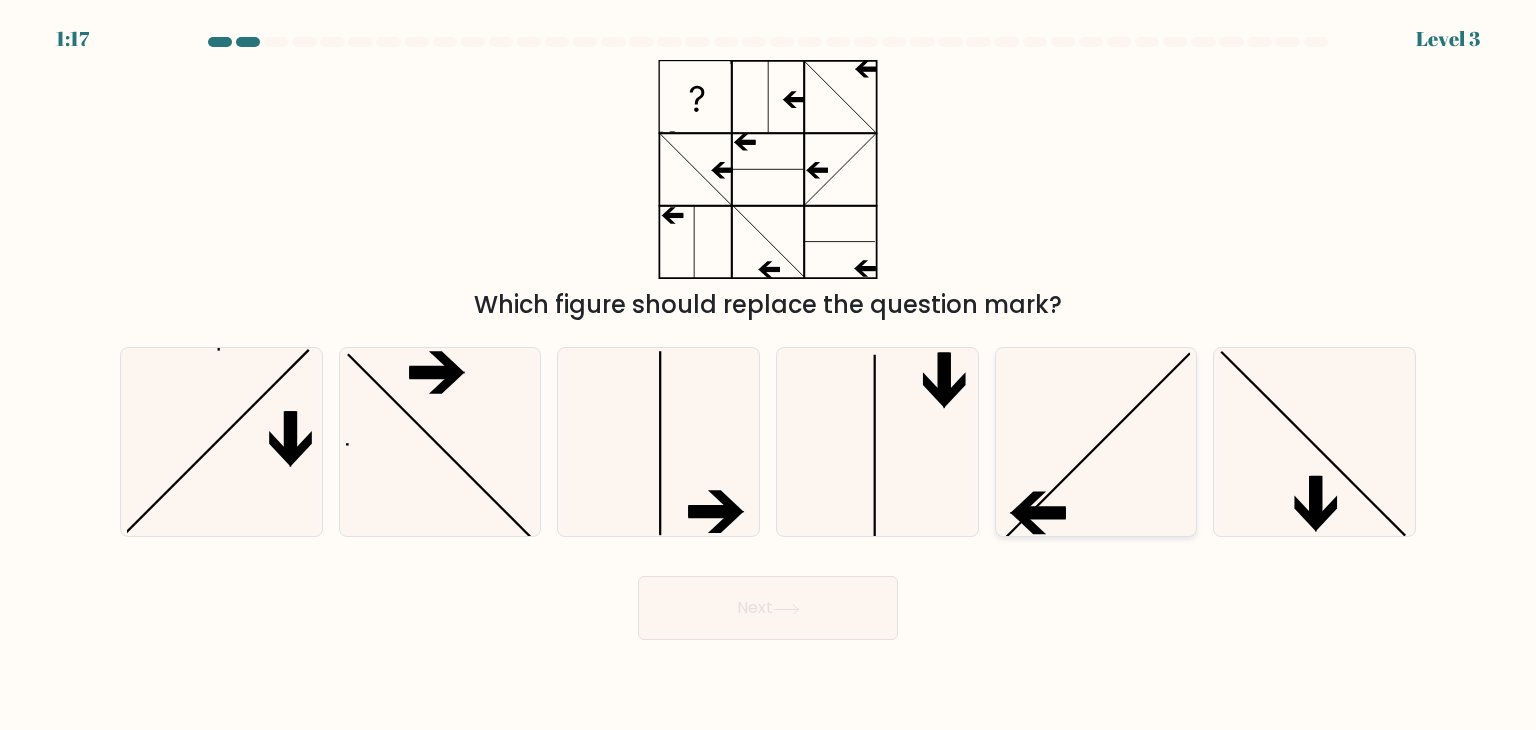 click at bounding box center [1096, 442] 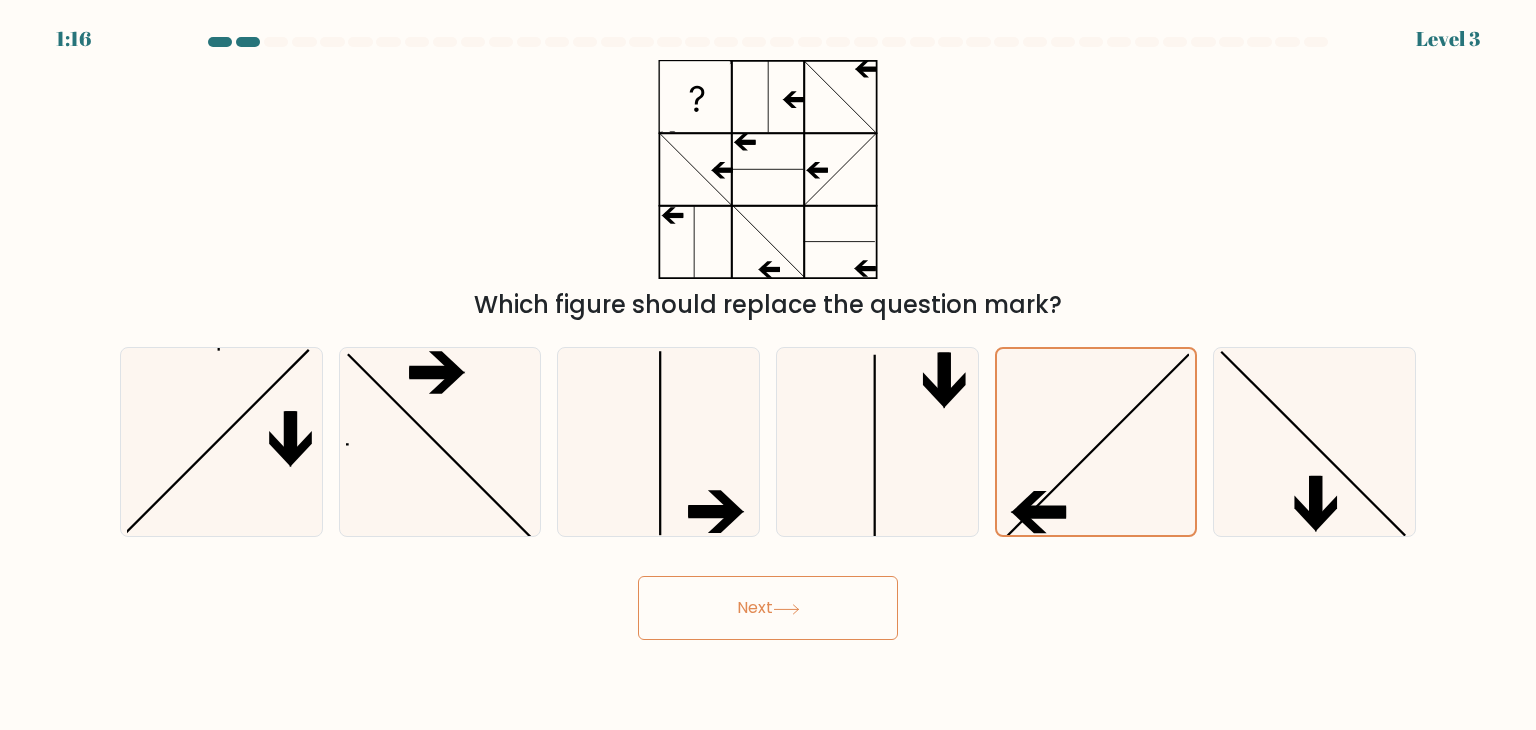 click on "Next" at bounding box center (768, 608) 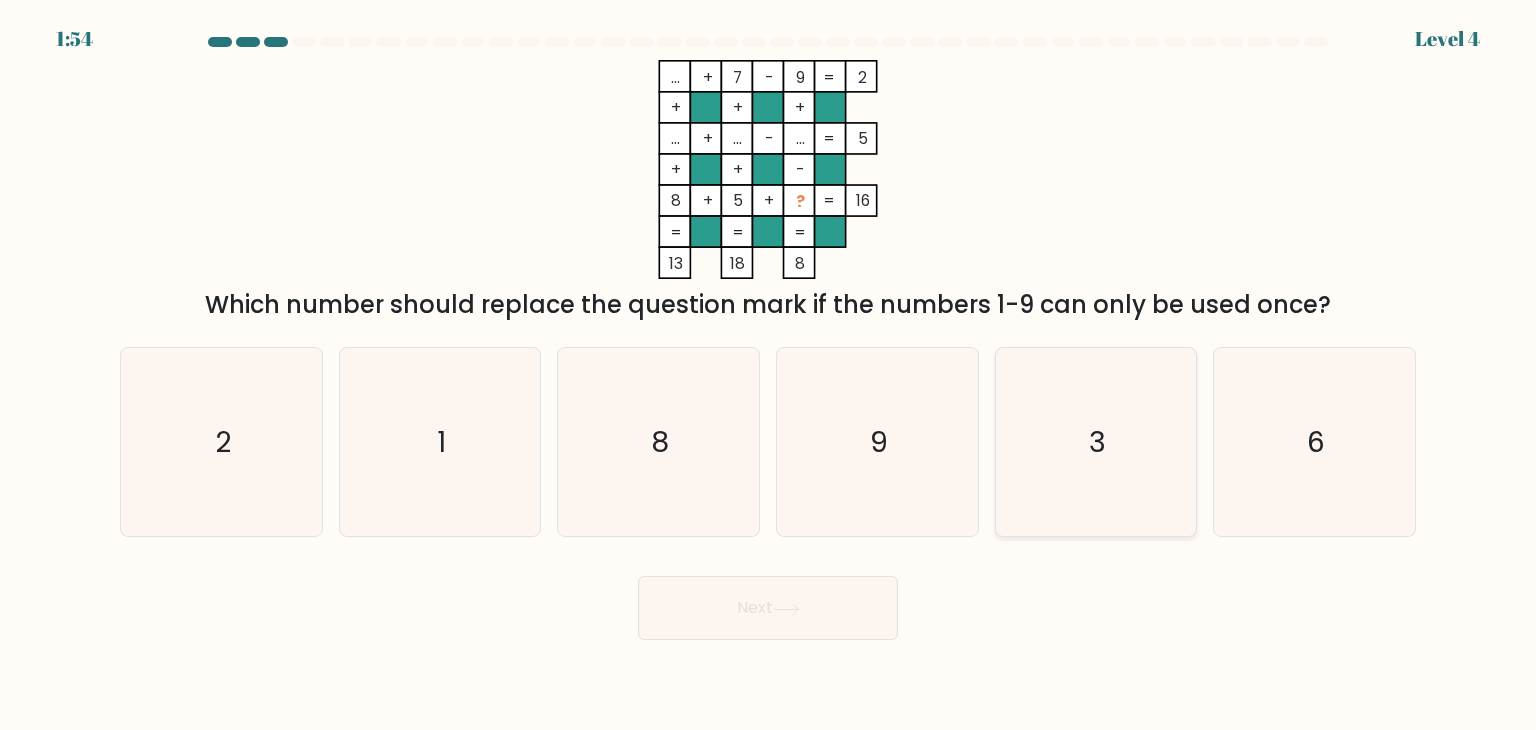 click on "3" at bounding box center (1097, 442) 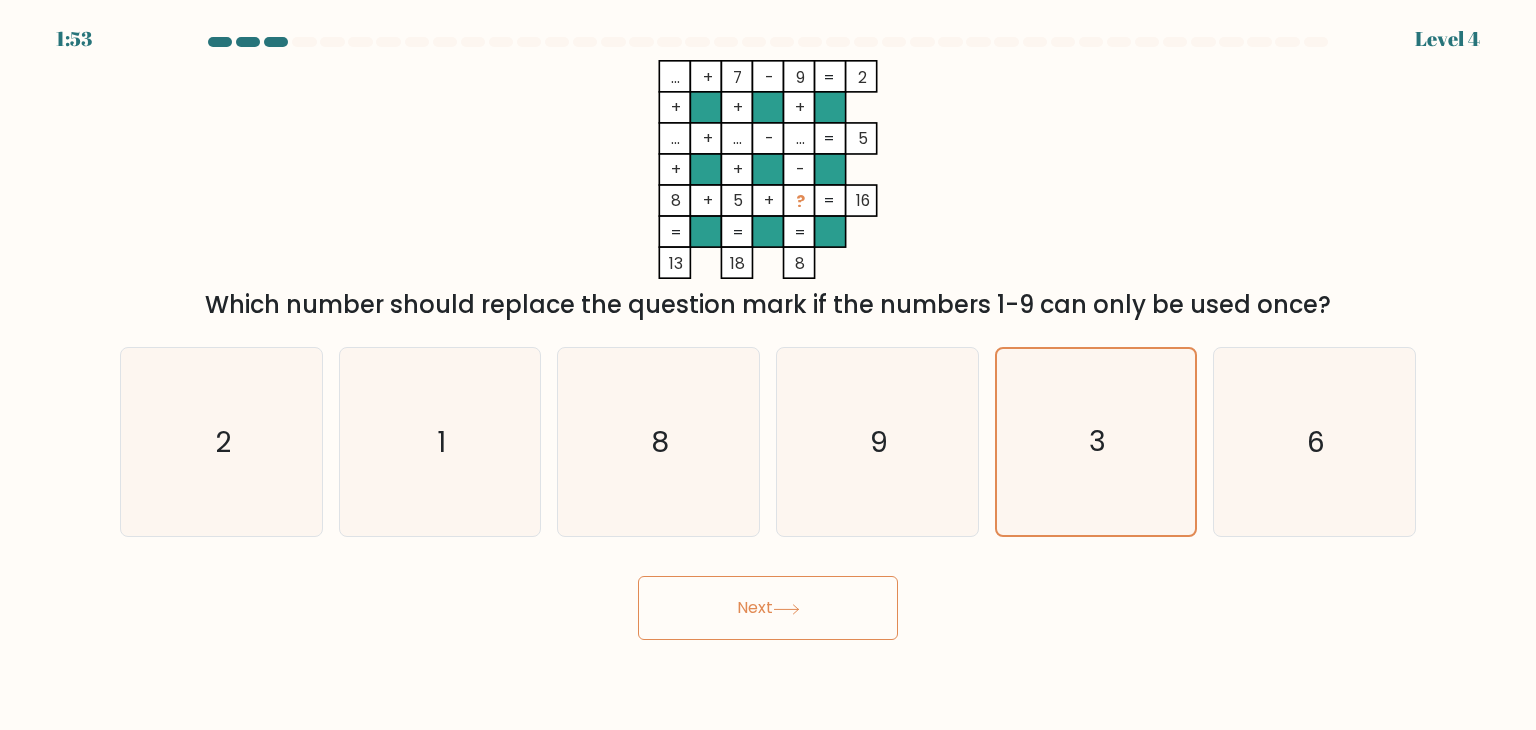 click on "Next" at bounding box center (768, 608) 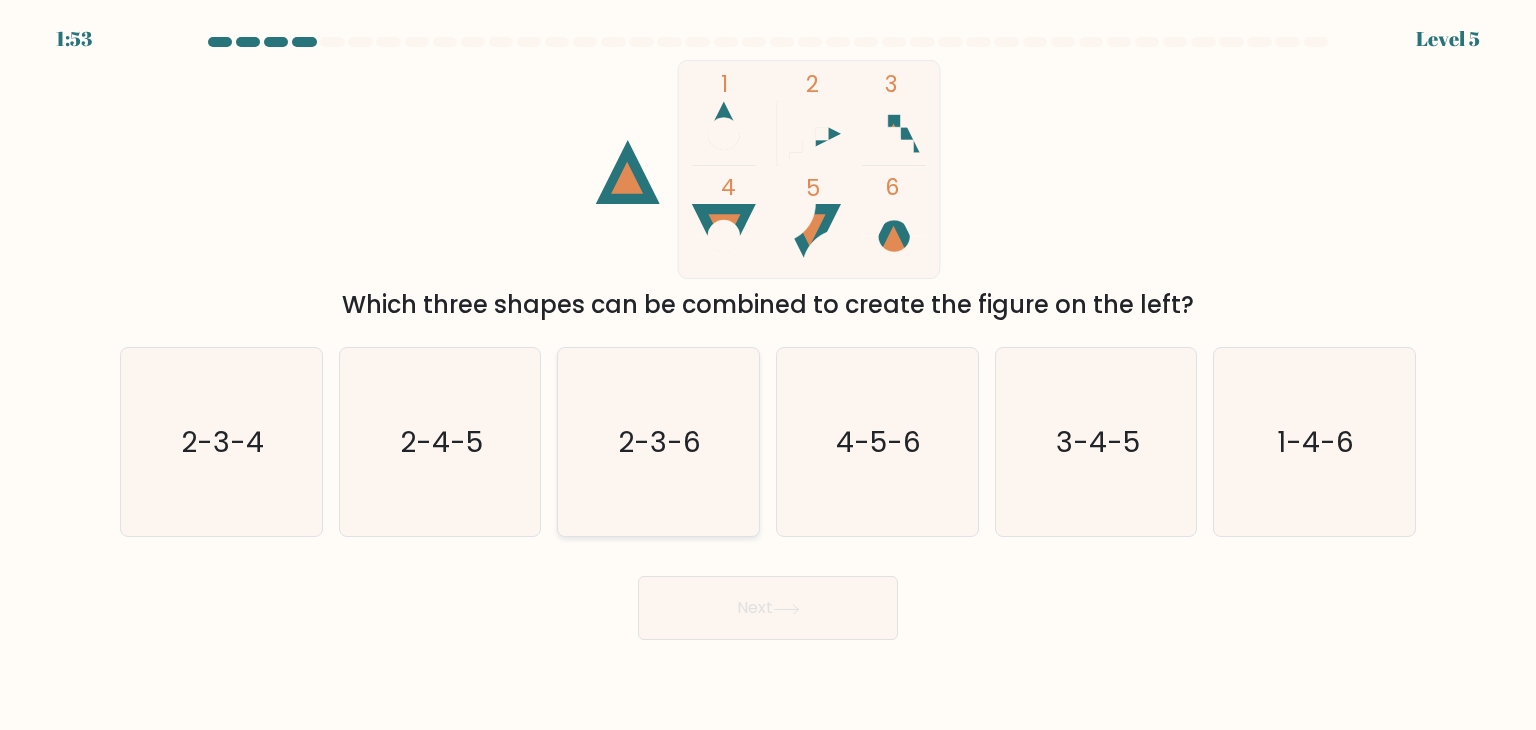 click on "2-3-6" at bounding box center (660, 442) 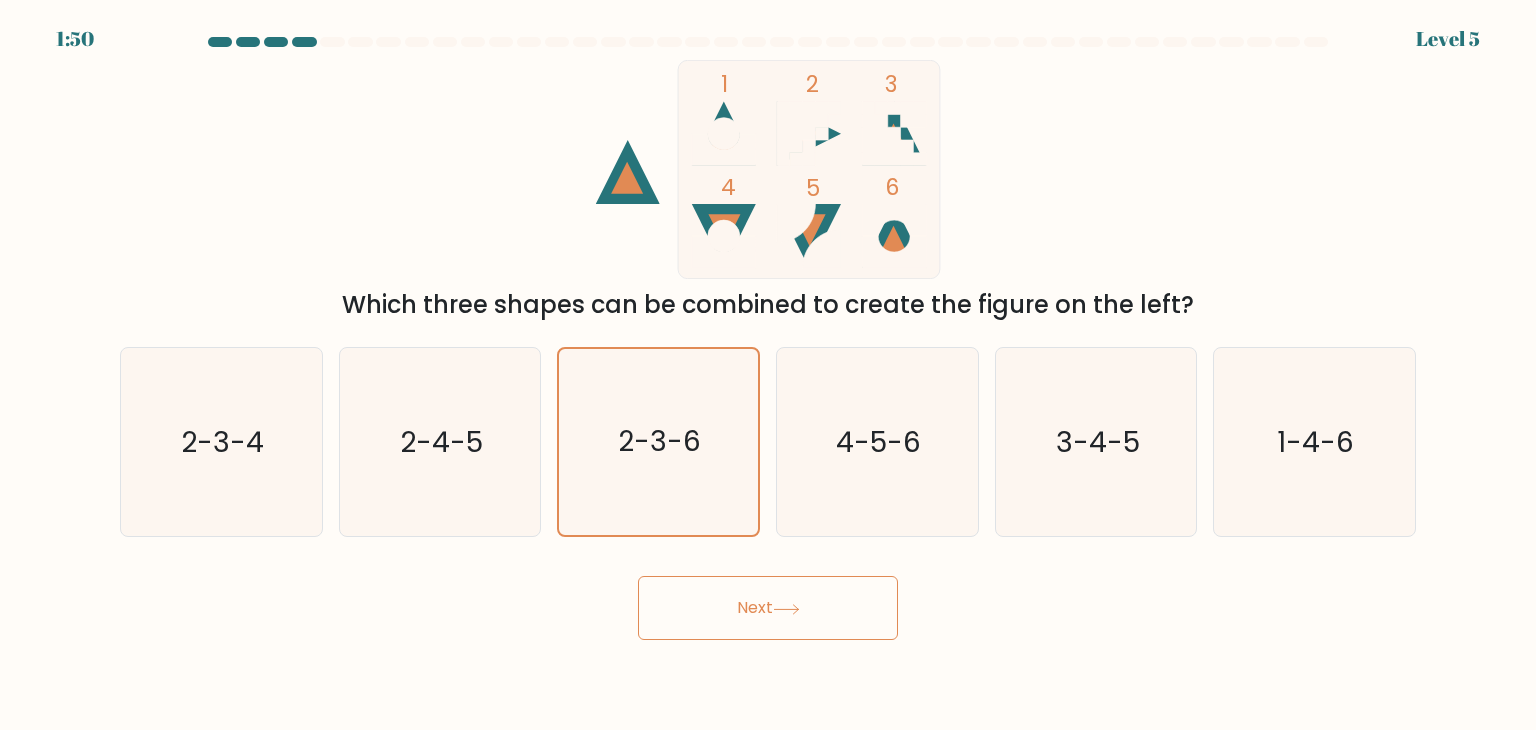 click on "Next" at bounding box center [768, 608] 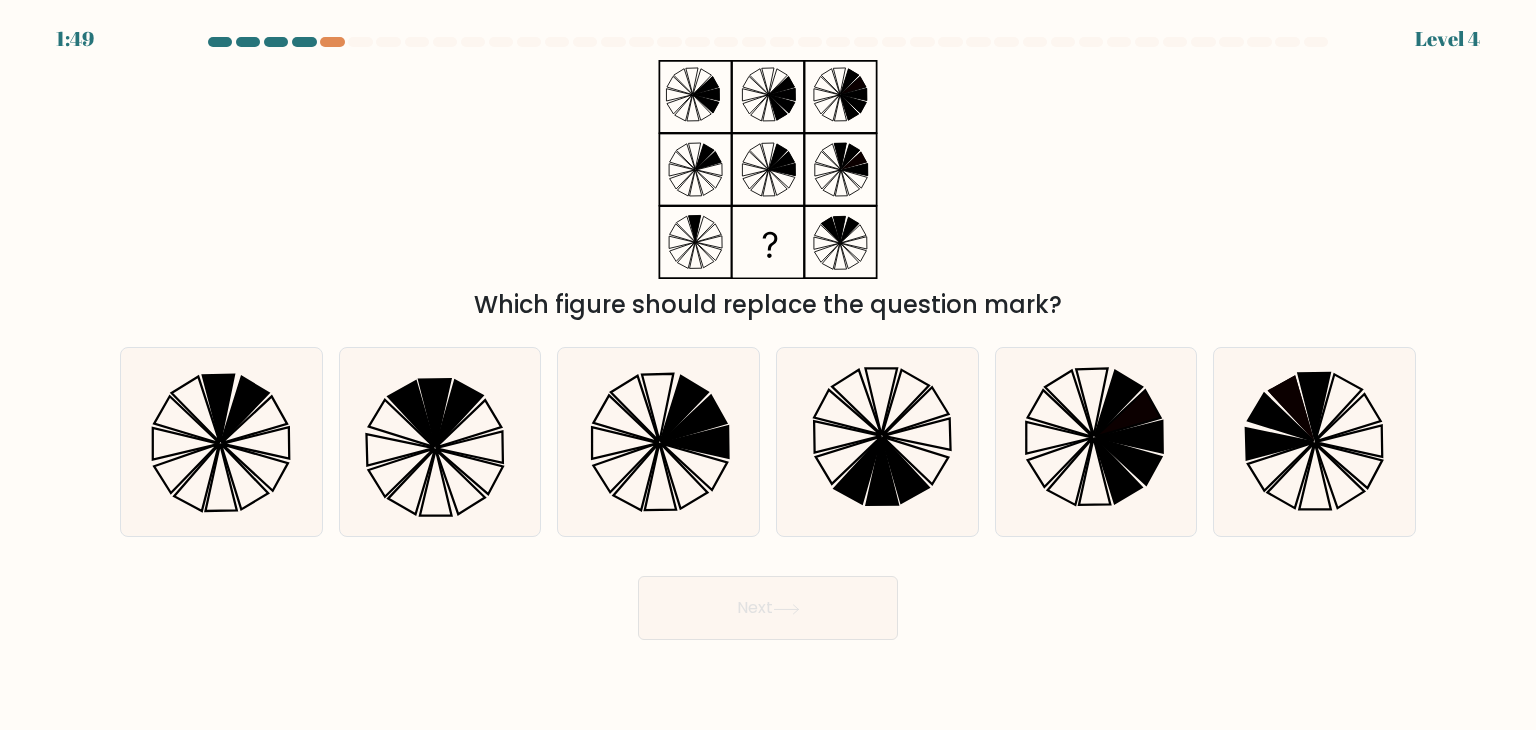 click on "Next" at bounding box center [768, 608] 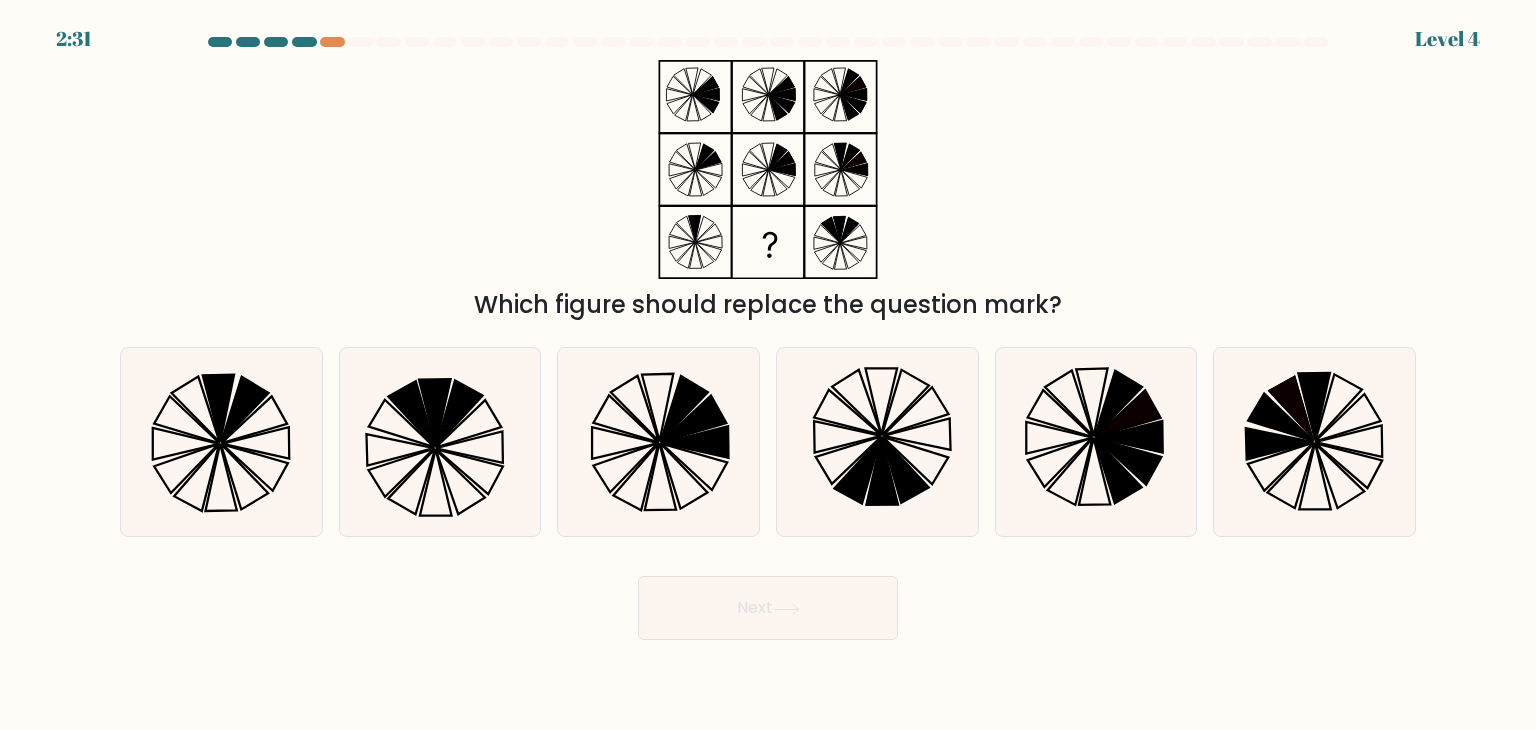 click on "Which figure should replace the question mark?" at bounding box center (768, 191) 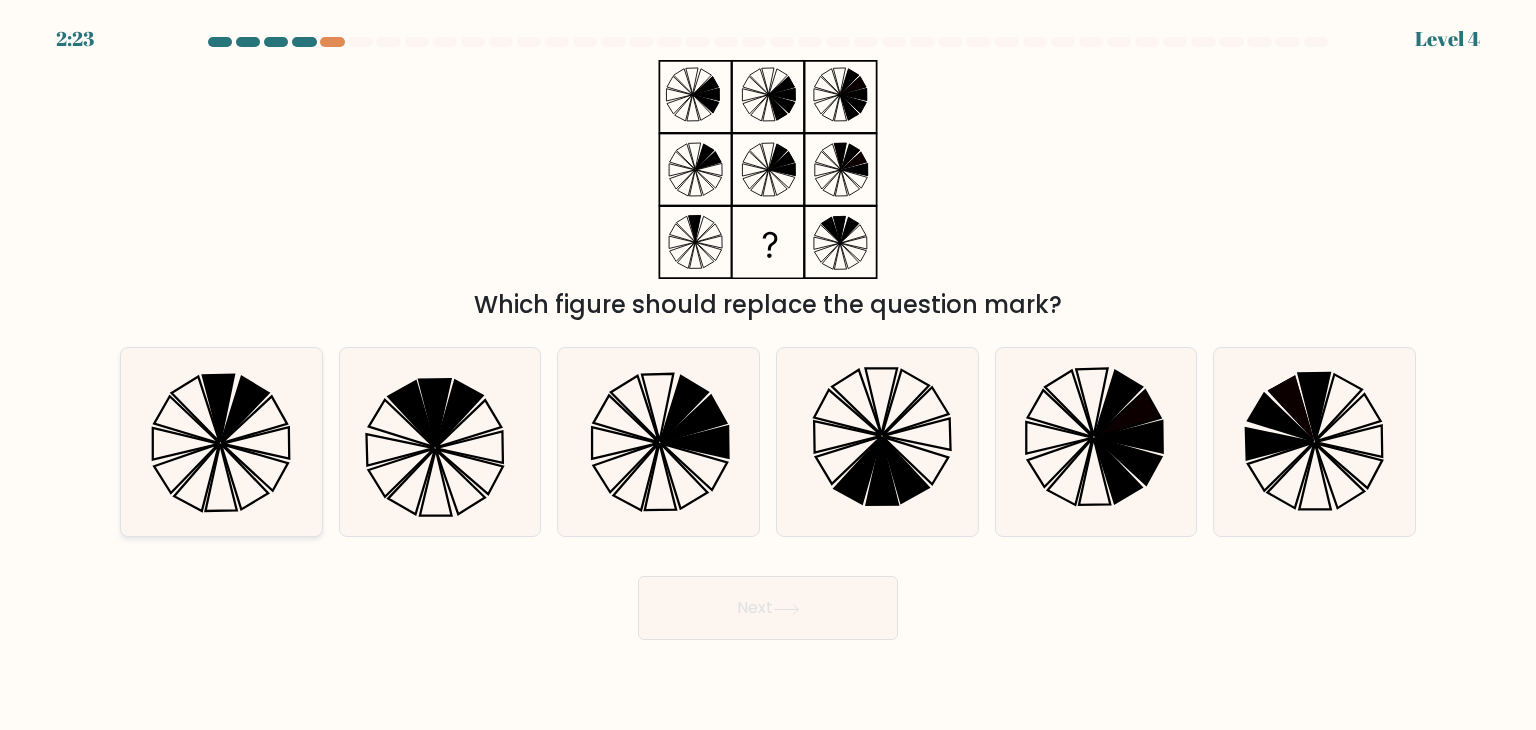 click at bounding box center (221, 442) 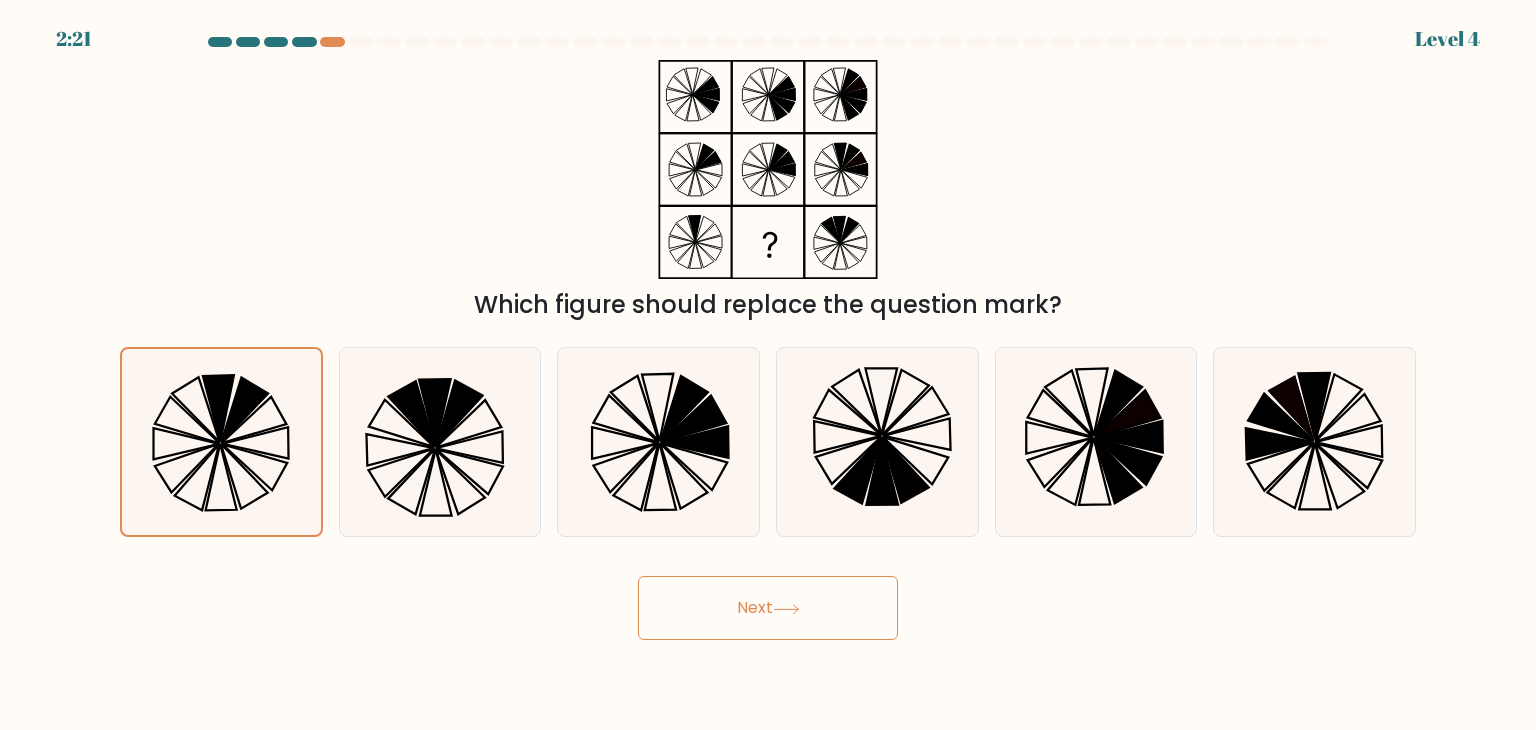 click on "Next" at bounding box center (768, 608) 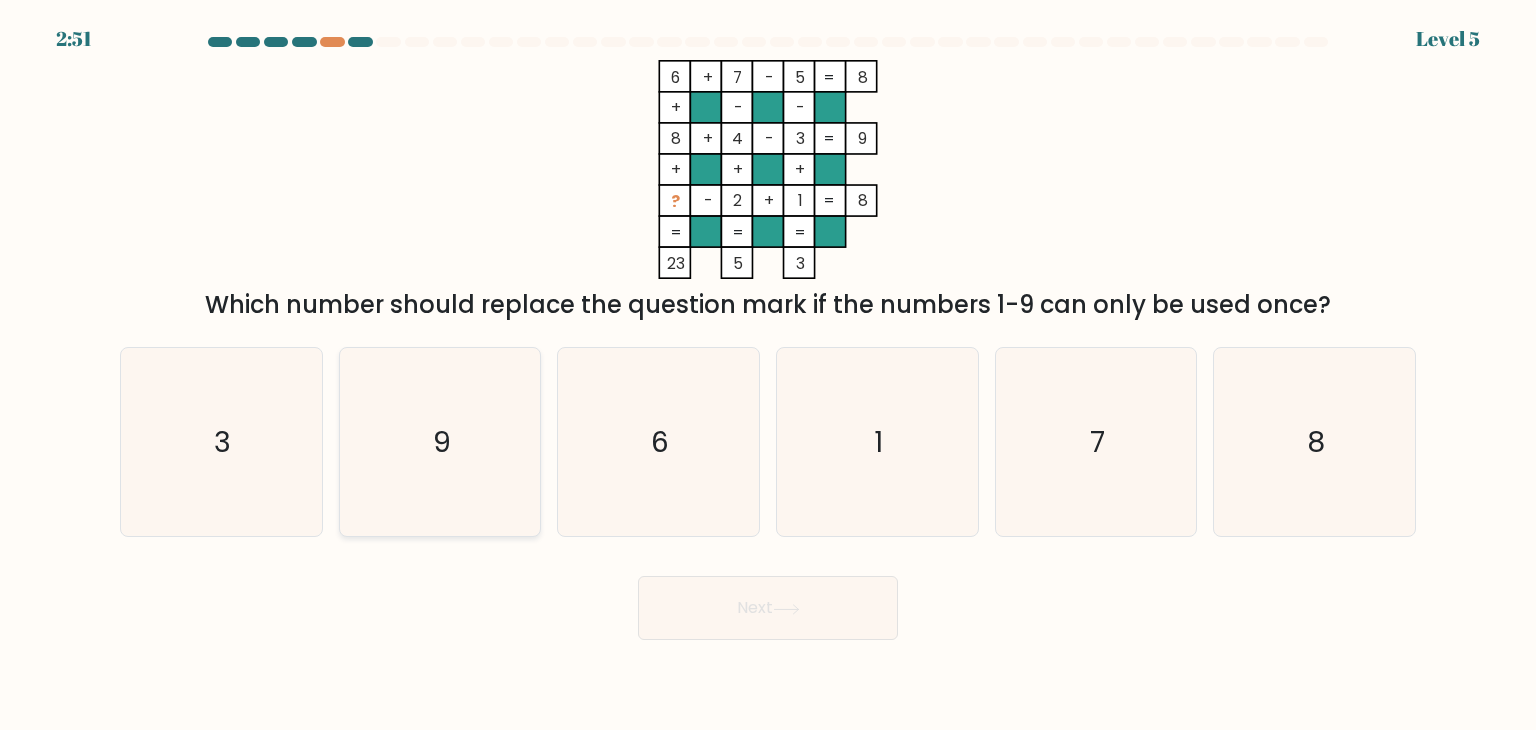click on "9" at bounding box center (440, 442) 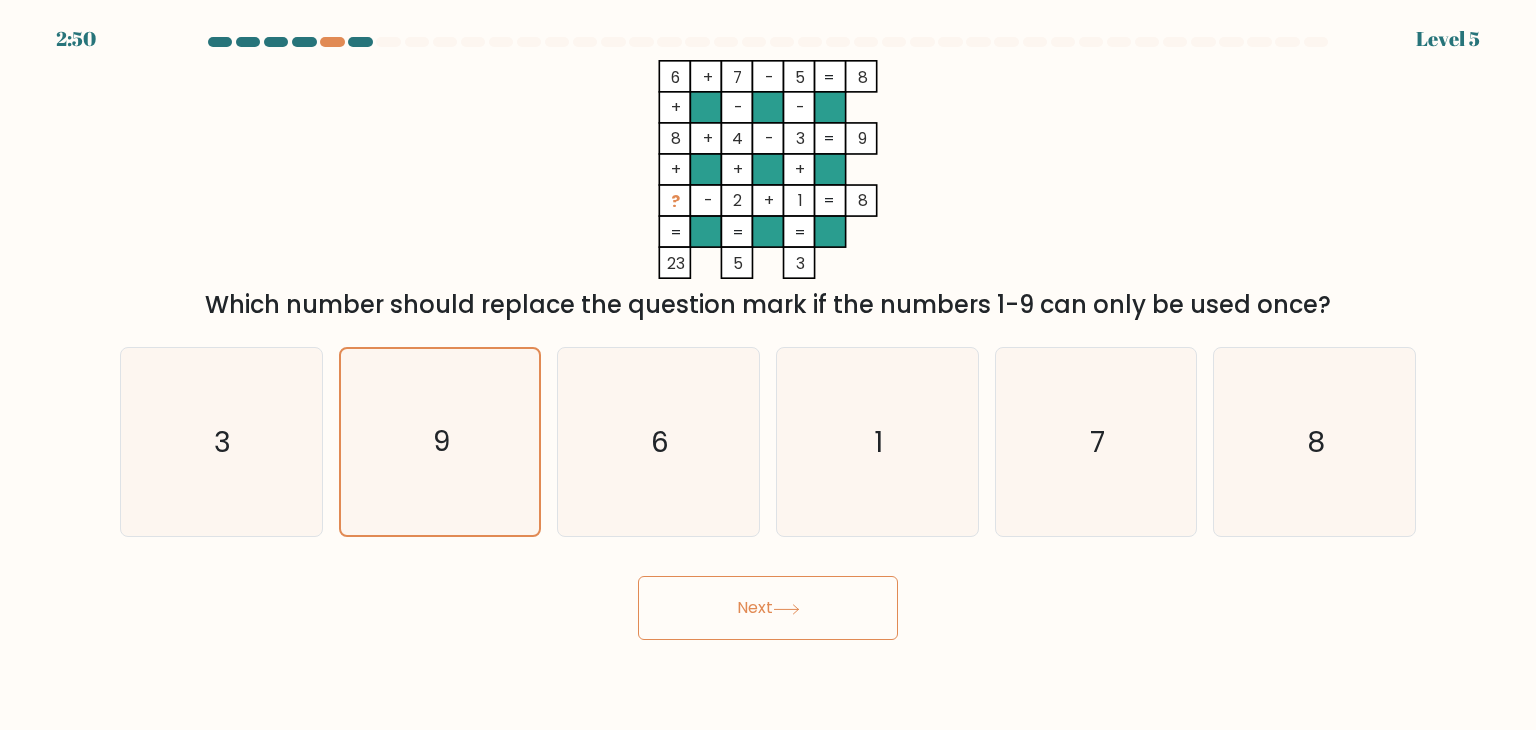 click on "Next" at bounding box center [768, 608] 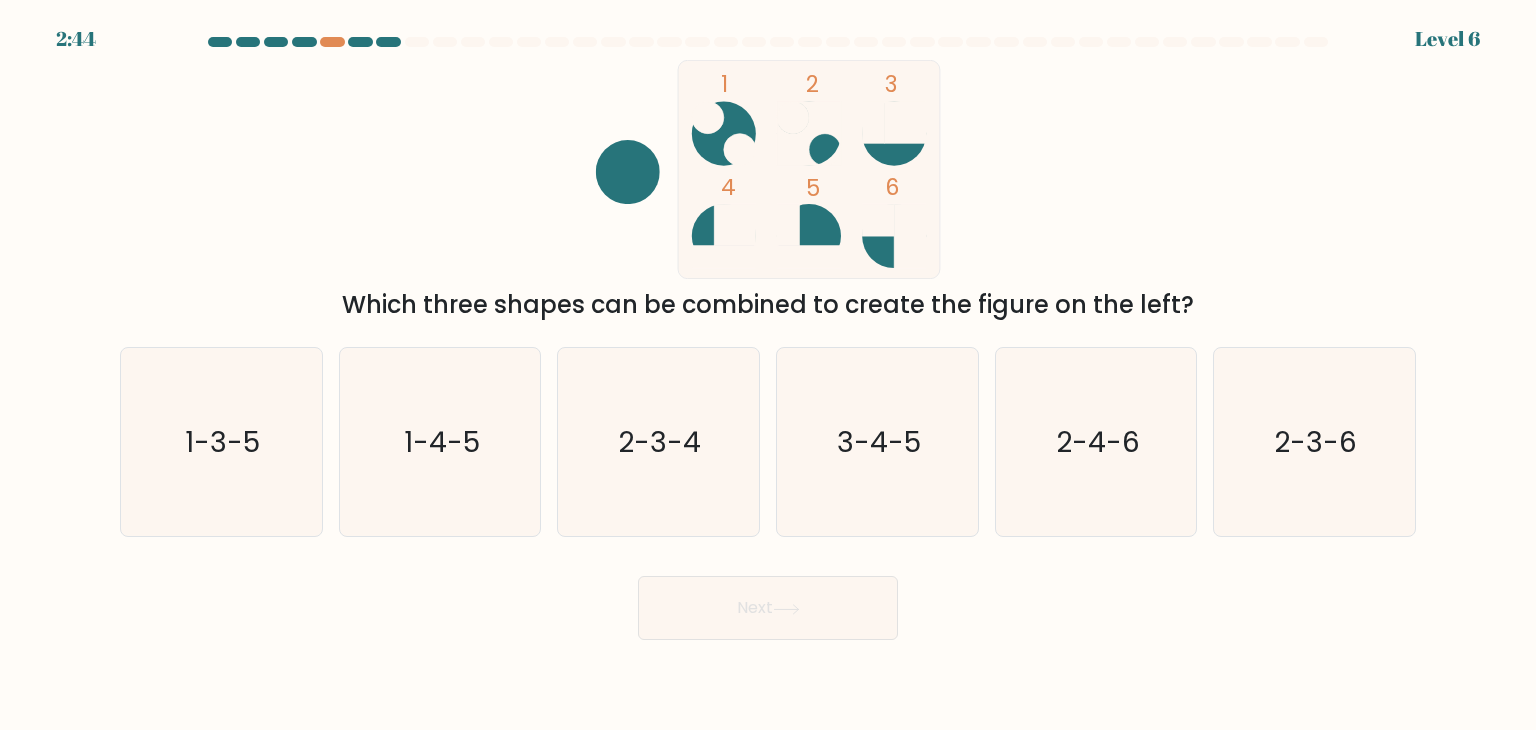 click on "1
2
3
4
5
6" at bounding box center [768, 169] 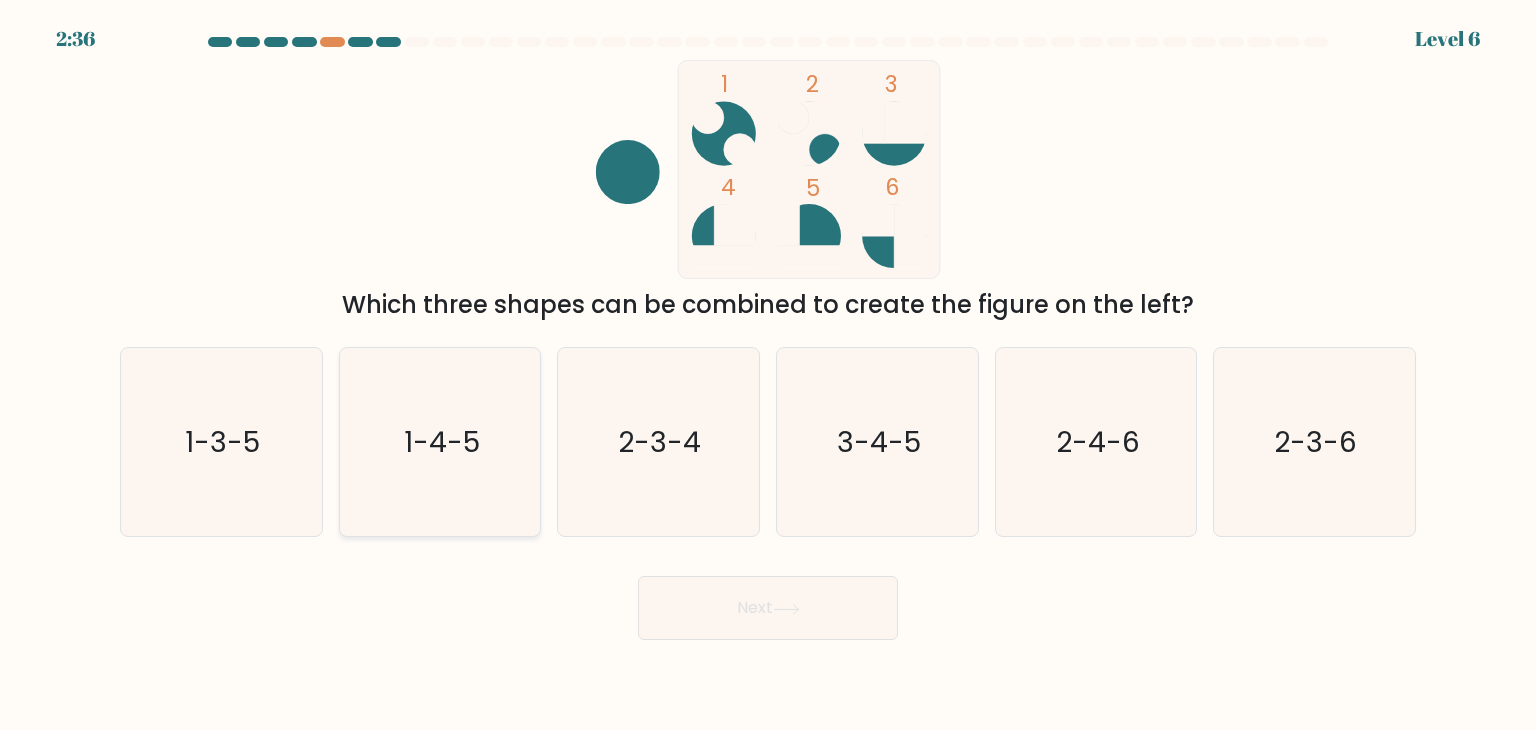 click on "1-4-5" at bounding box center [440, 442] 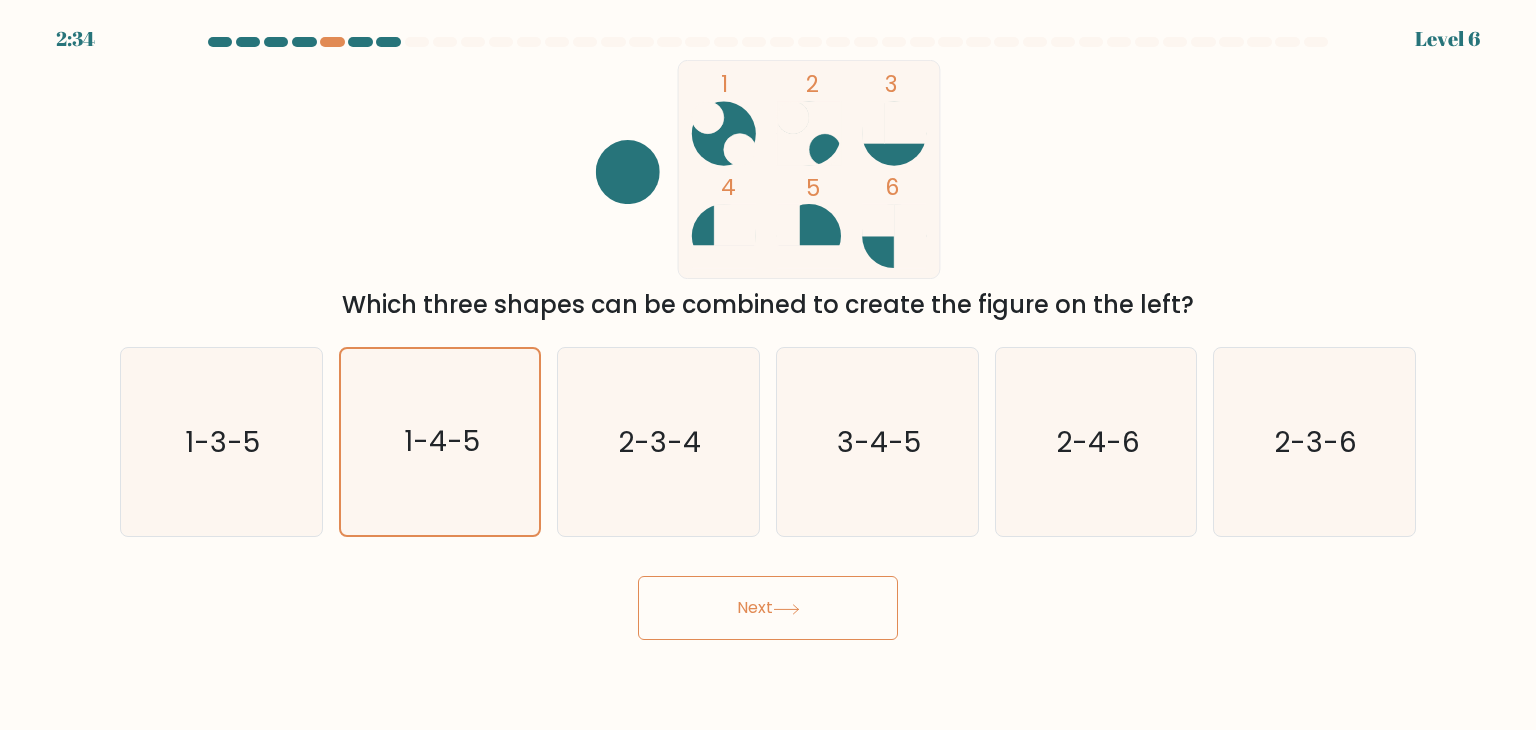 click on "Next" at bounding box center [768, 608] 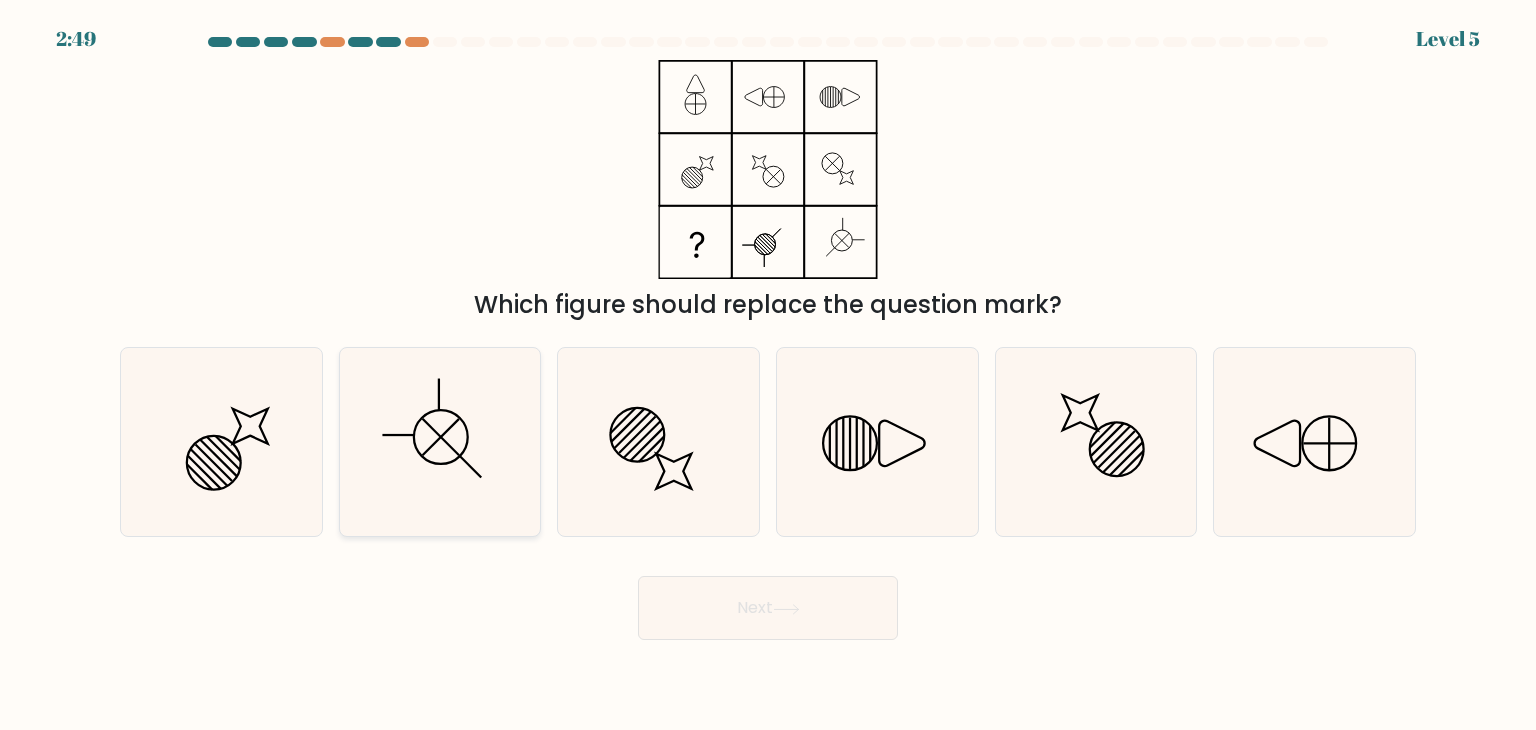 click at bounding box center [440, 442] 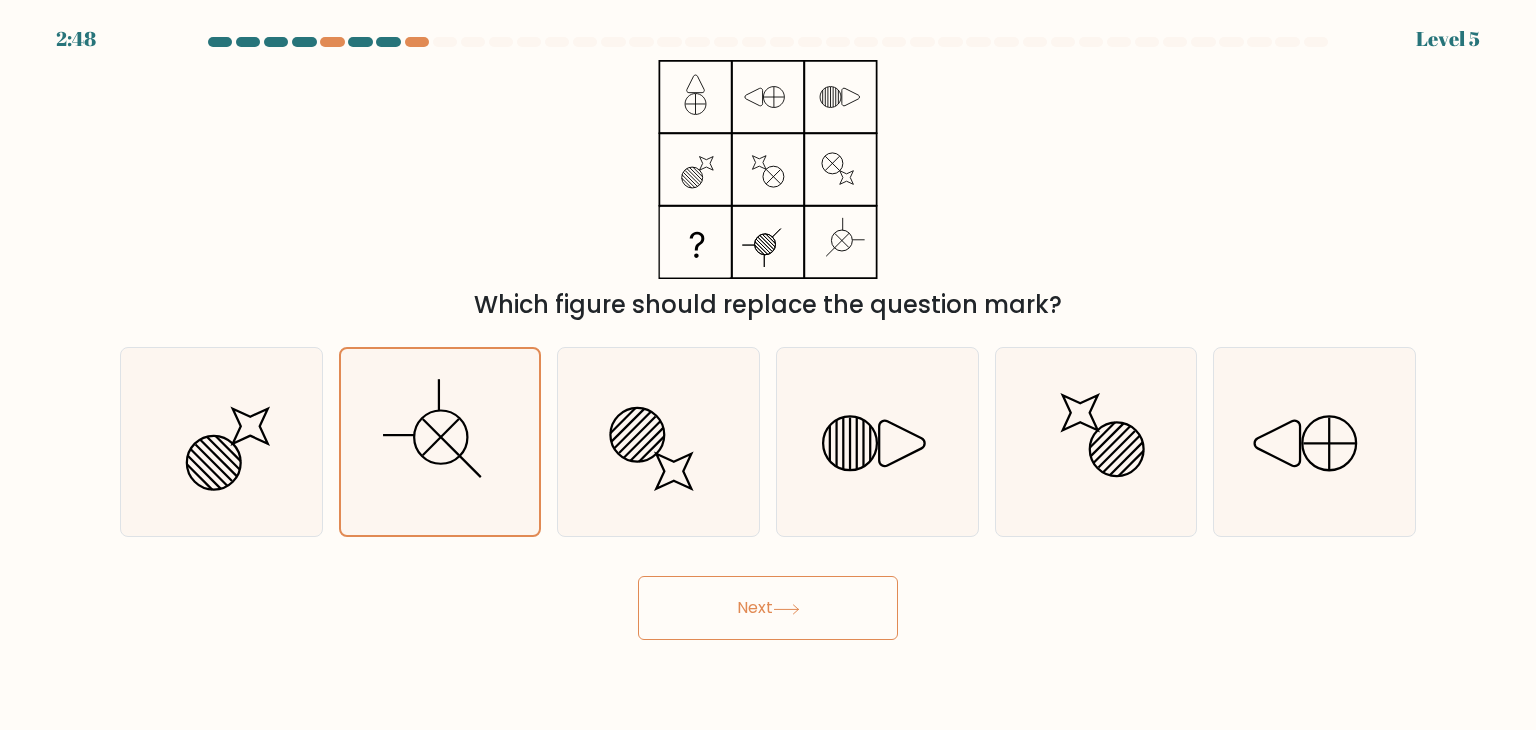 click on "Next" at bounding box center (768, 608) 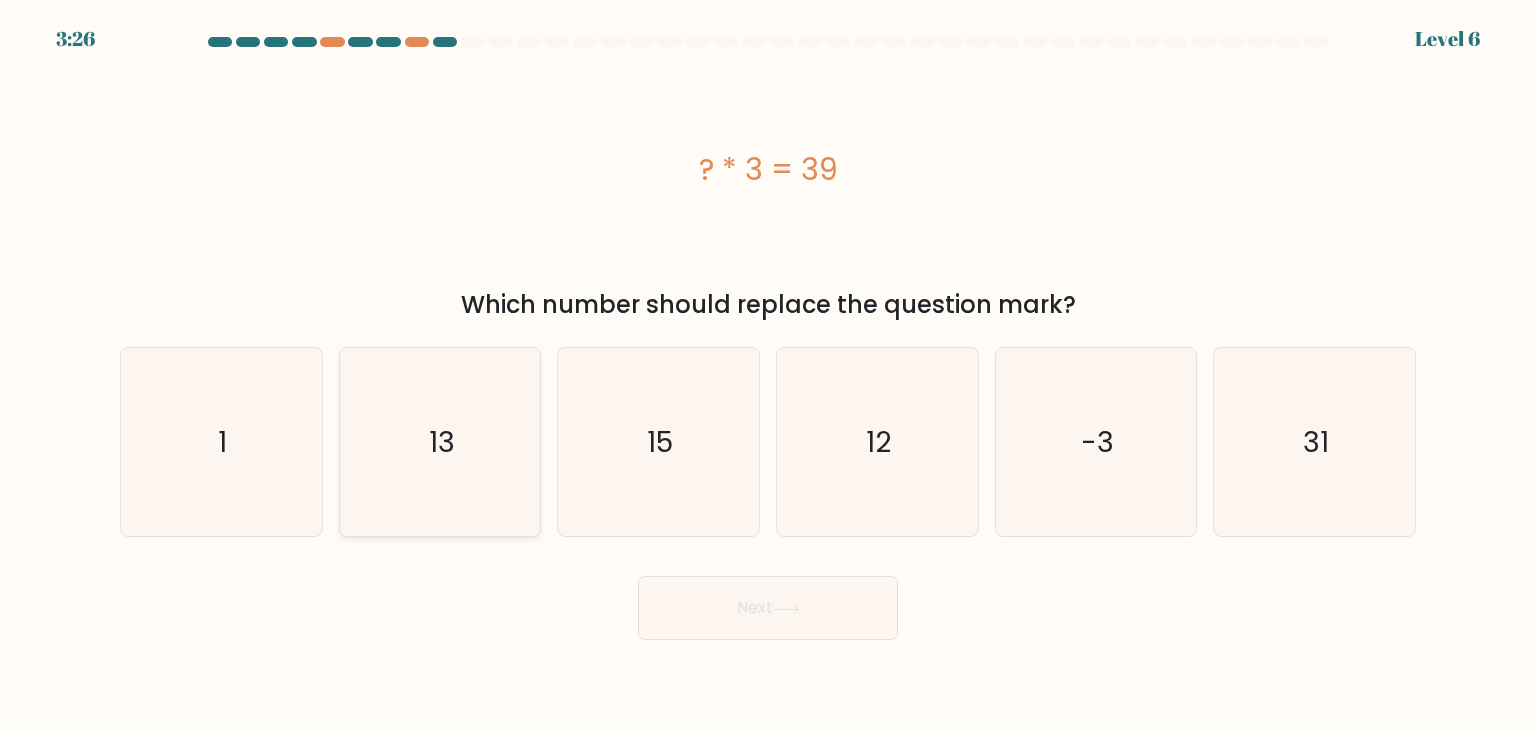 click on "13" at bounding box center [440, 442] 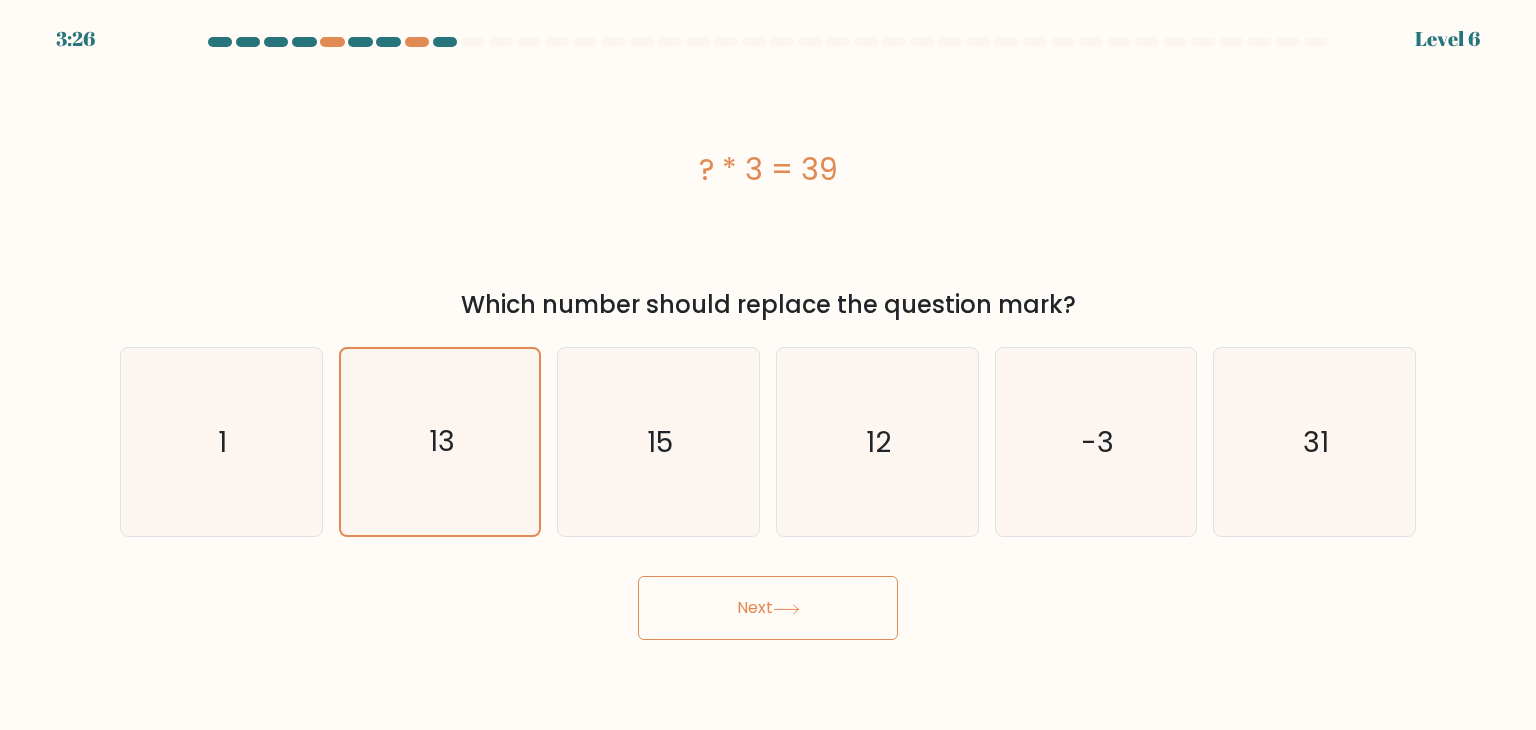 click on "Next" at bounding box center [768, 608] 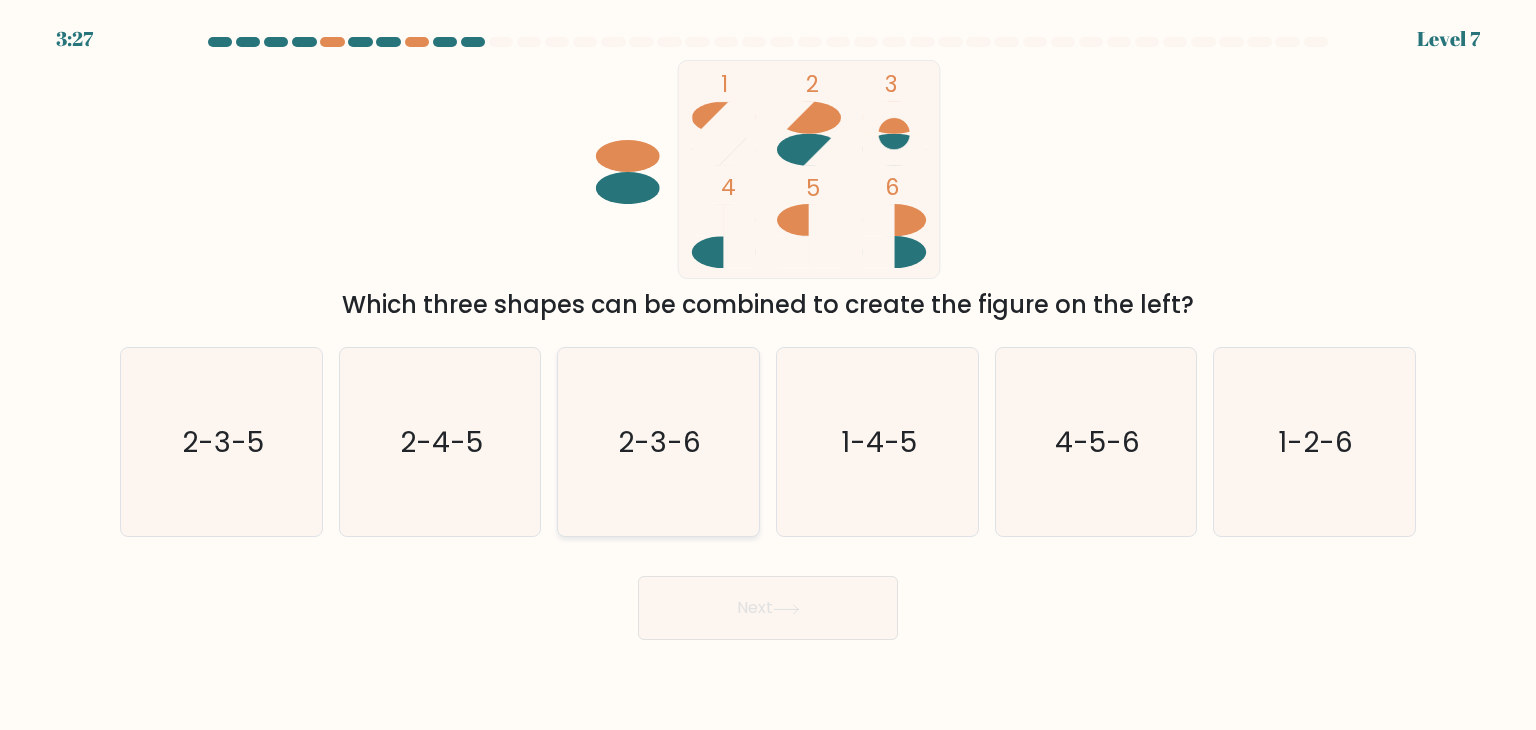 click on "2-3-6" at bounding box center [660, 442] 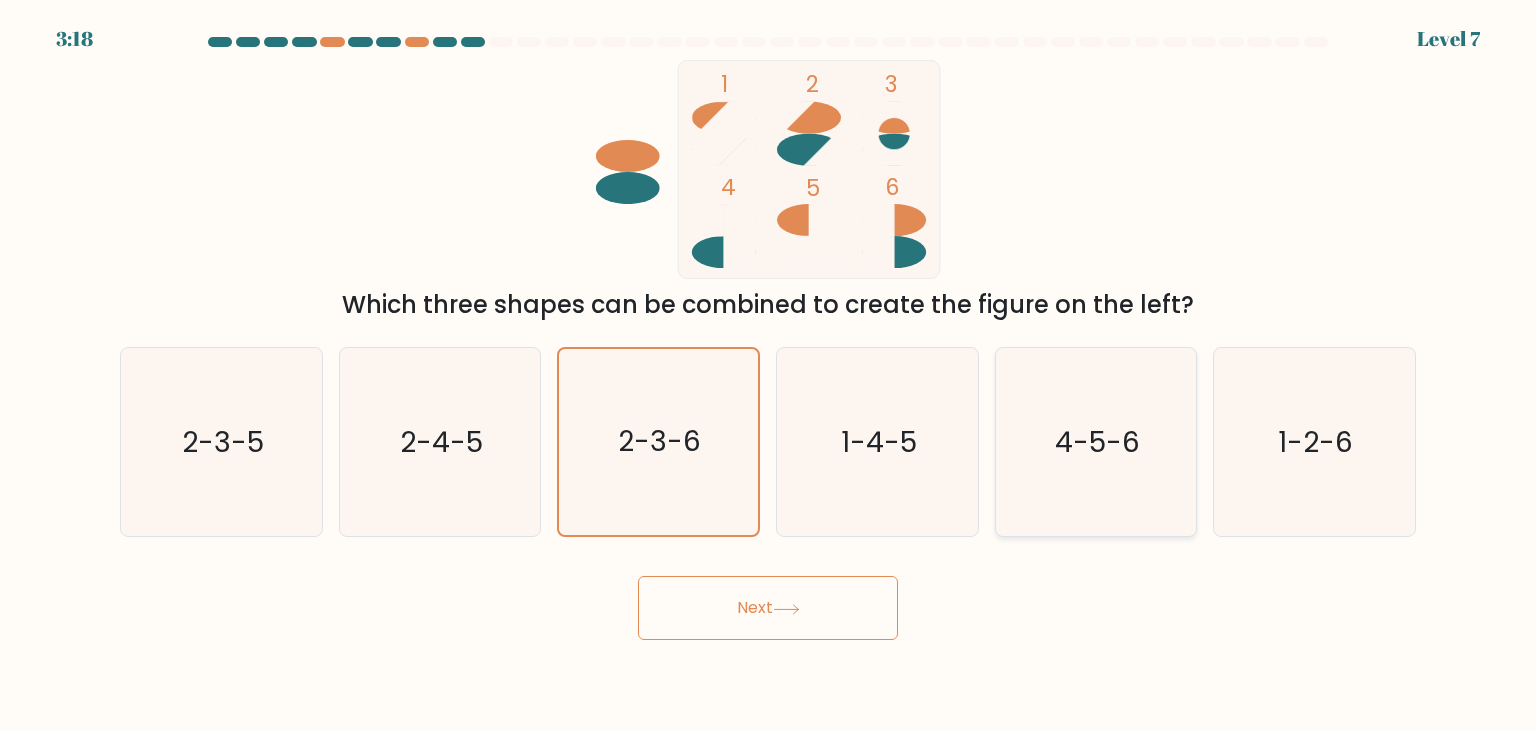click on "4-5-6" at bounding box center (1096, 442) 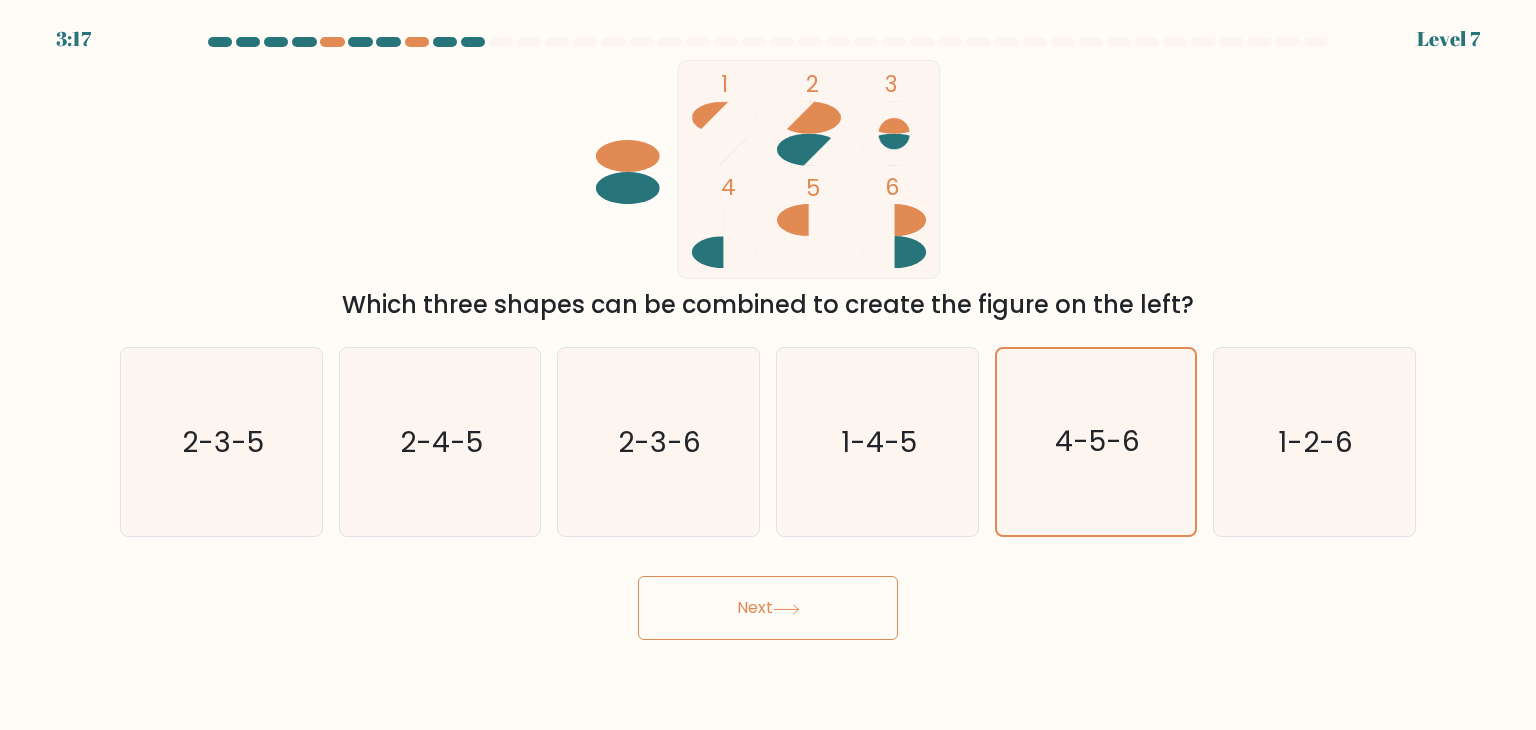 click on "Next" at bounding box center [768, 608] 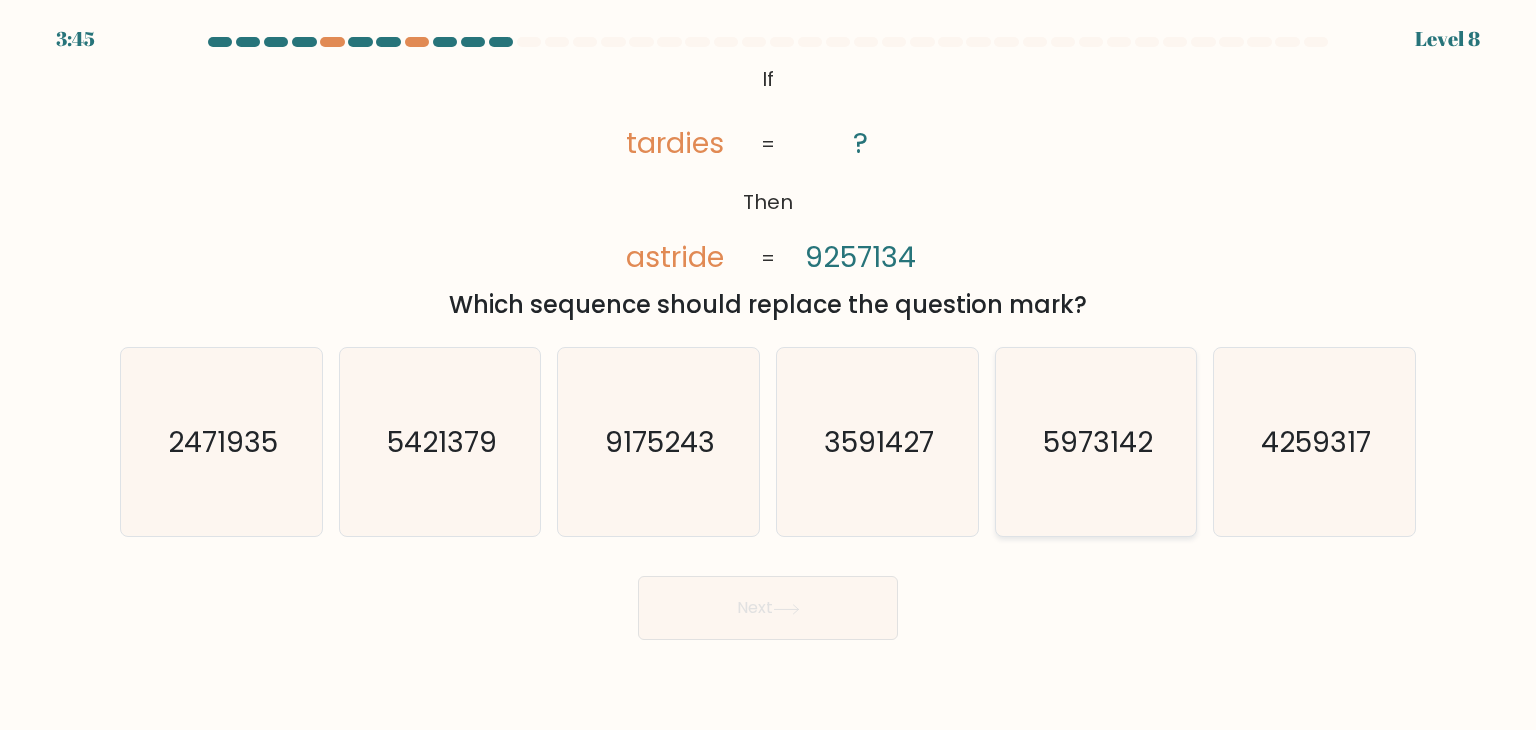 click on "5973142" at bounding box center (1098, 442) 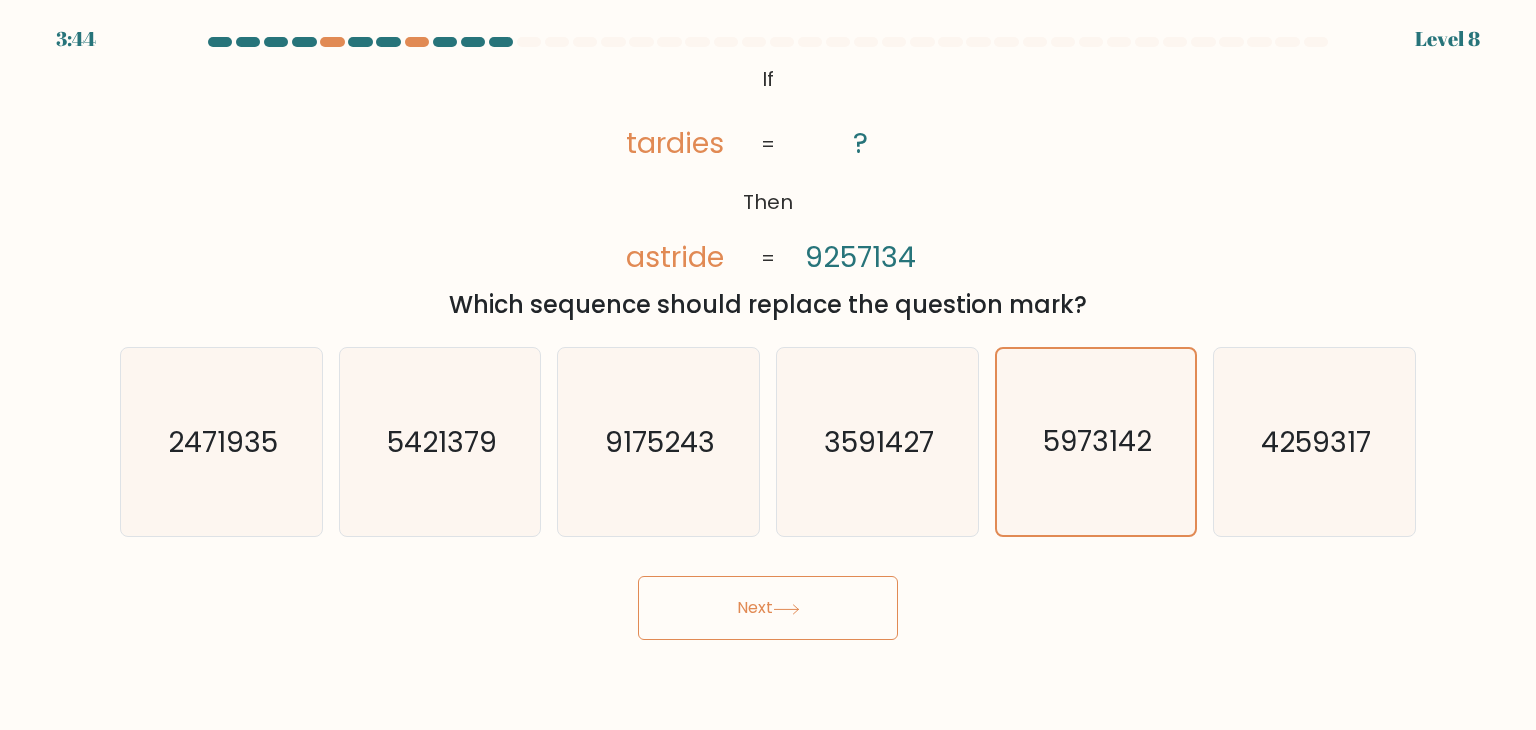 click on "Next" at bounding box center (768, 608) 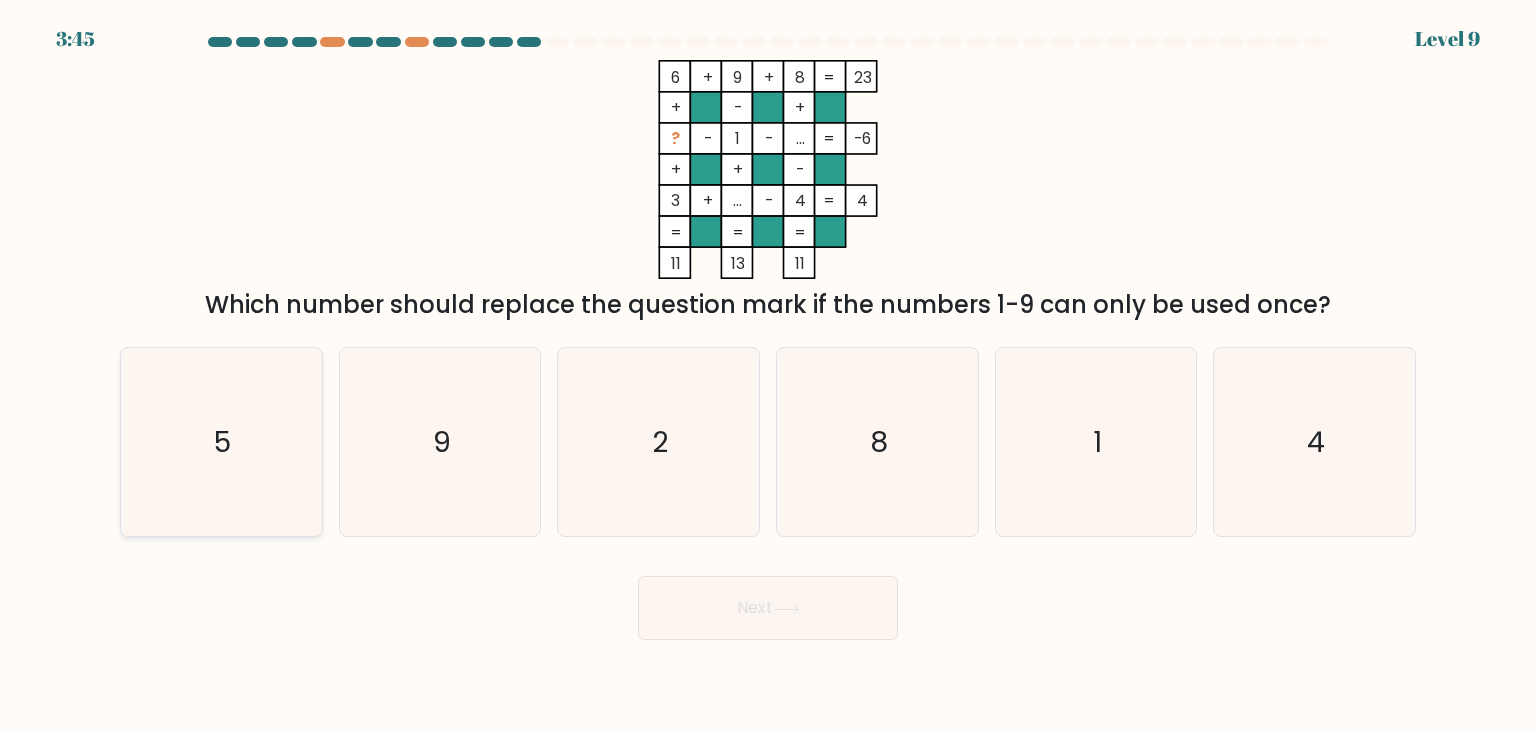 click on "5" at bounding box center (221, 442) 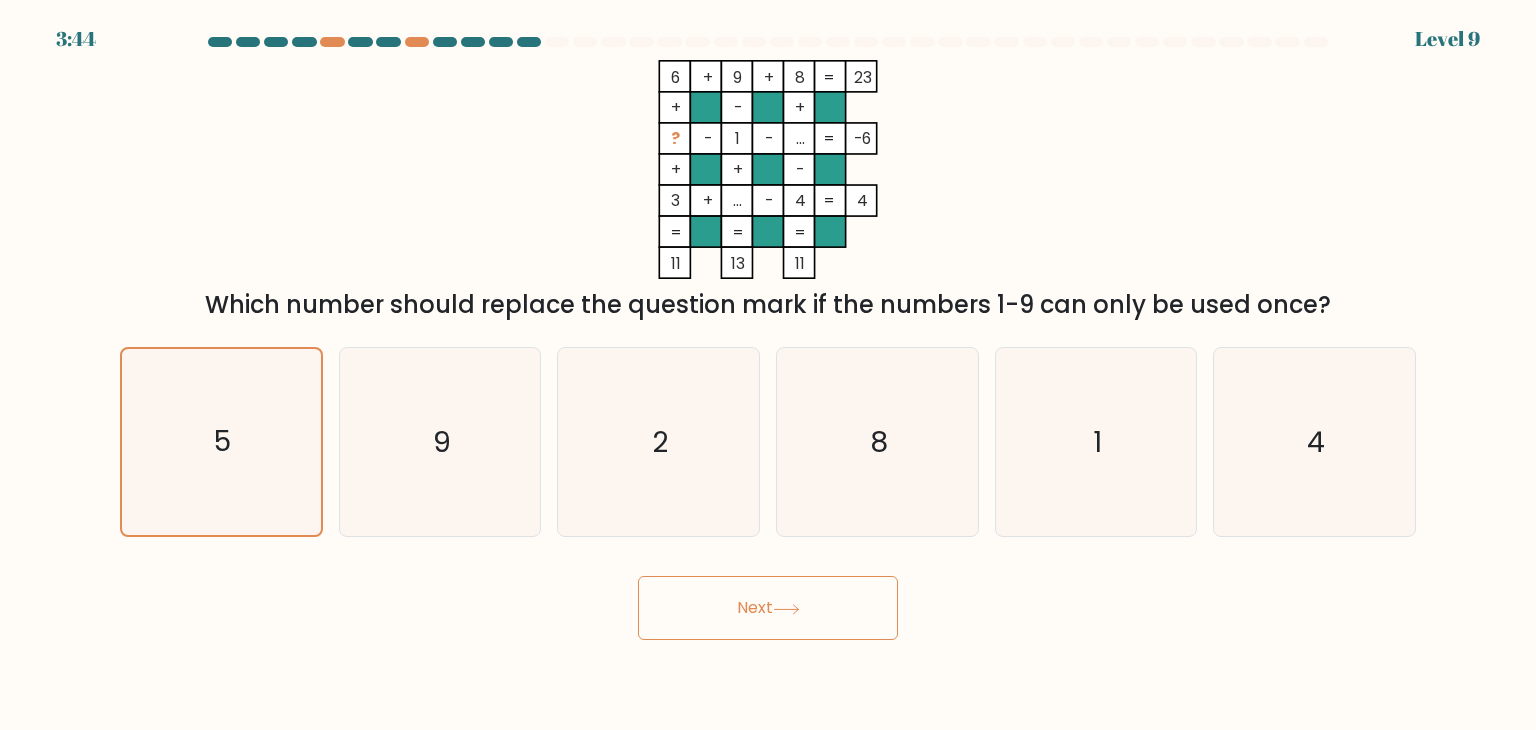 click on "Next" at bounding box center [768, 608] 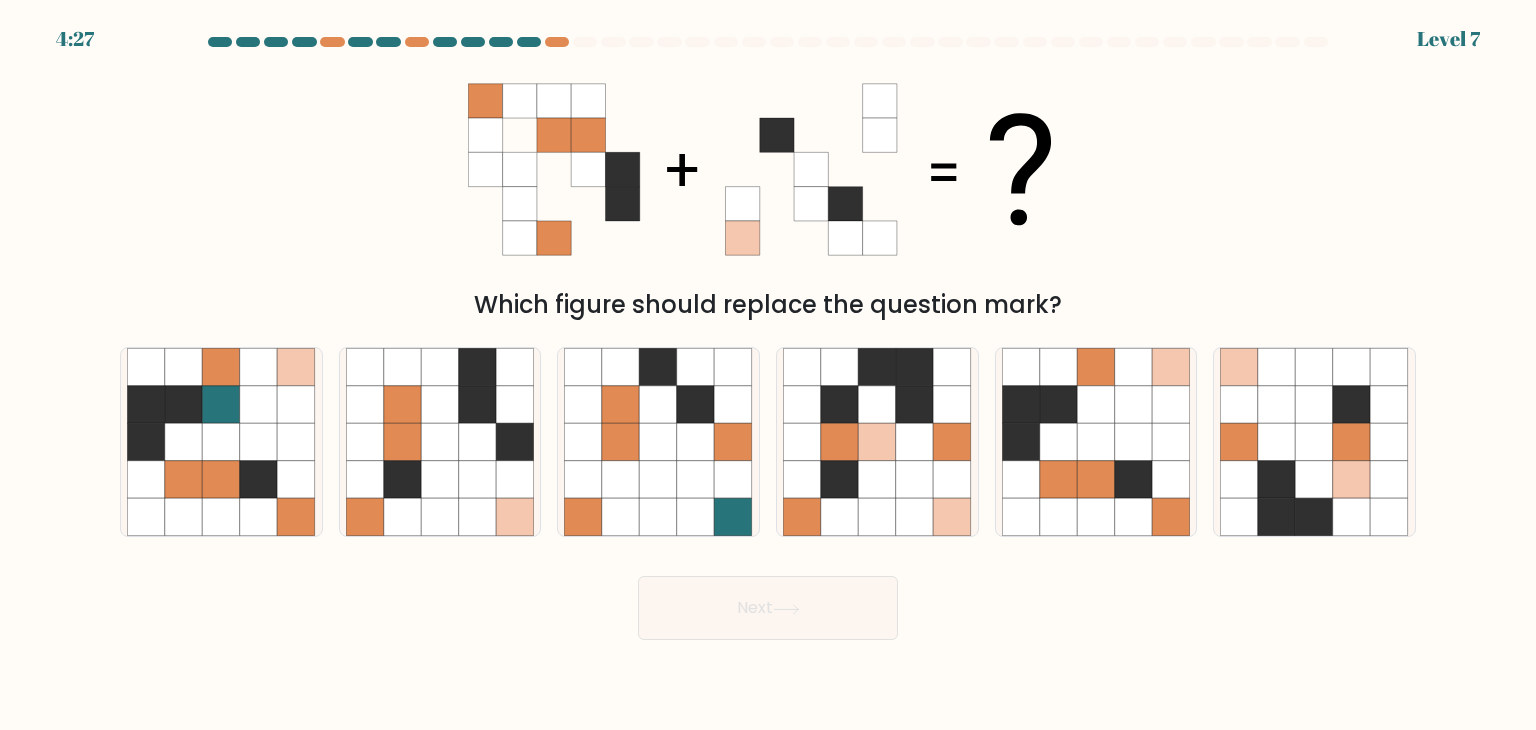 click at bounding box center (529, 42) 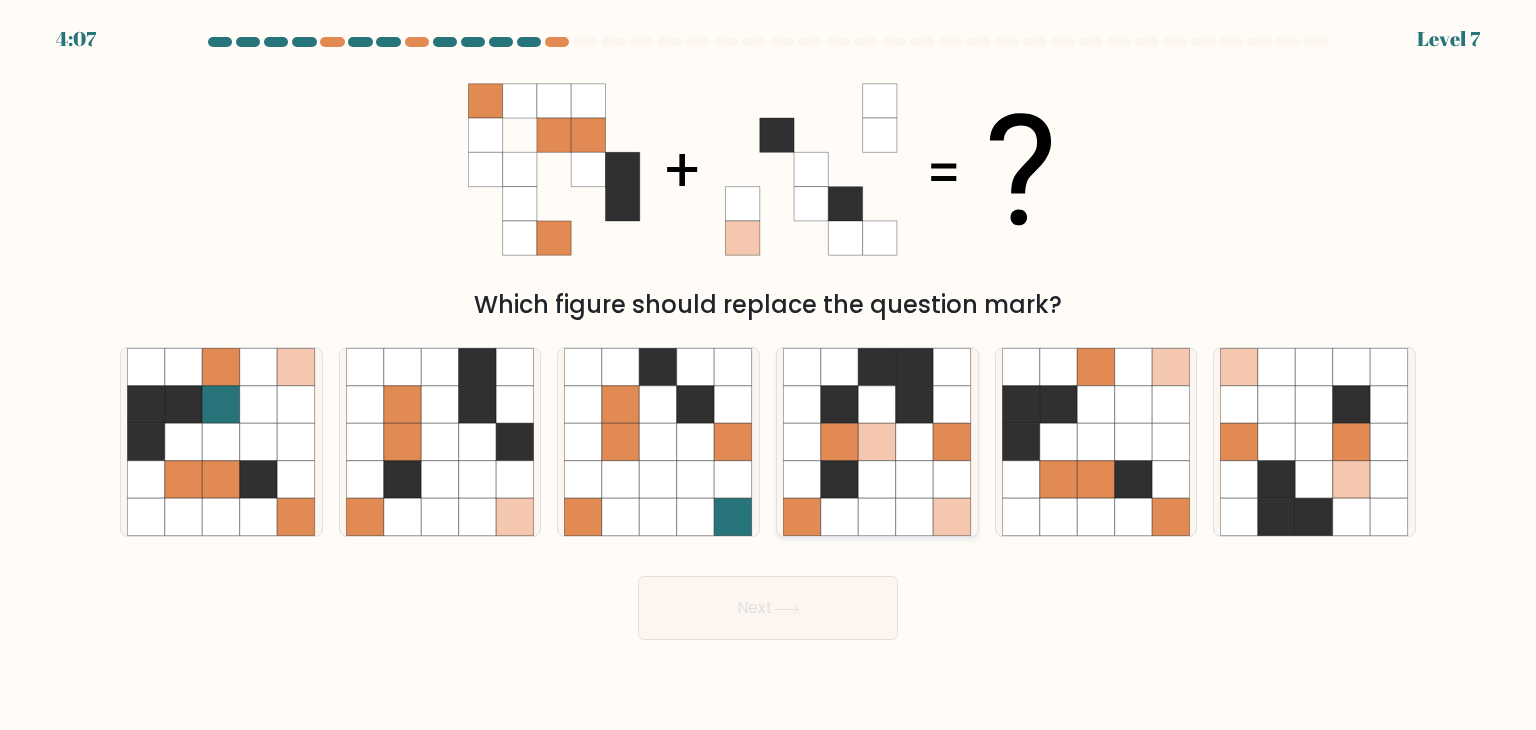 click at bounding box center [915, 480] 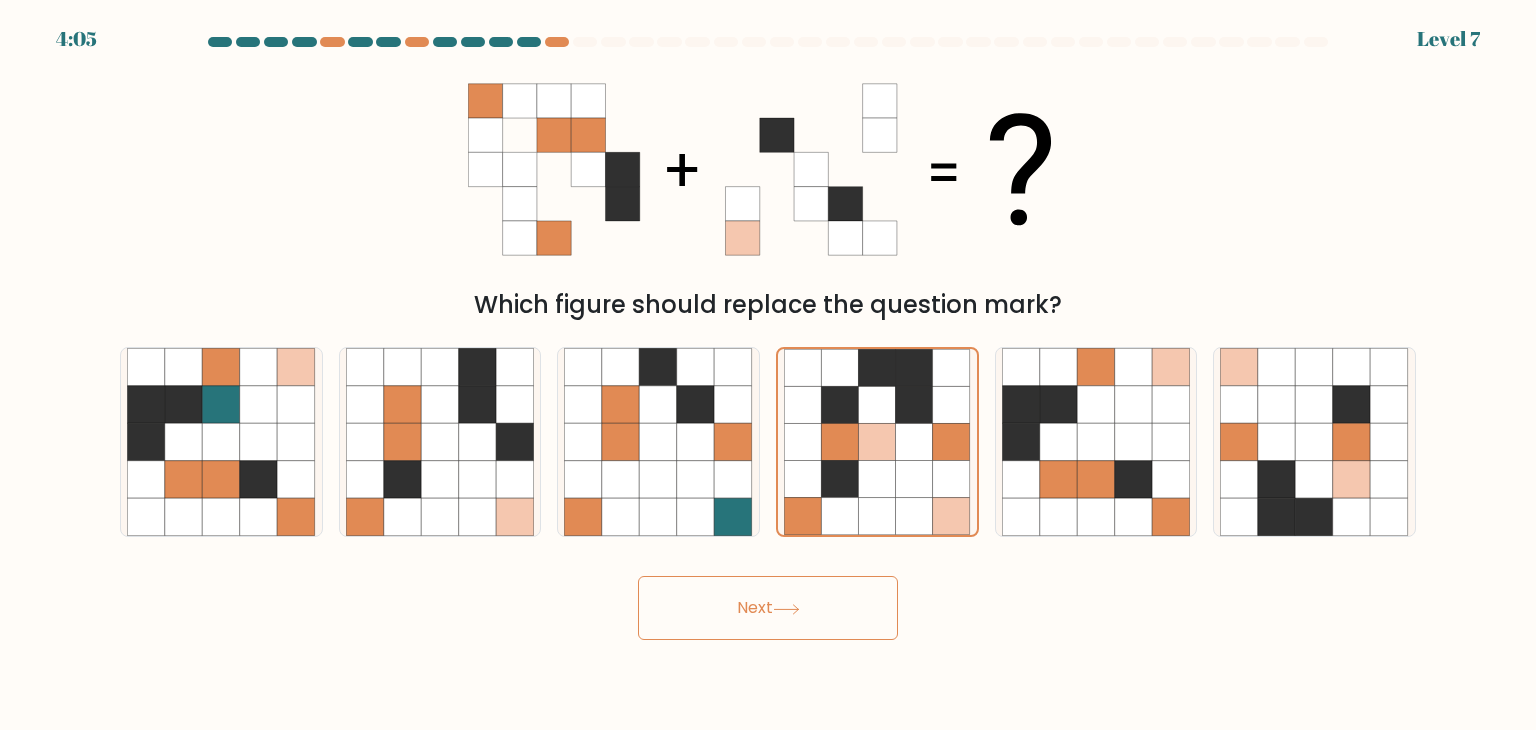 click on "Next" at bounding box center [768, 608] 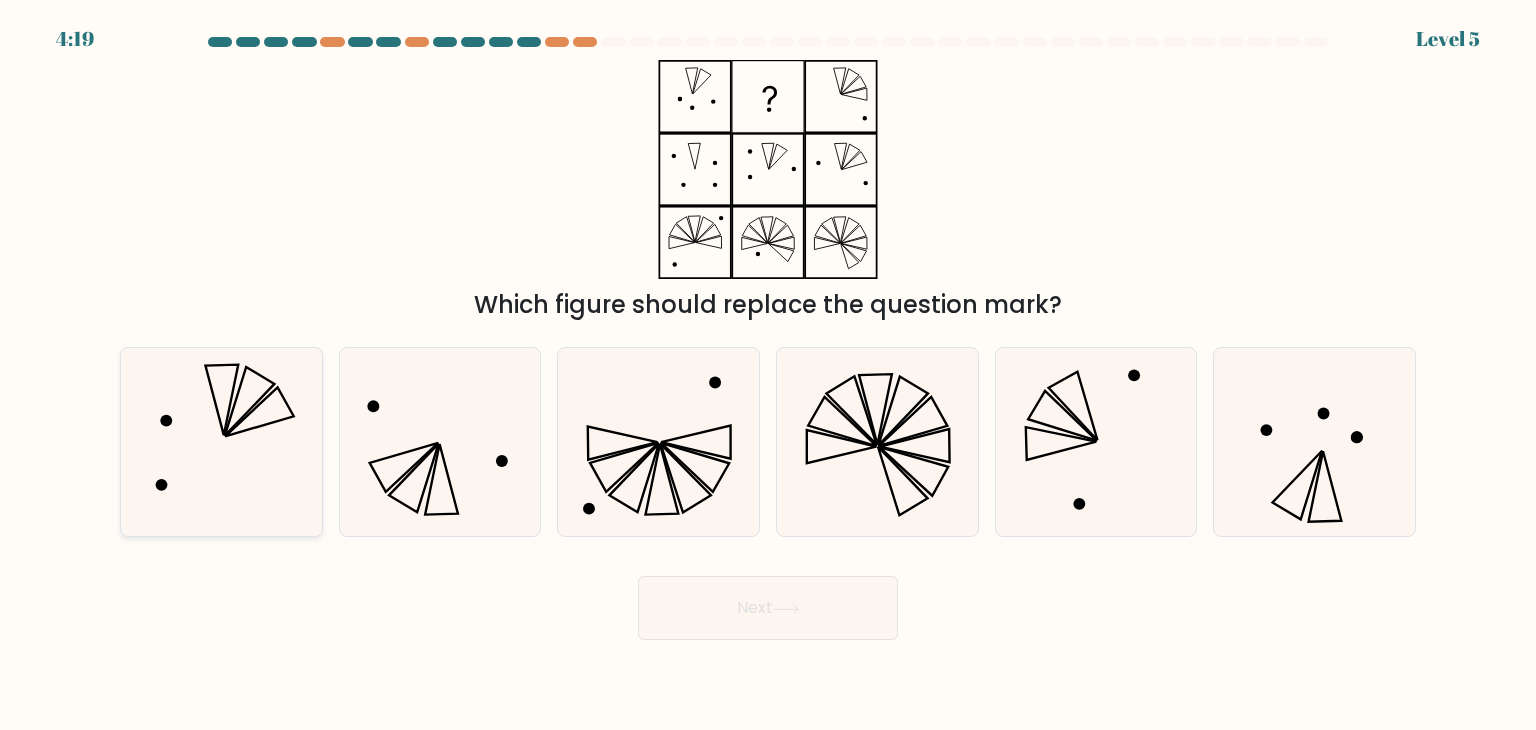 click at bounding box center (221, 442) 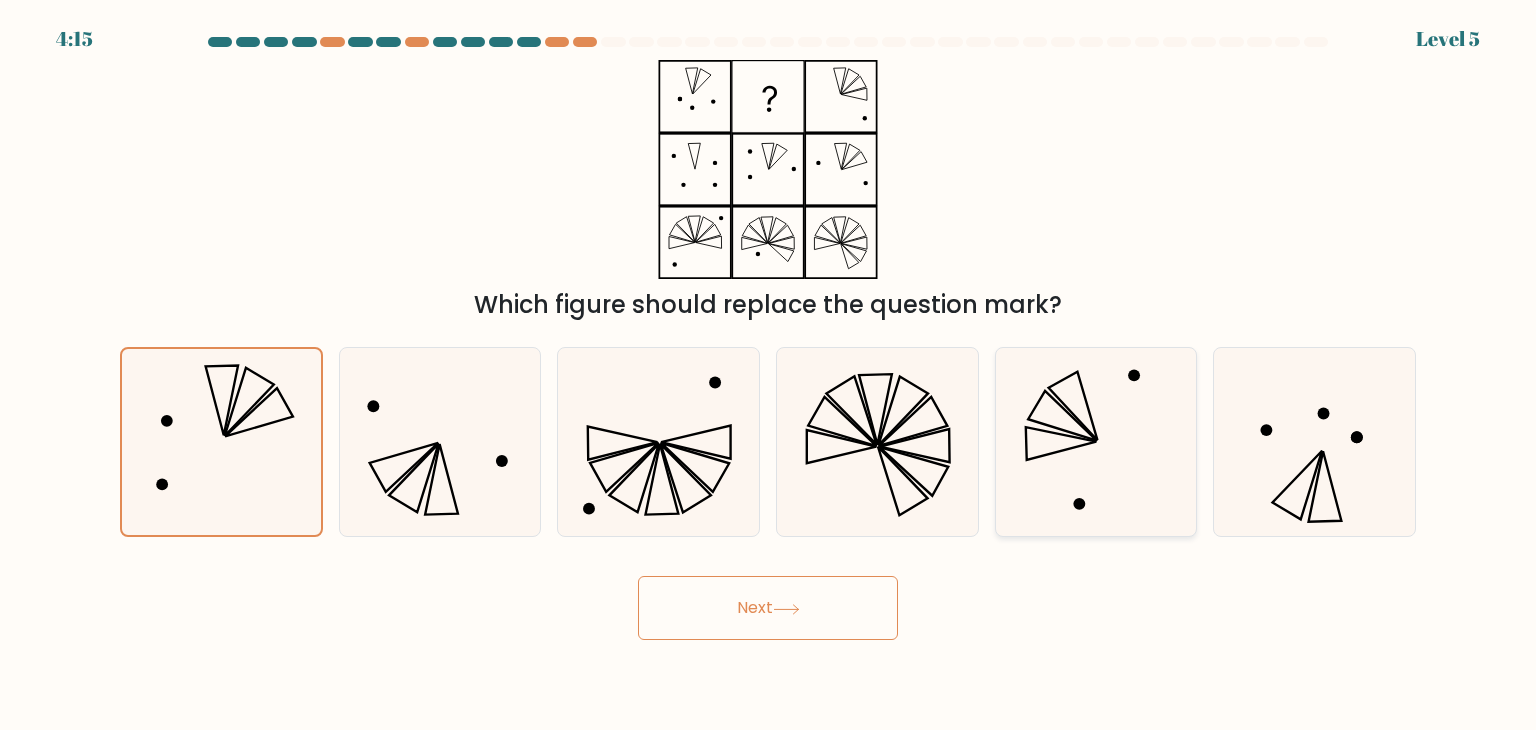 click at bounding box center (1096, 442) 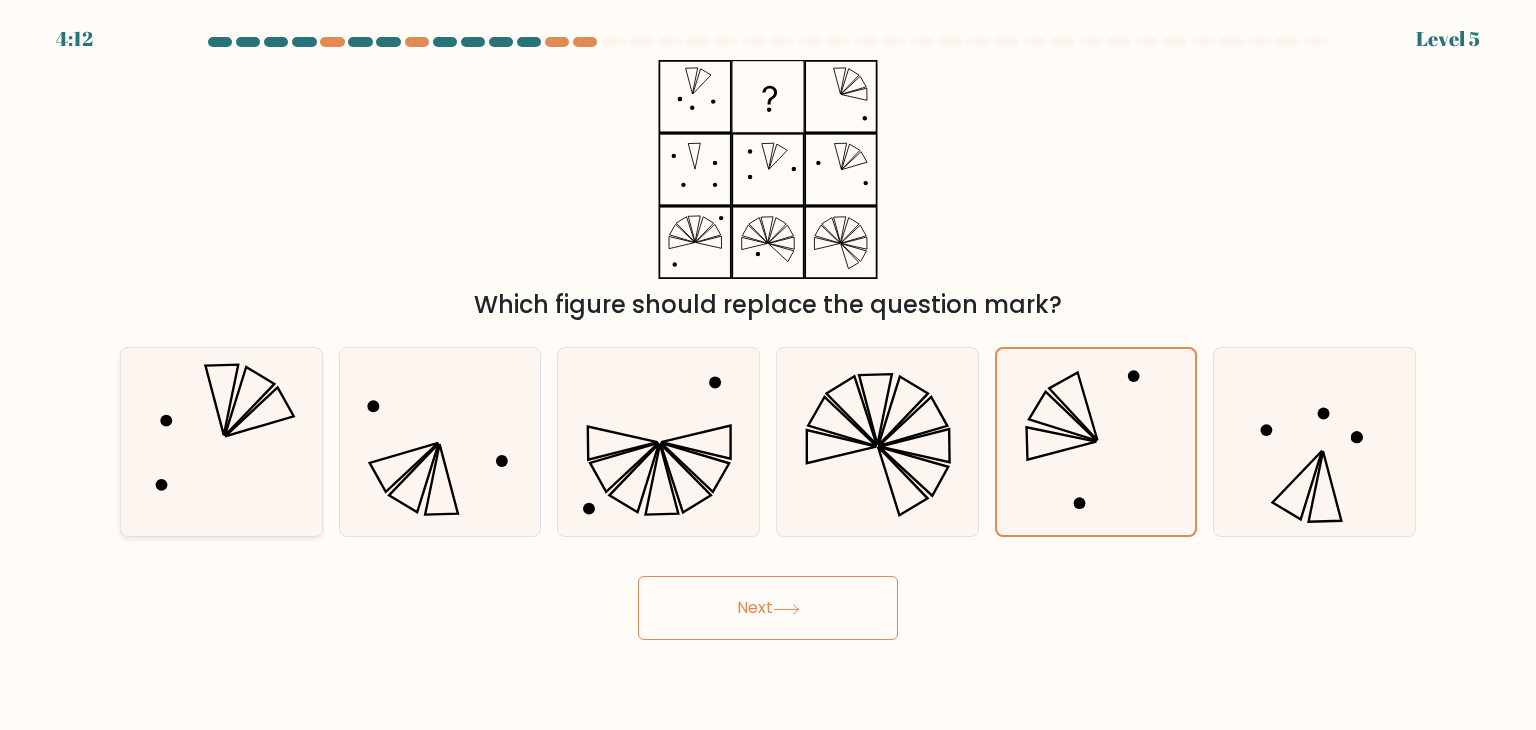 click at bounding box center [221, 442] 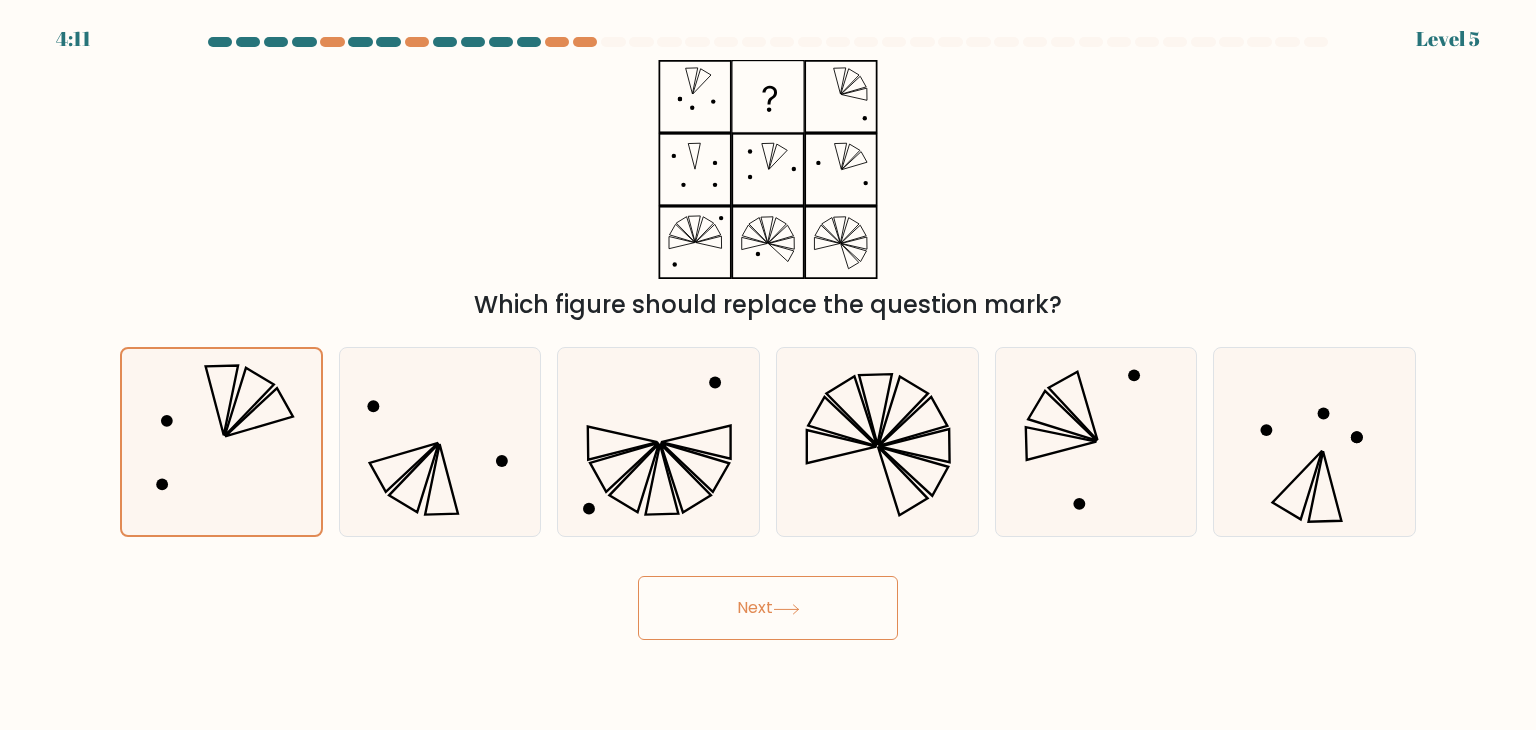 click on "Next" at bounding box center (768, 608) 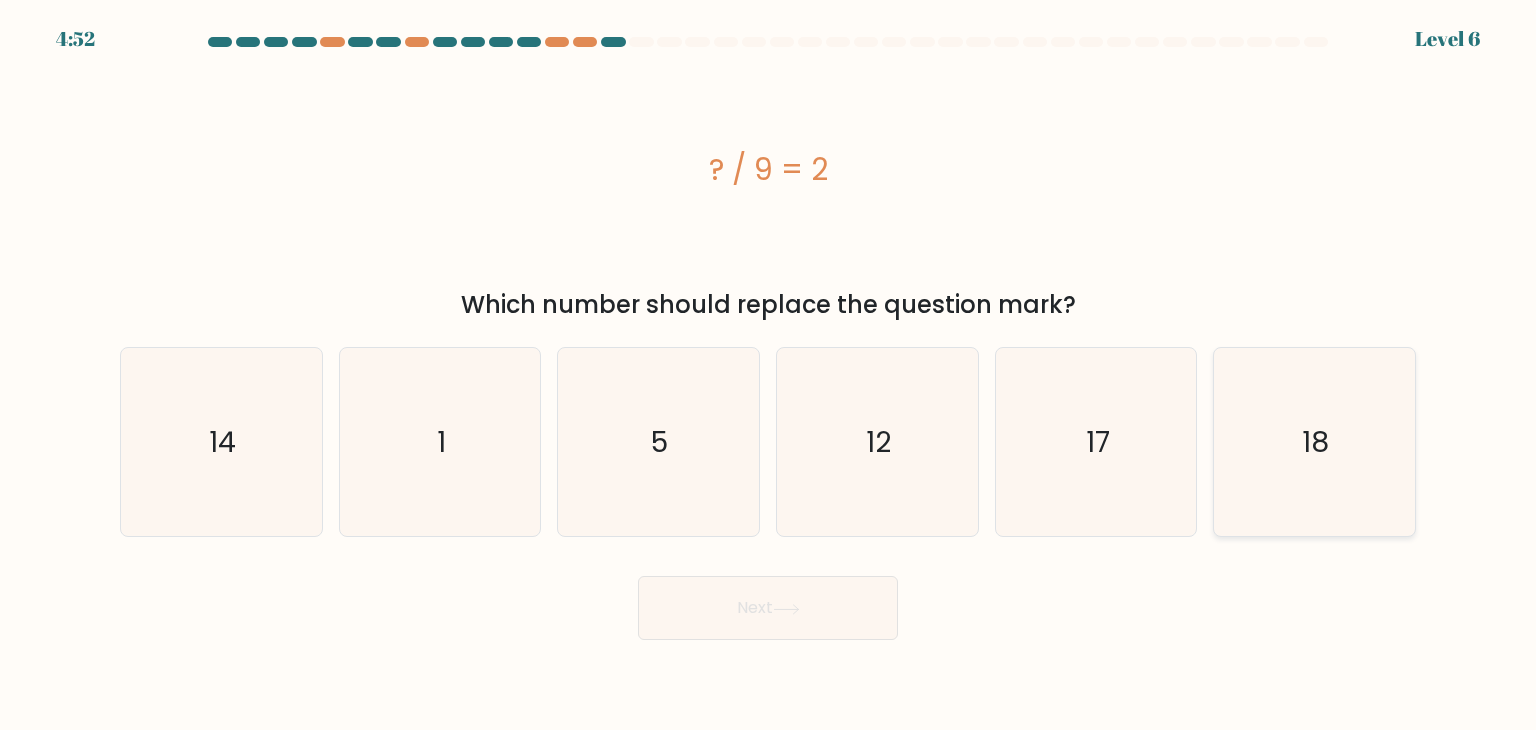 click on "18" at bounding box center (1316, 442) 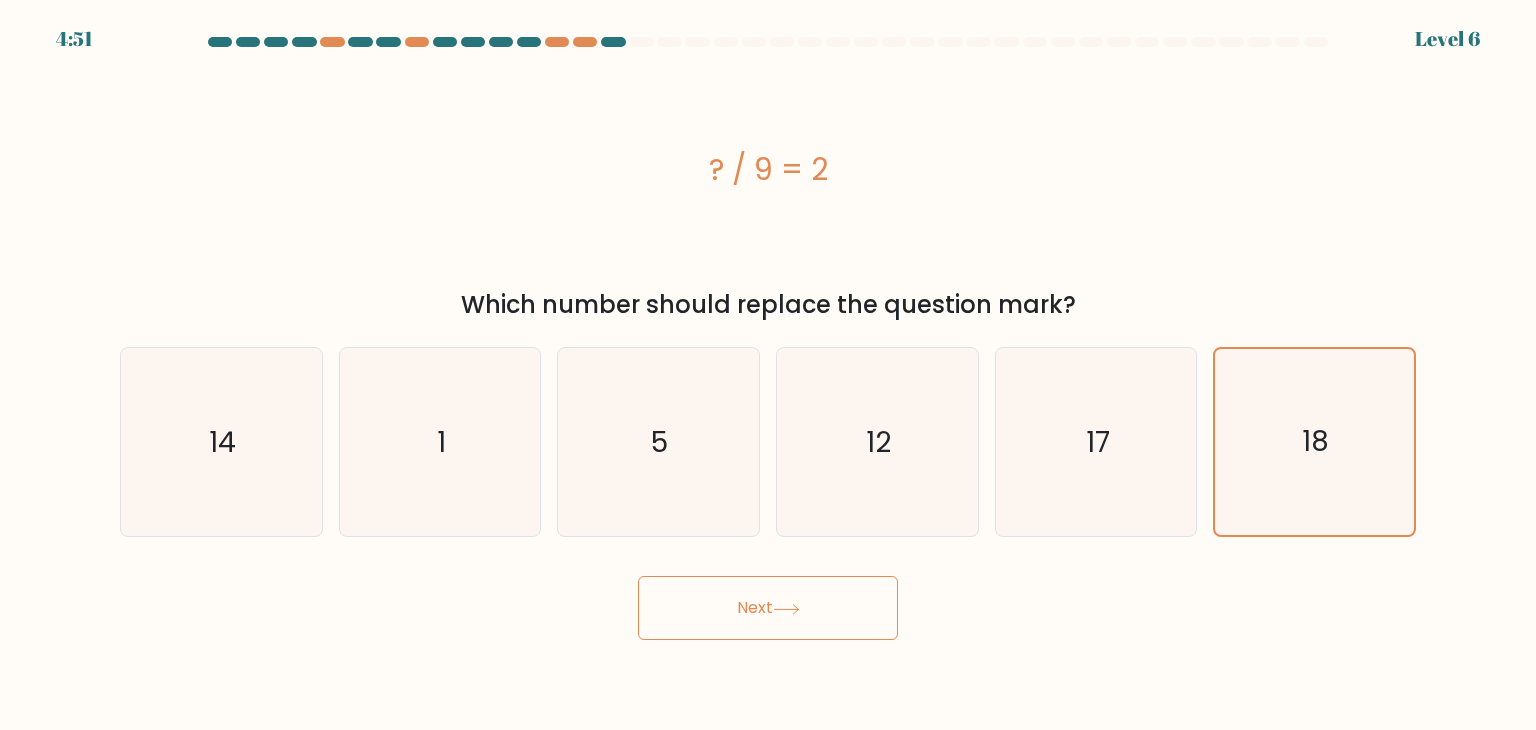 click on "Next" at bounding box center [768, 608] 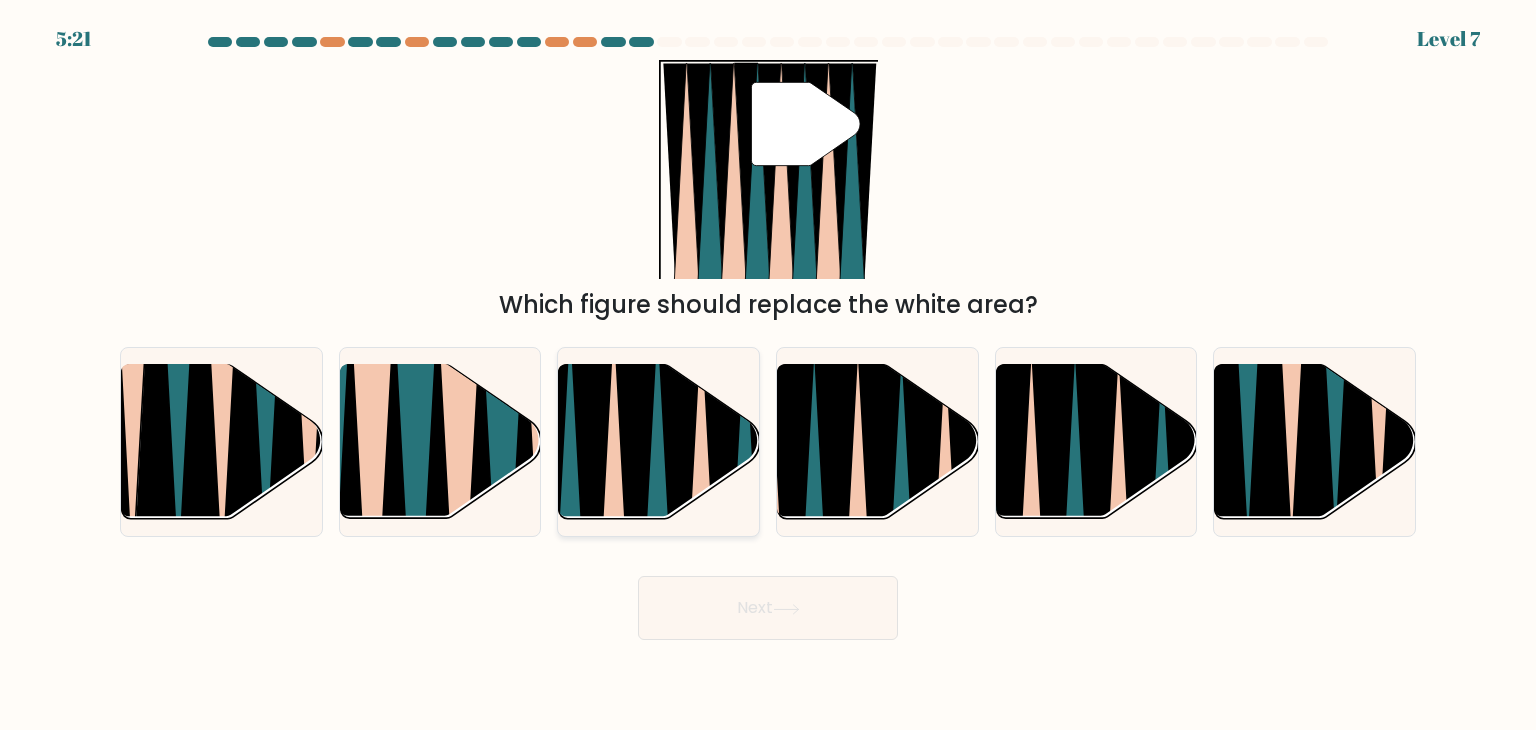 click at bounding box center [593, 530] 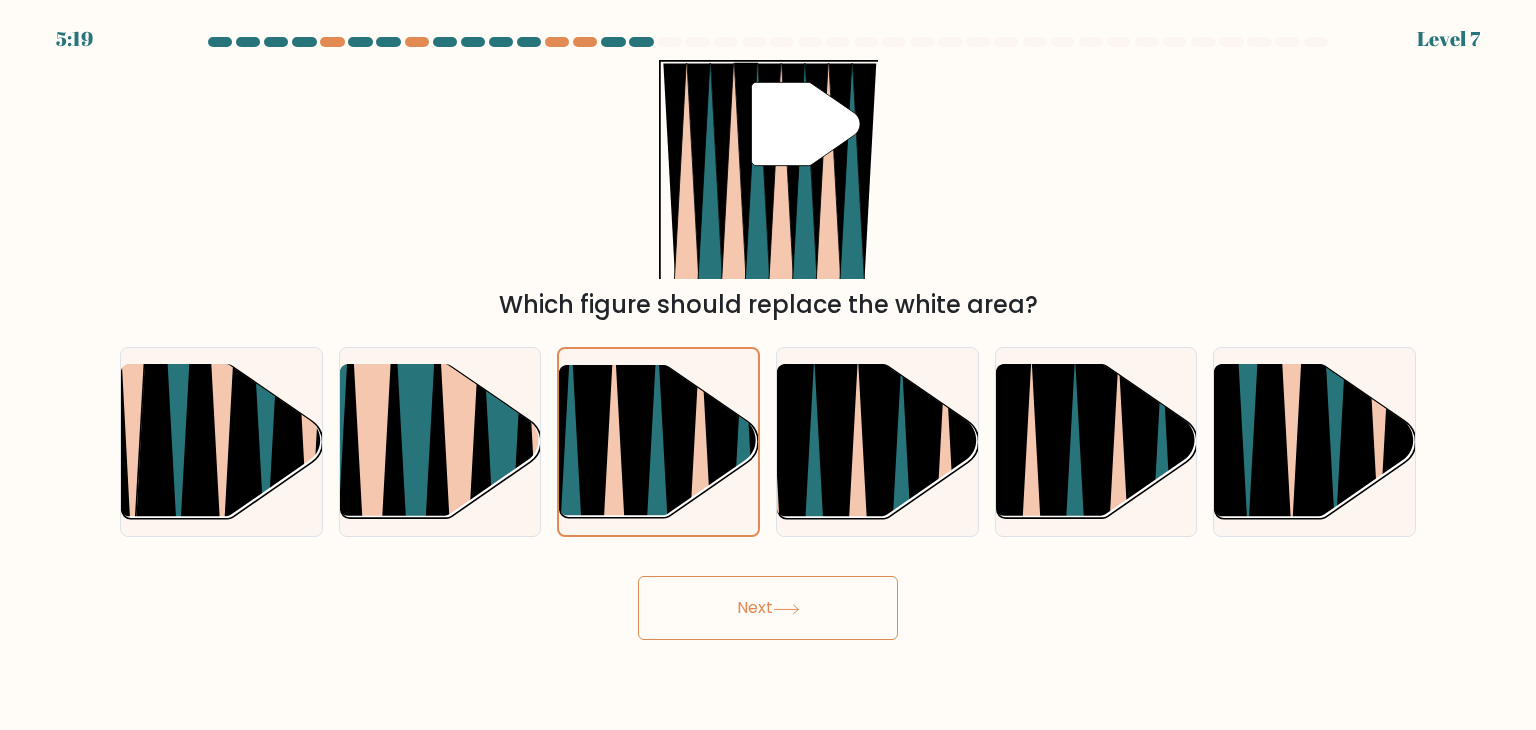 click on "Next" at bounding box center (768, 608) 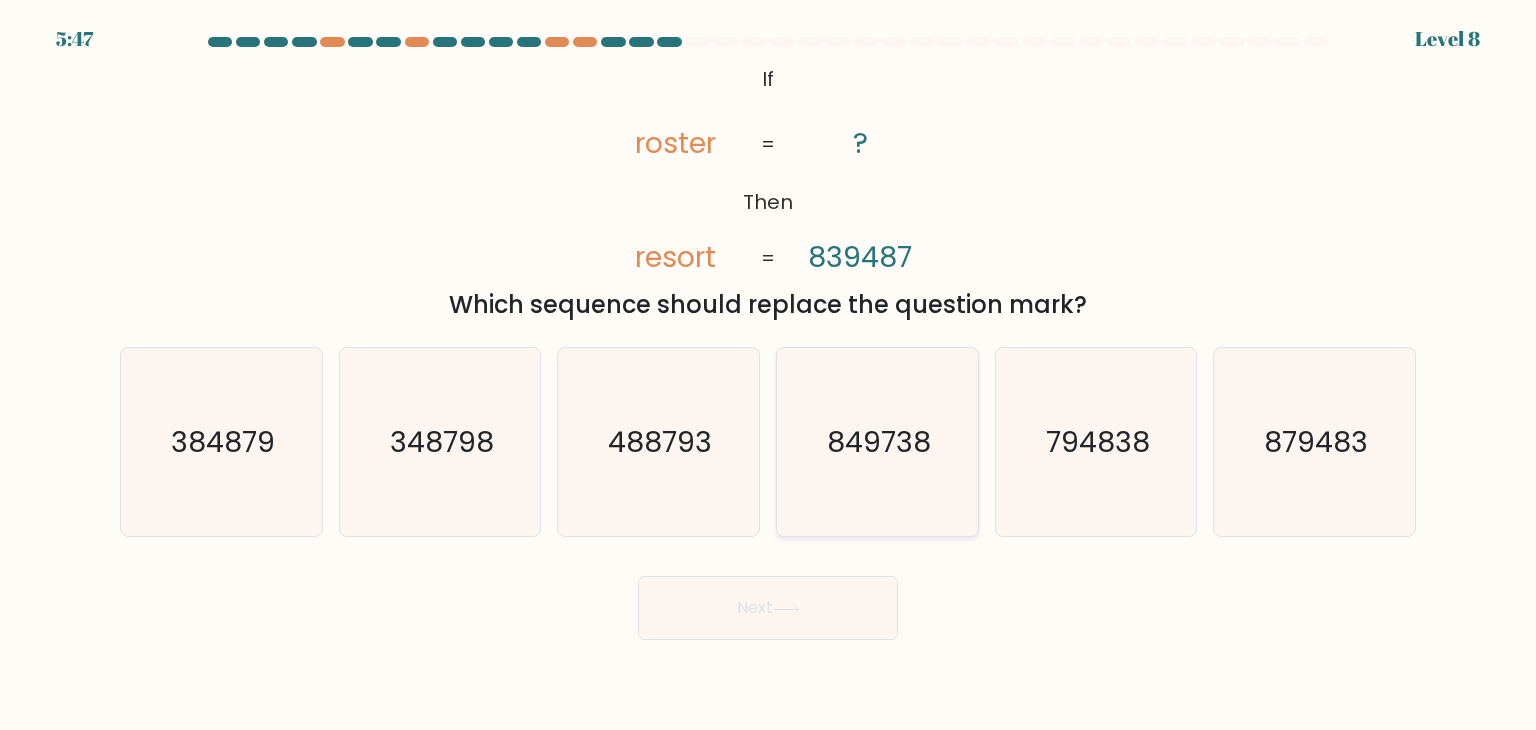 click on "849738" at bounding box center [877, 442] 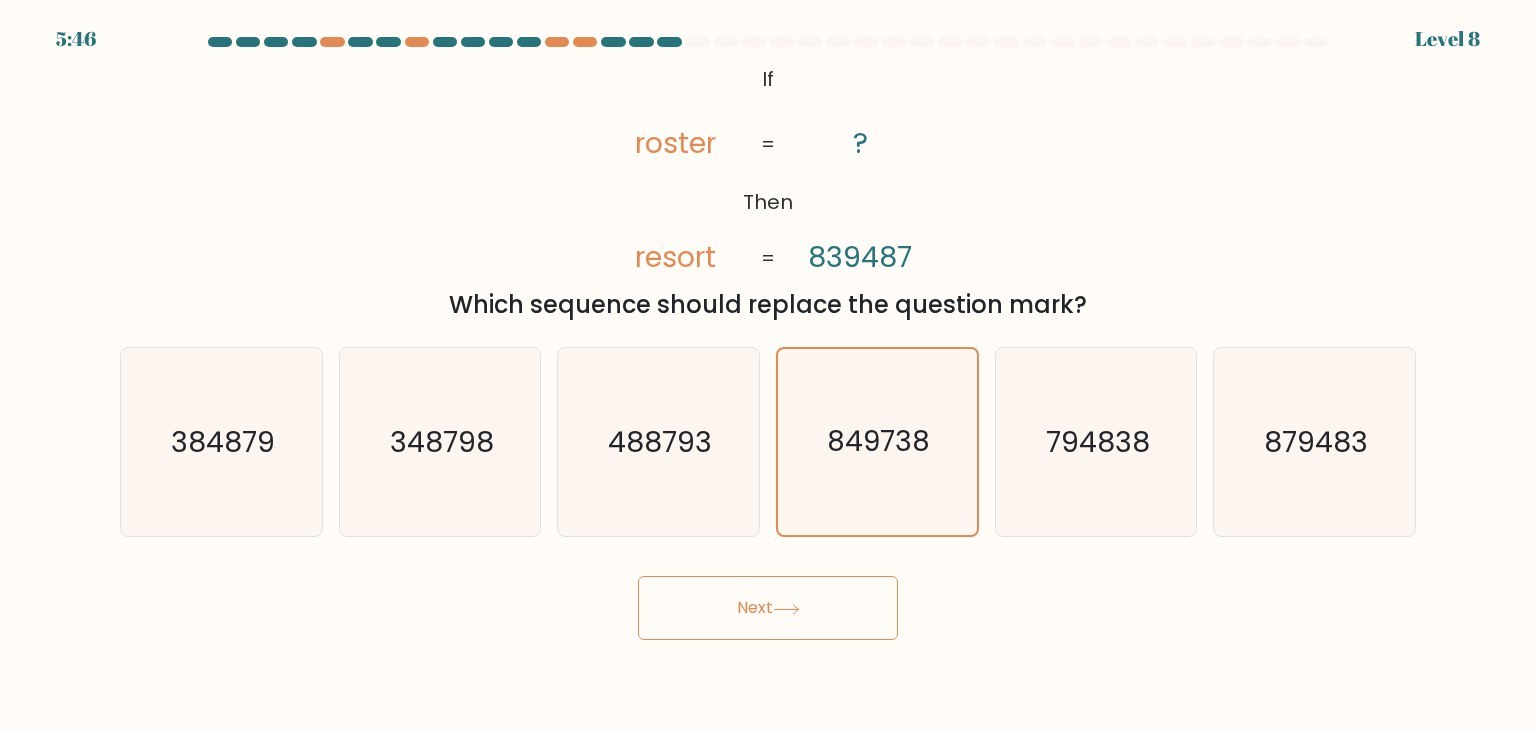 click on "Next" at bounding box center (768, 608) 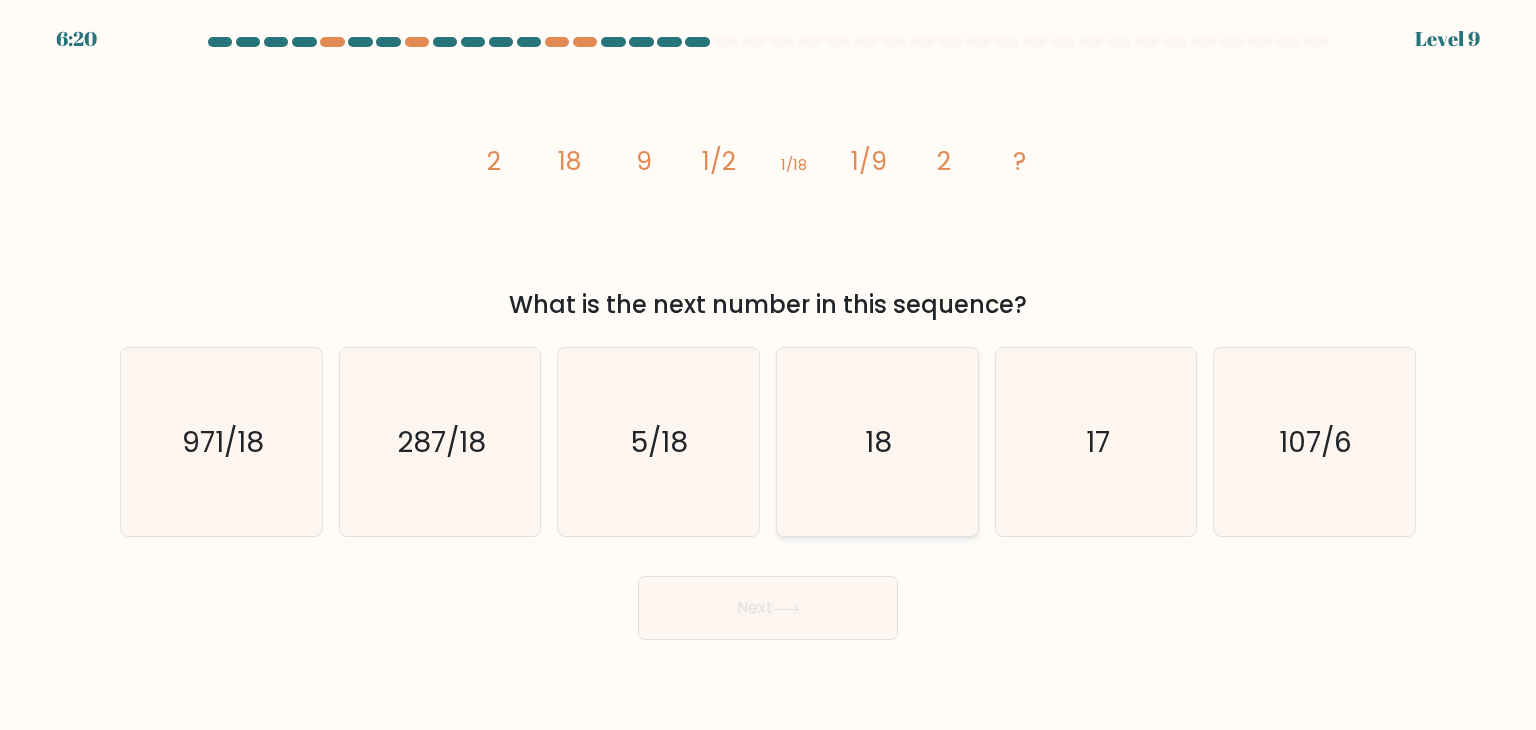 click on "18" at bounding box center [877, 442] 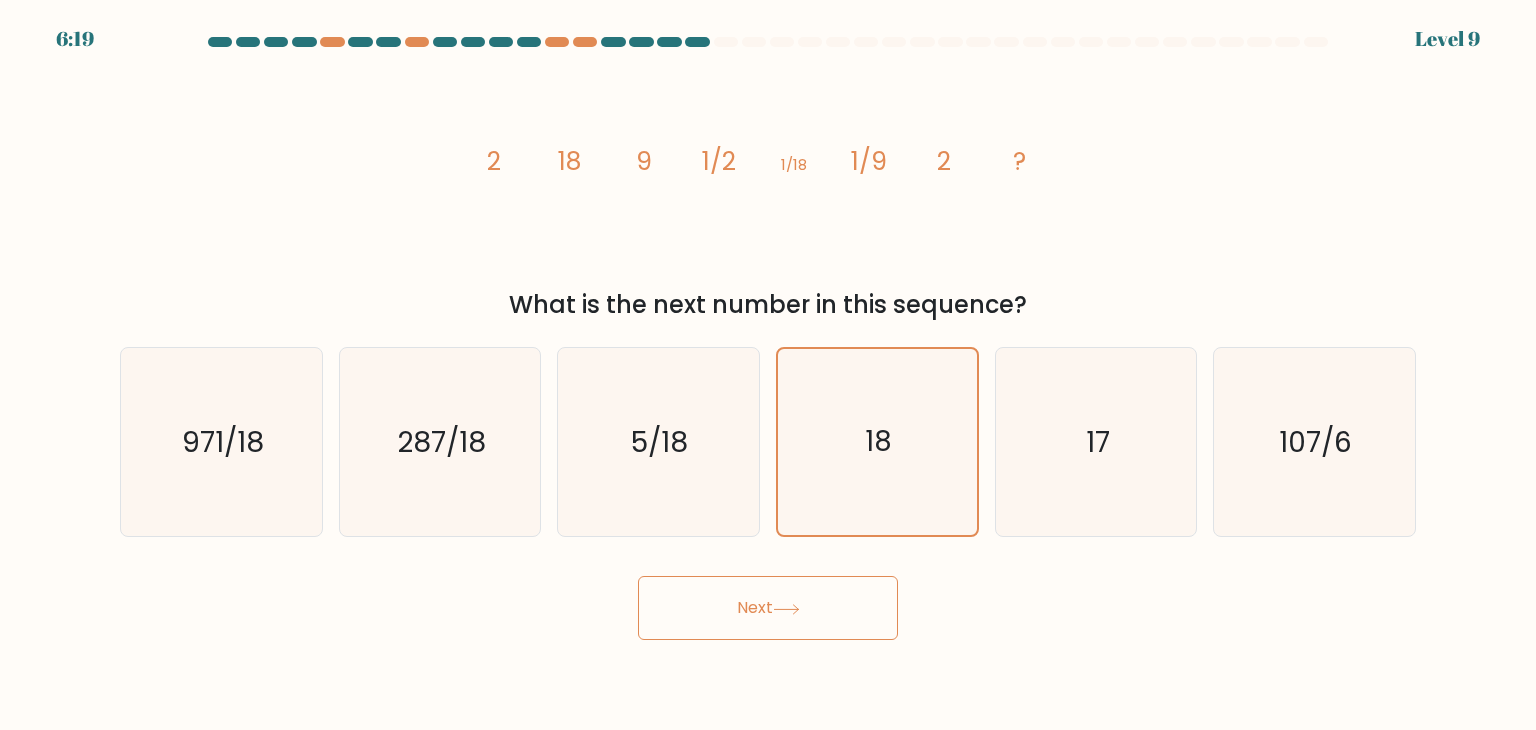 click at bounding box center [786, 609] 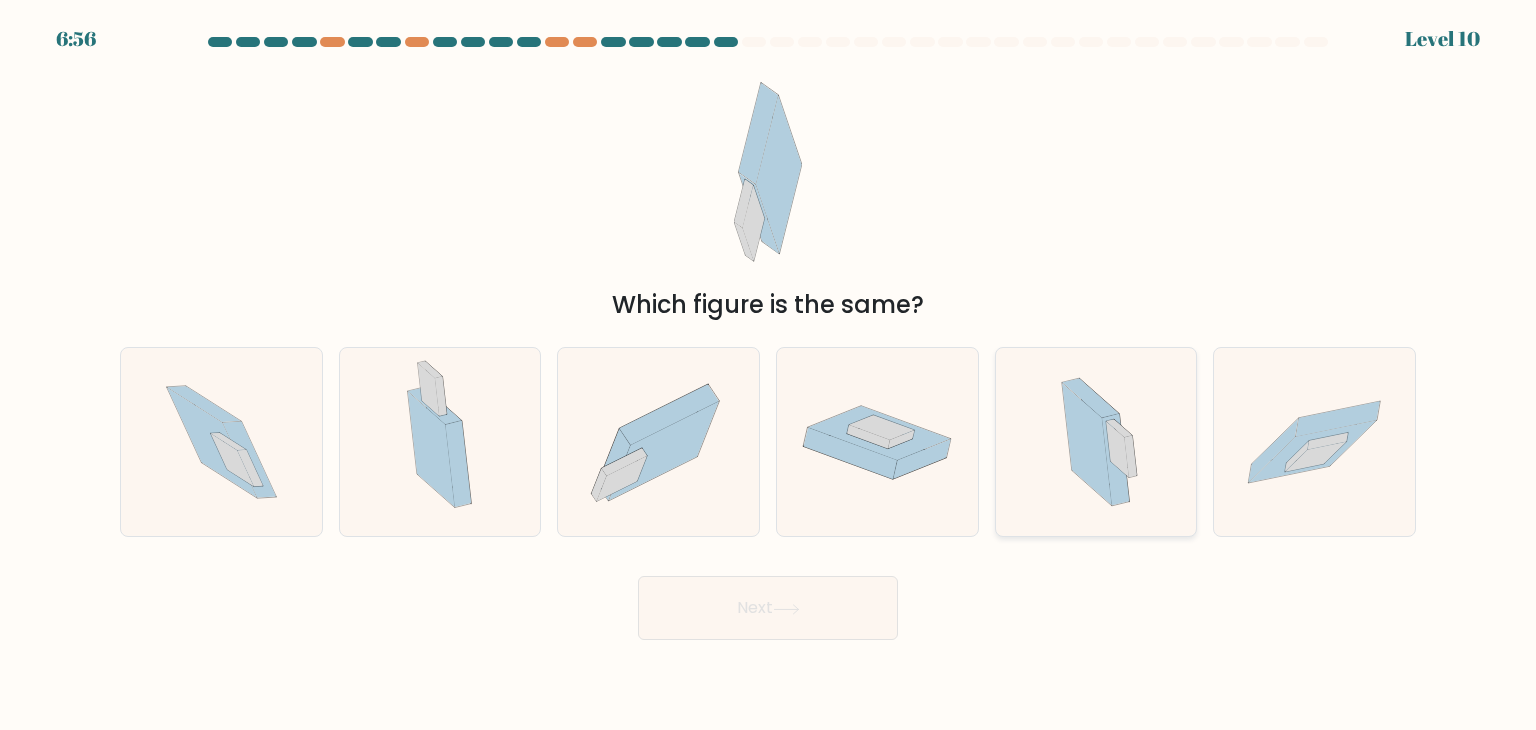 click at bounding box center [1095, 442] 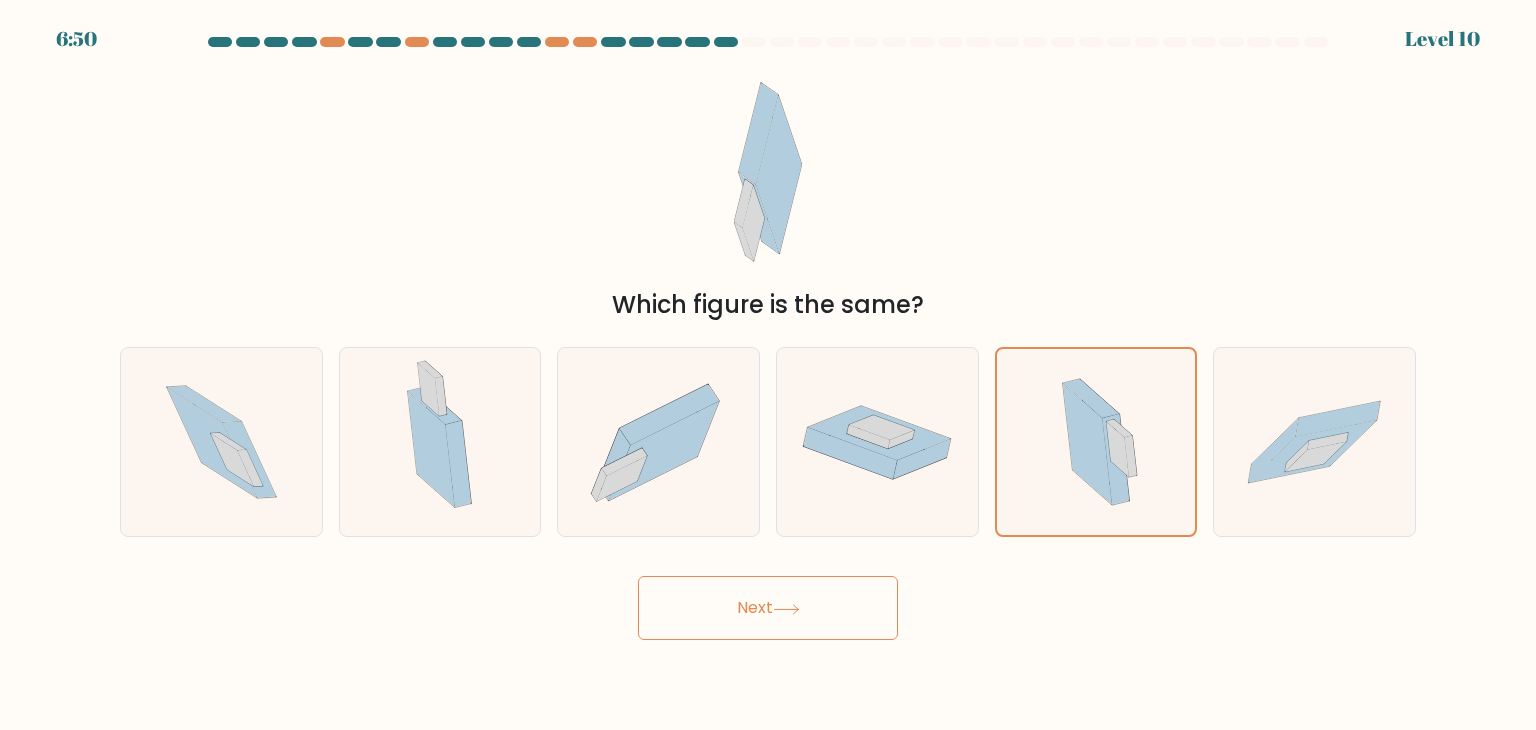 click on "Next" at bounding box center [768, 608] 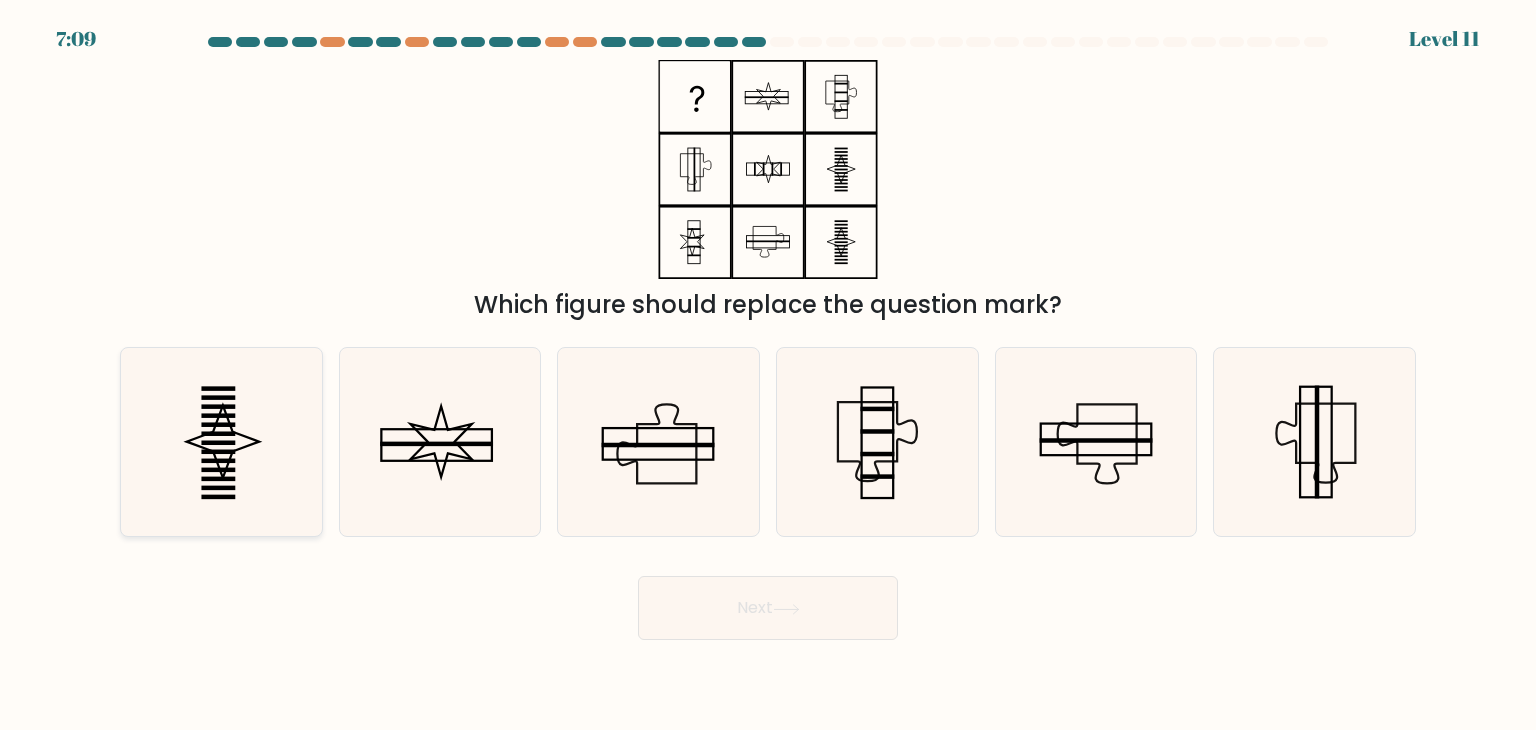 click at bounding box center [221, 442] 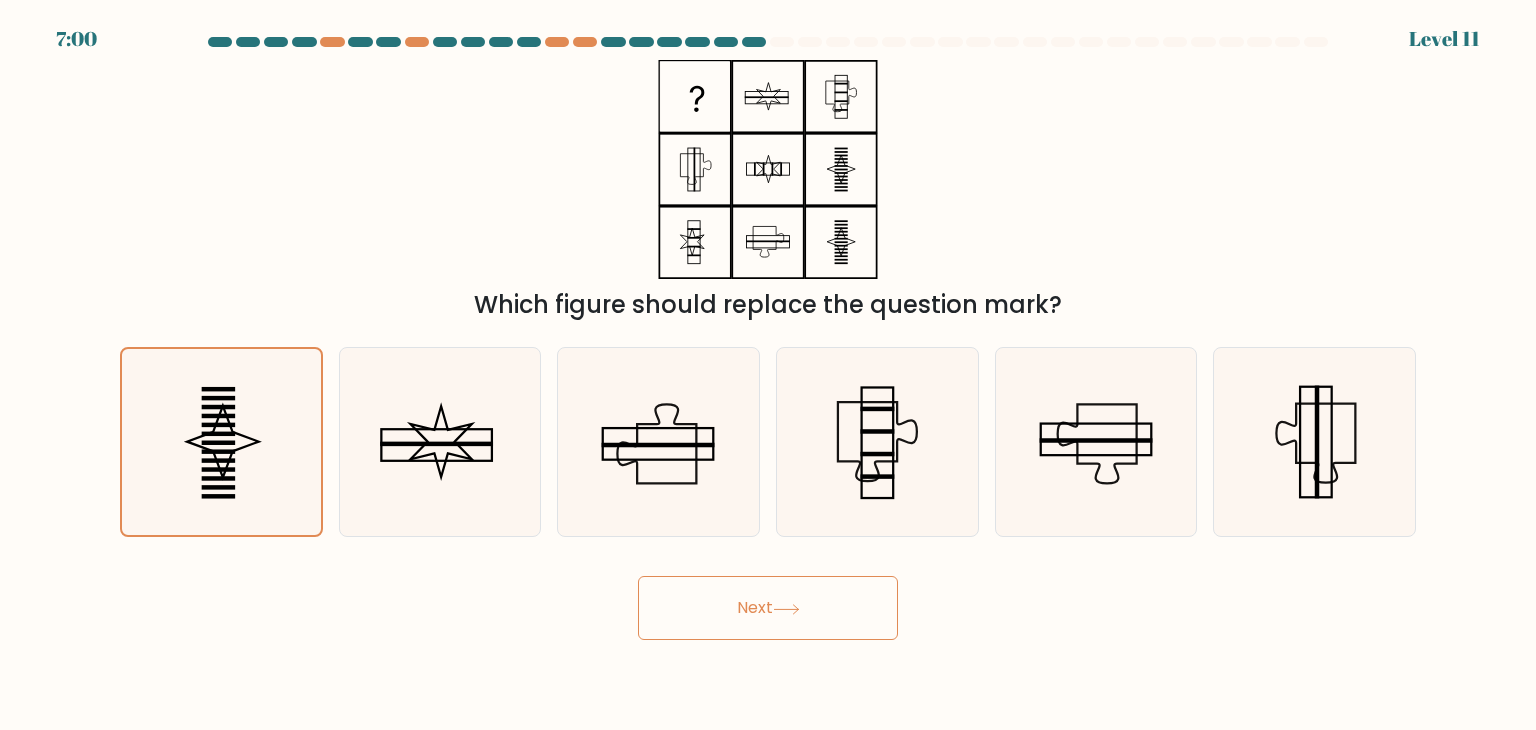 click on "Next" at bounding box center [768, 608] 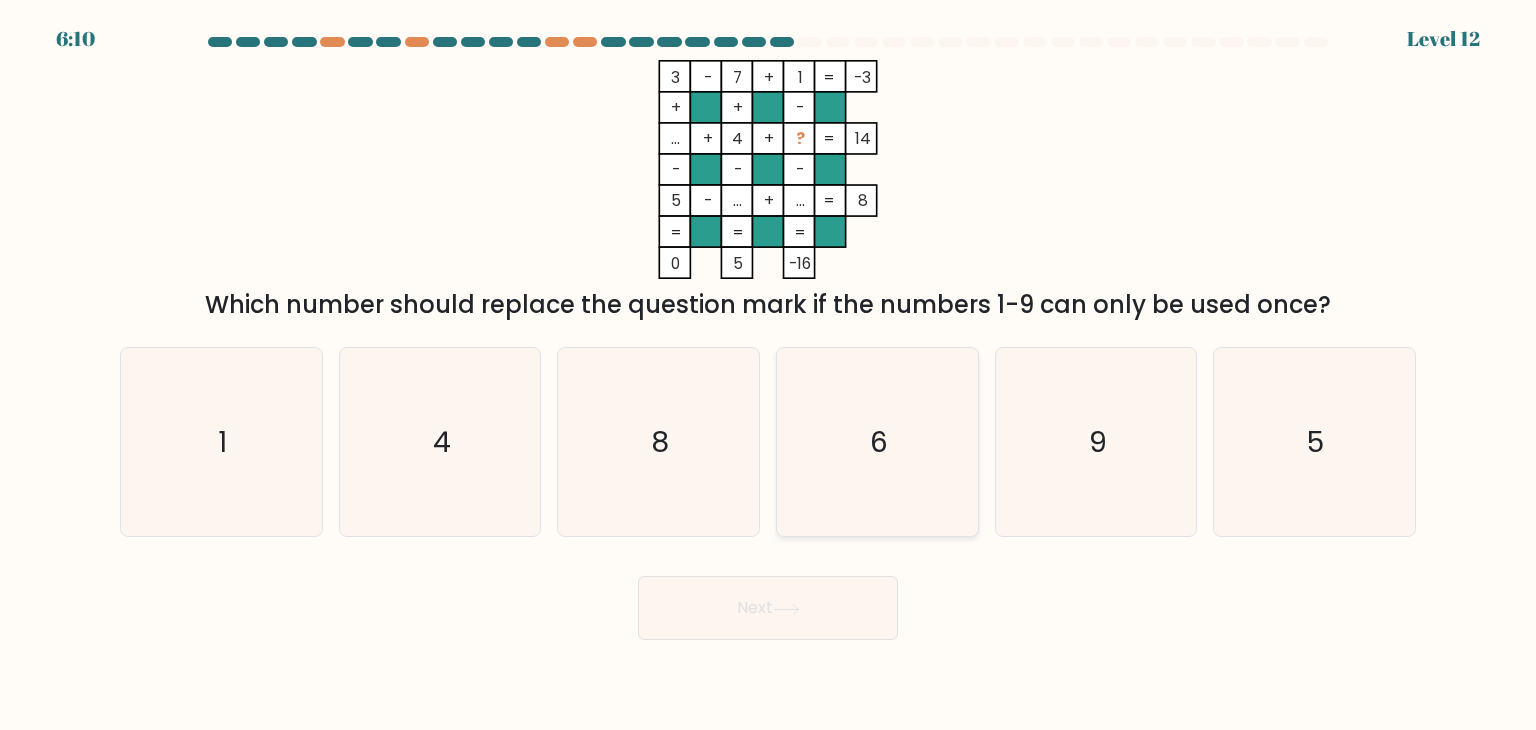click on "6" at bounding box center (877, 442) 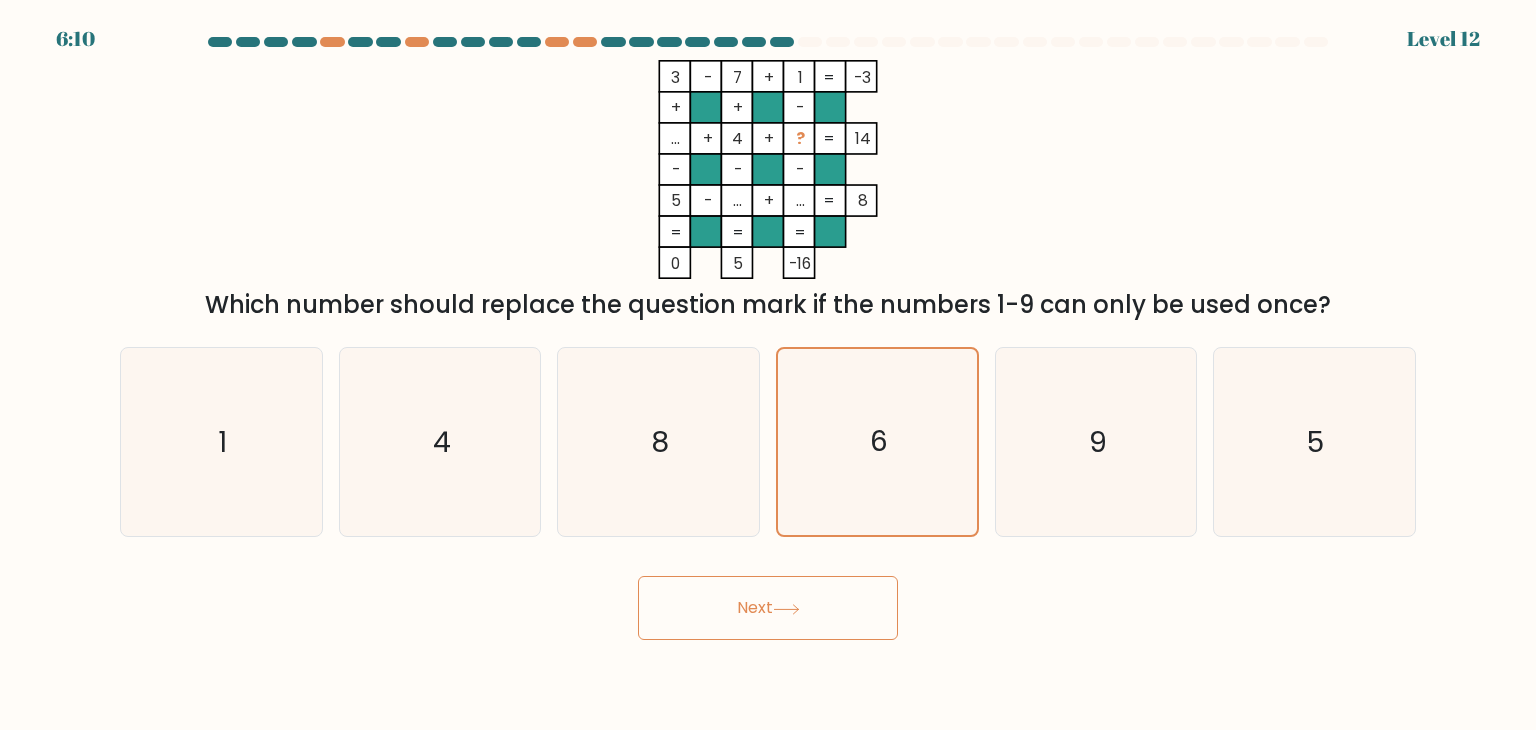 click on "Next" at bounding box center (768, 608) 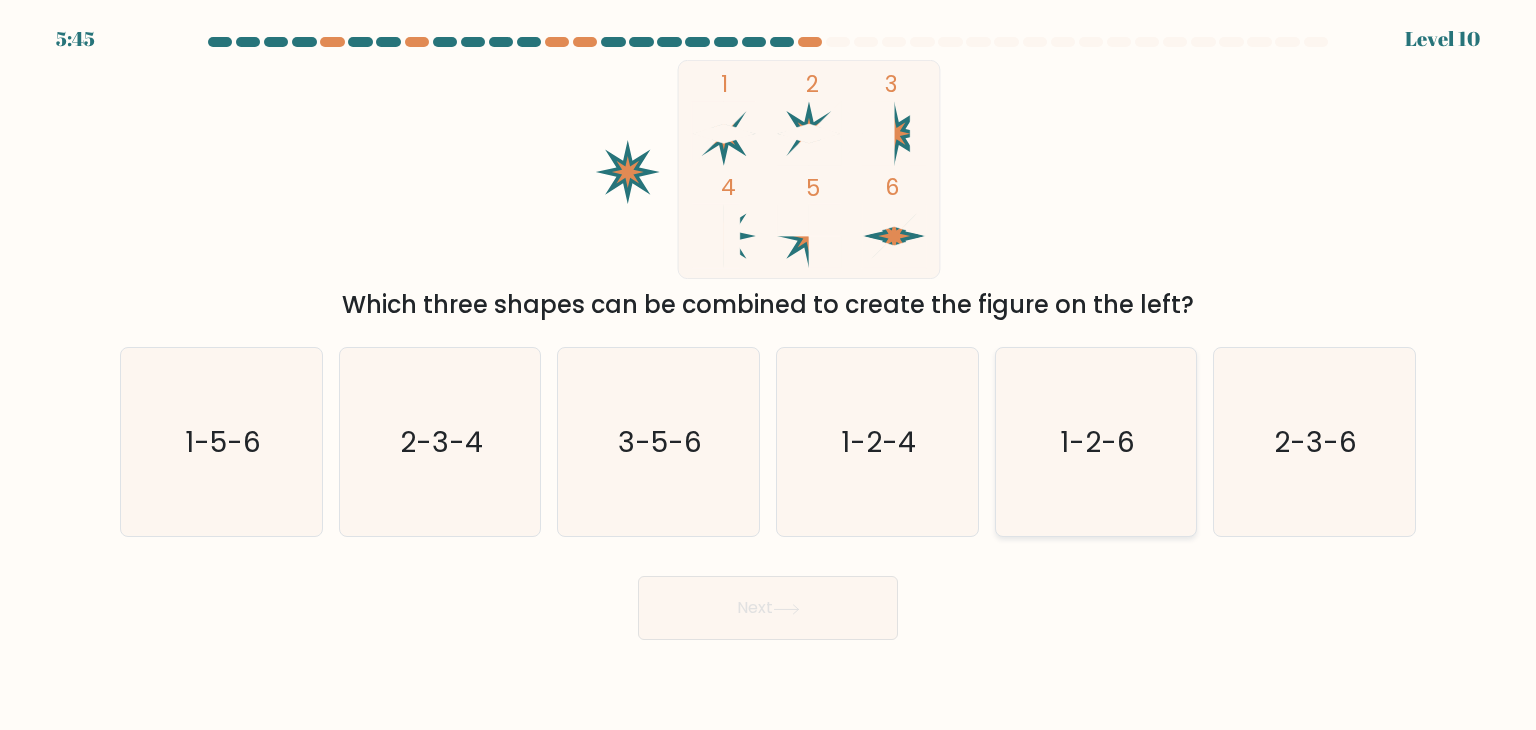 click on "1-2-6" at bounding box center [1097, 442] 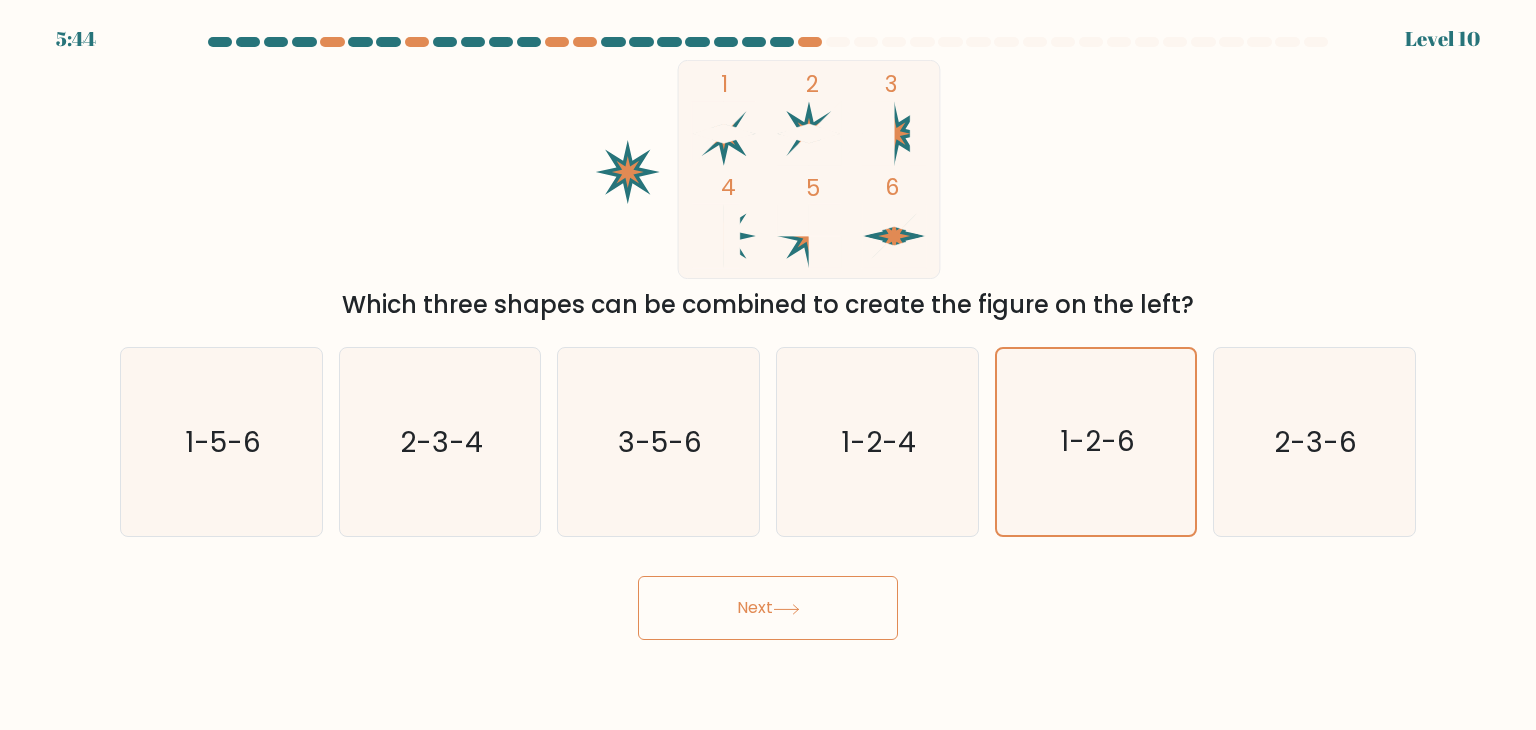 click on "Next" at bounding box center (768, 608) 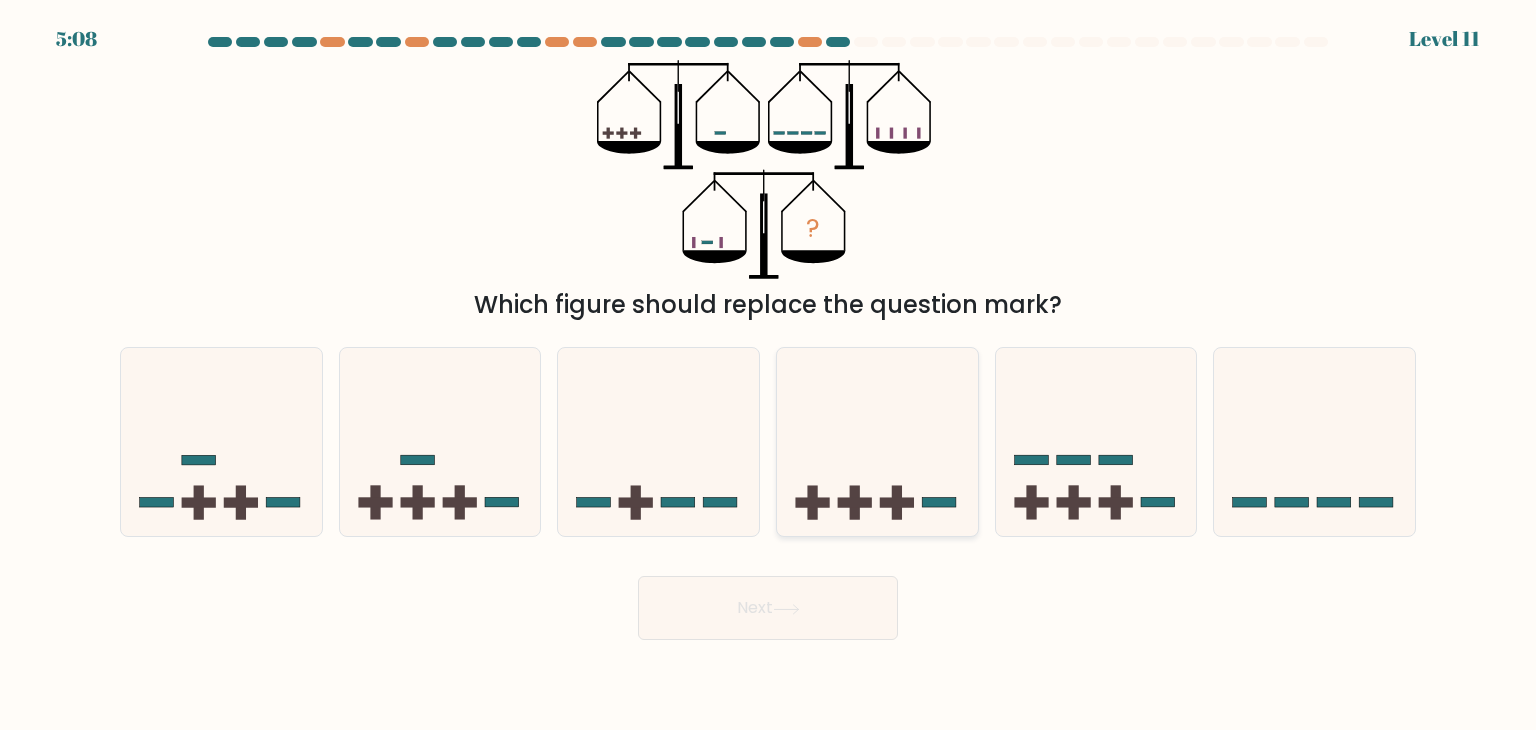 click at bounding box center [877, 442] 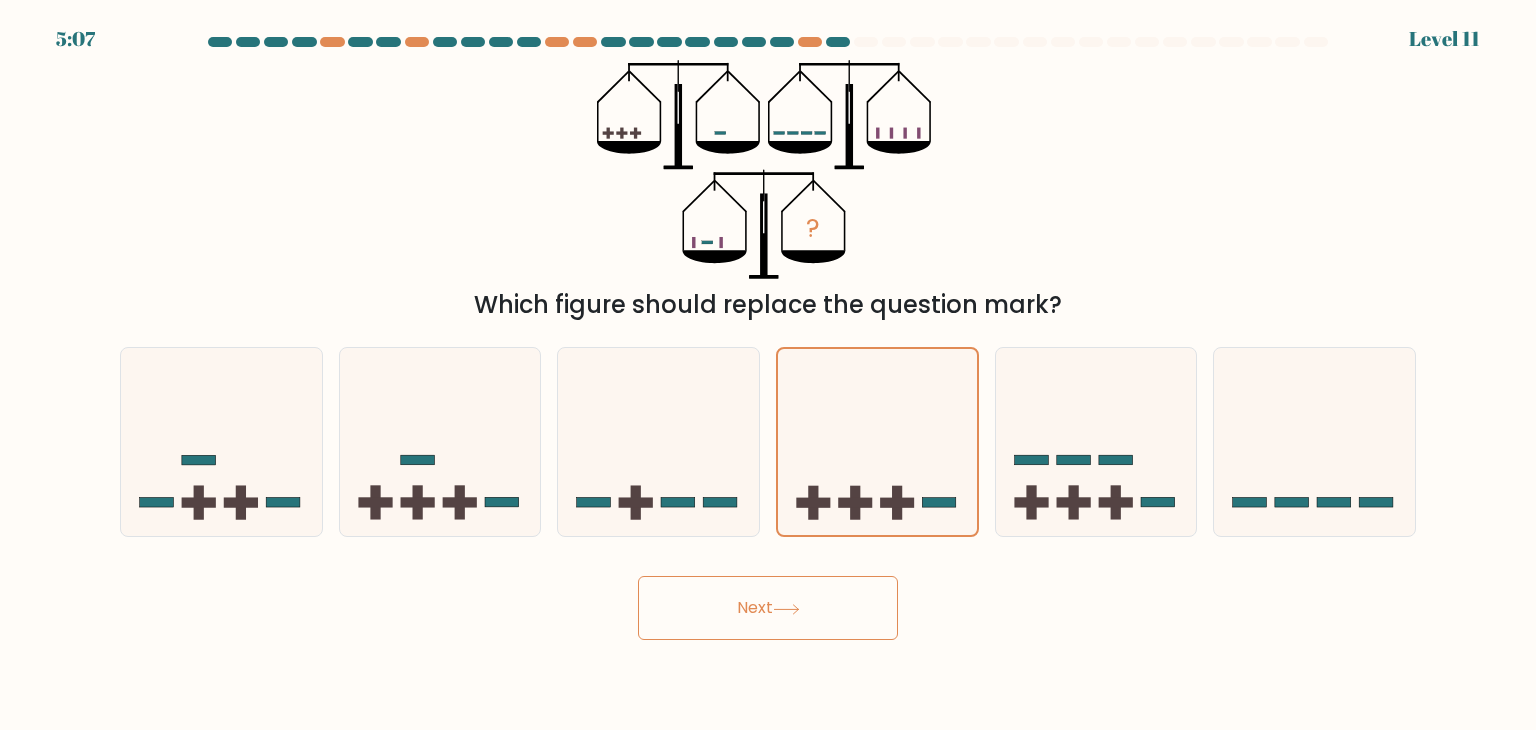 click on "Next" at bounding box center (768, 608) 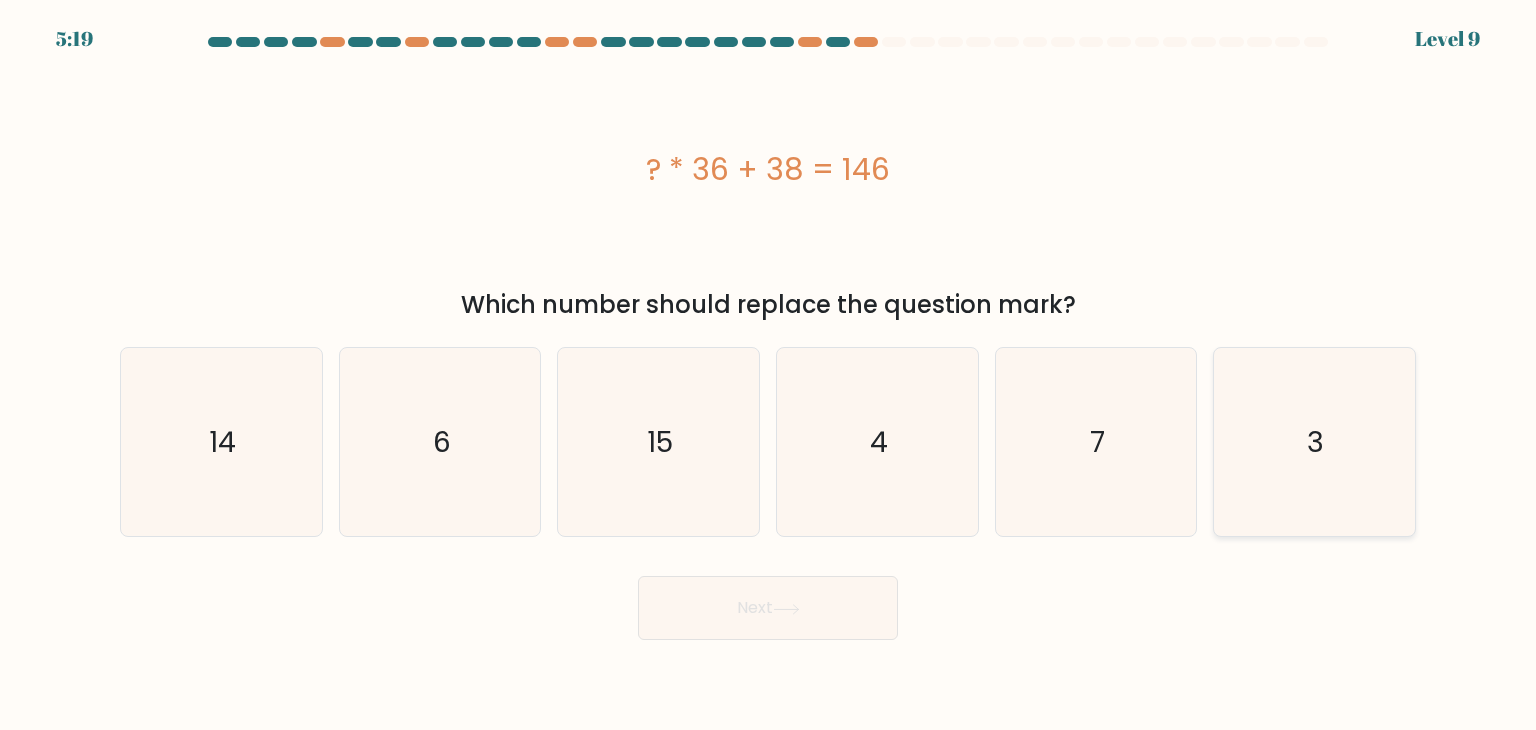 click on "3" at bounding box center [1314, 442] 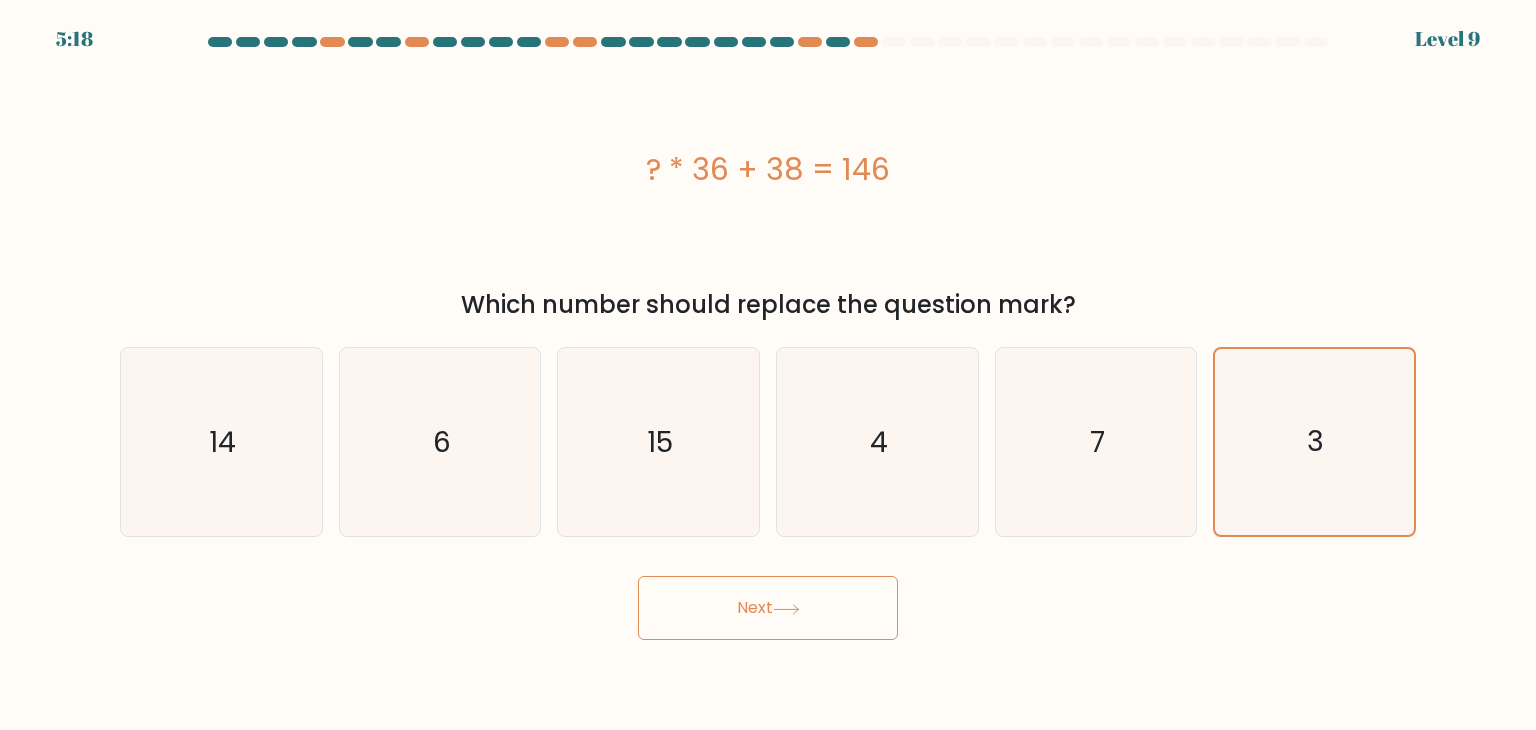 click on "Next" at bounding box center [768, 608] 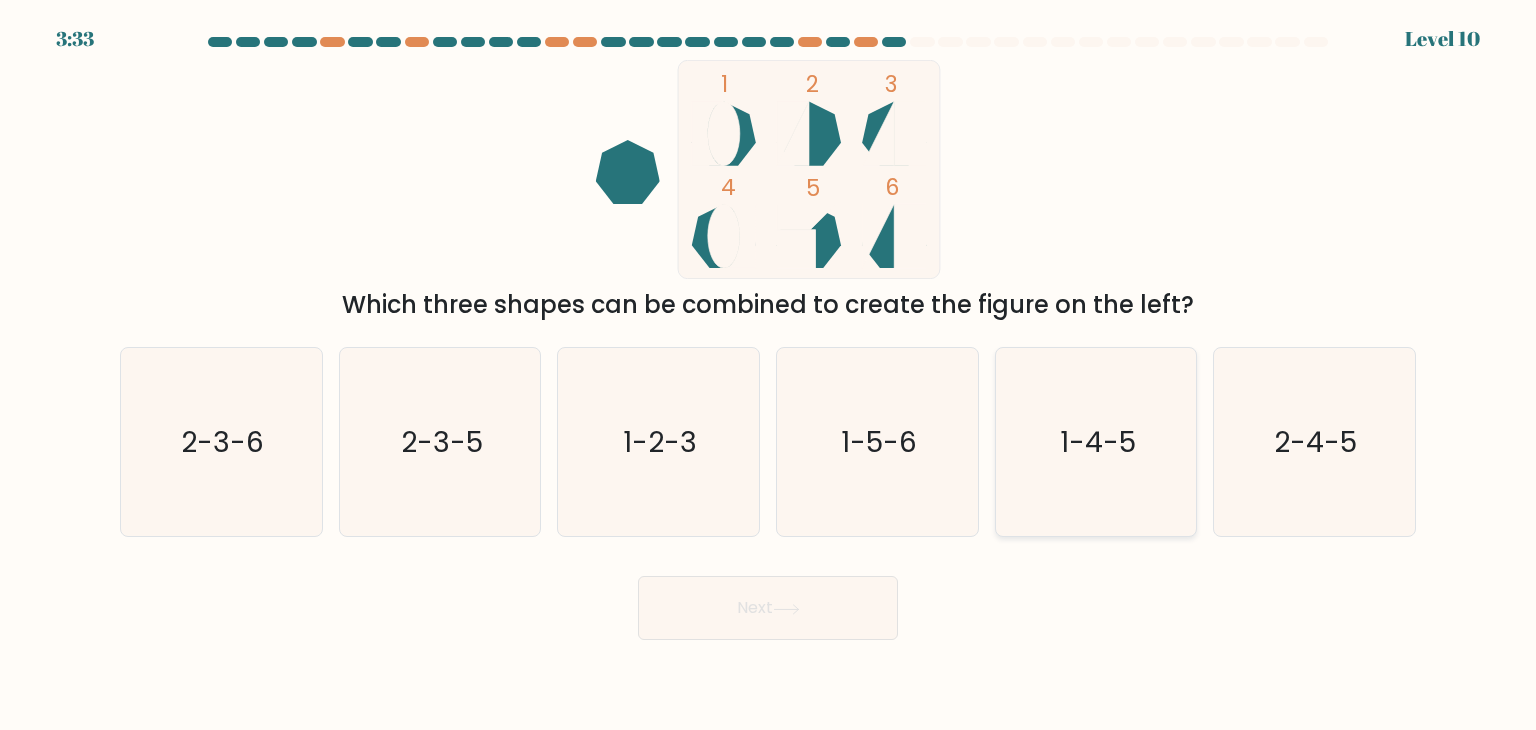 click on "1-4-5" at bounding box center (1096, 442) 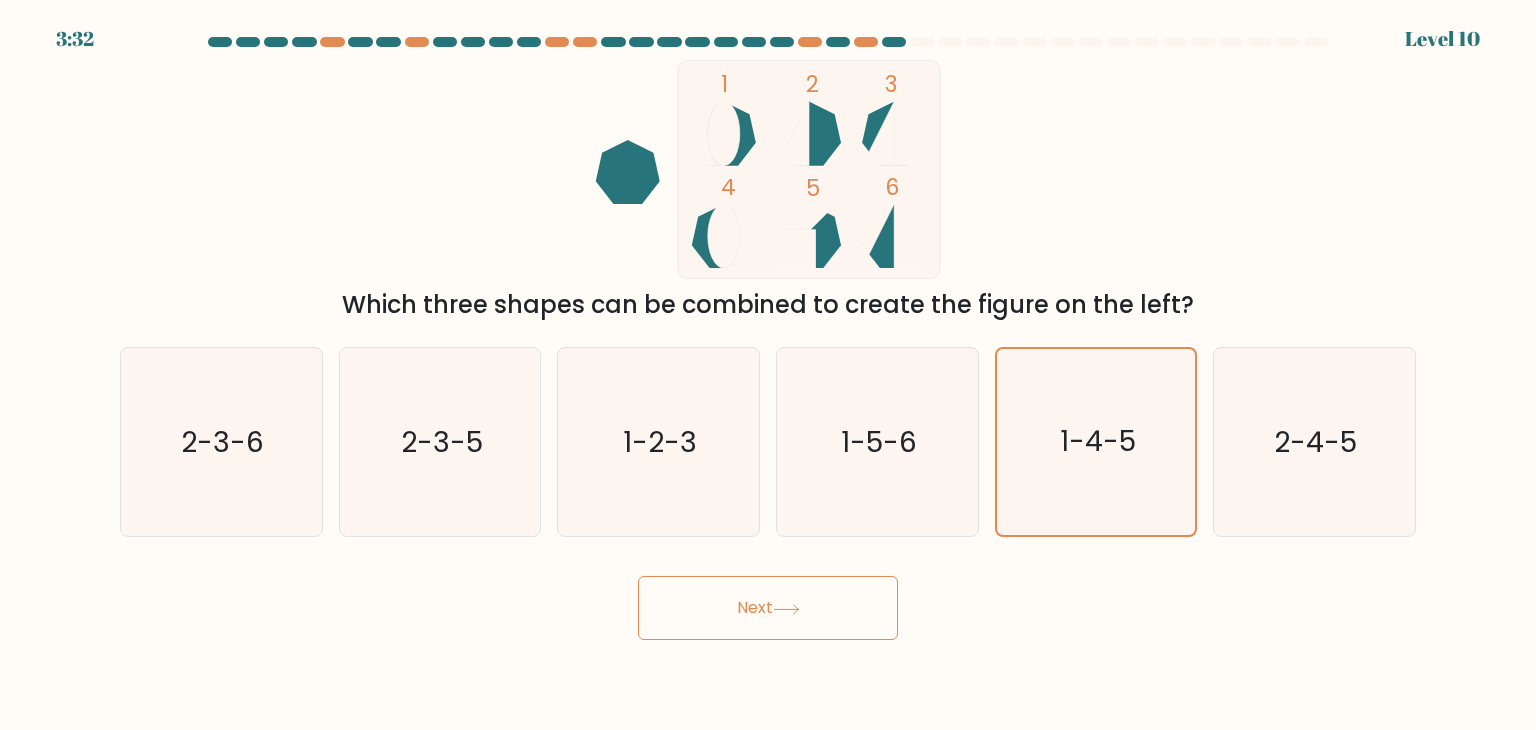 click on "Next" at bounding box center [768, 608] 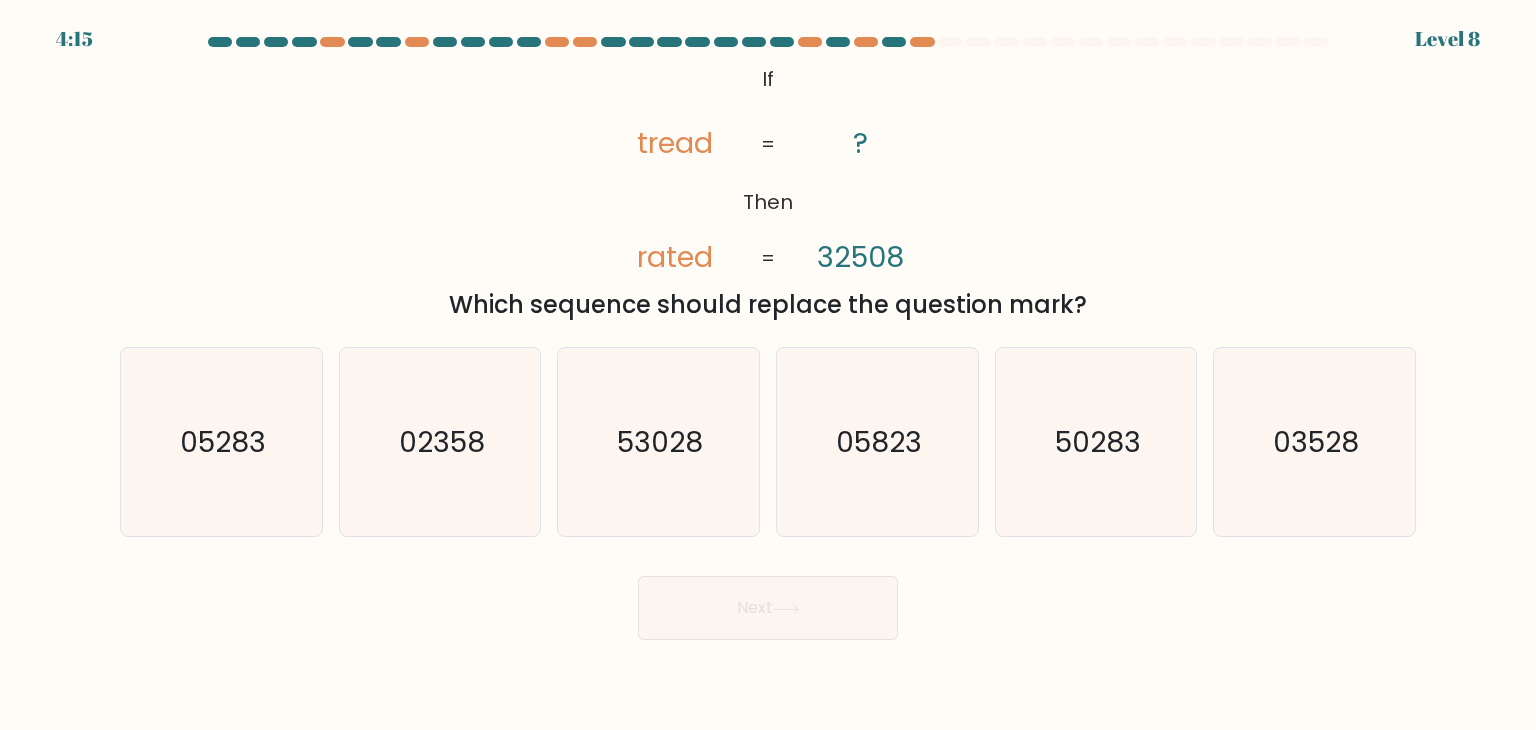 drag, startPoint x: 834, startPoint y: 602, endPoint x: 1068, endPoint y: 621, distance: 234.7701 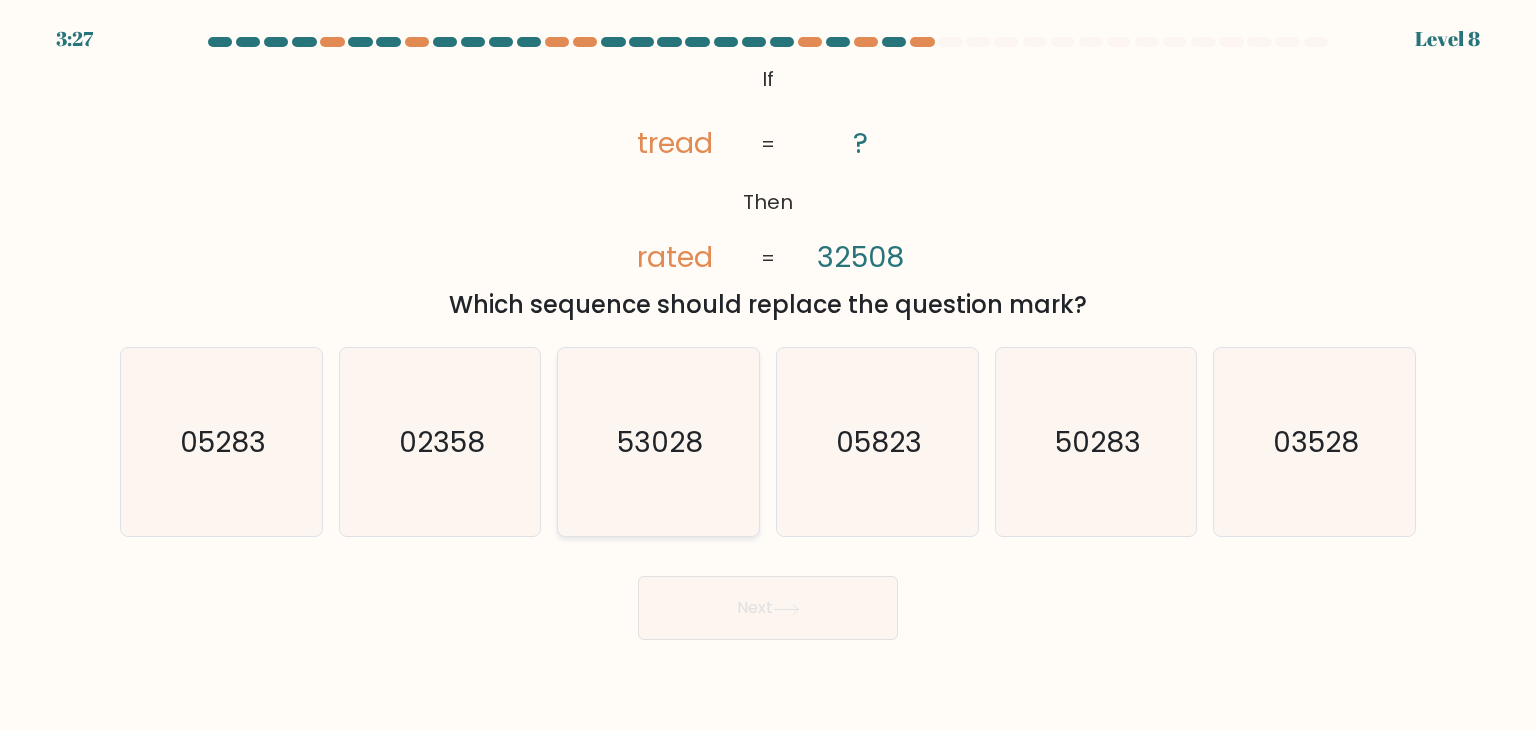 click on "53028" at bounding box center [658, 442] 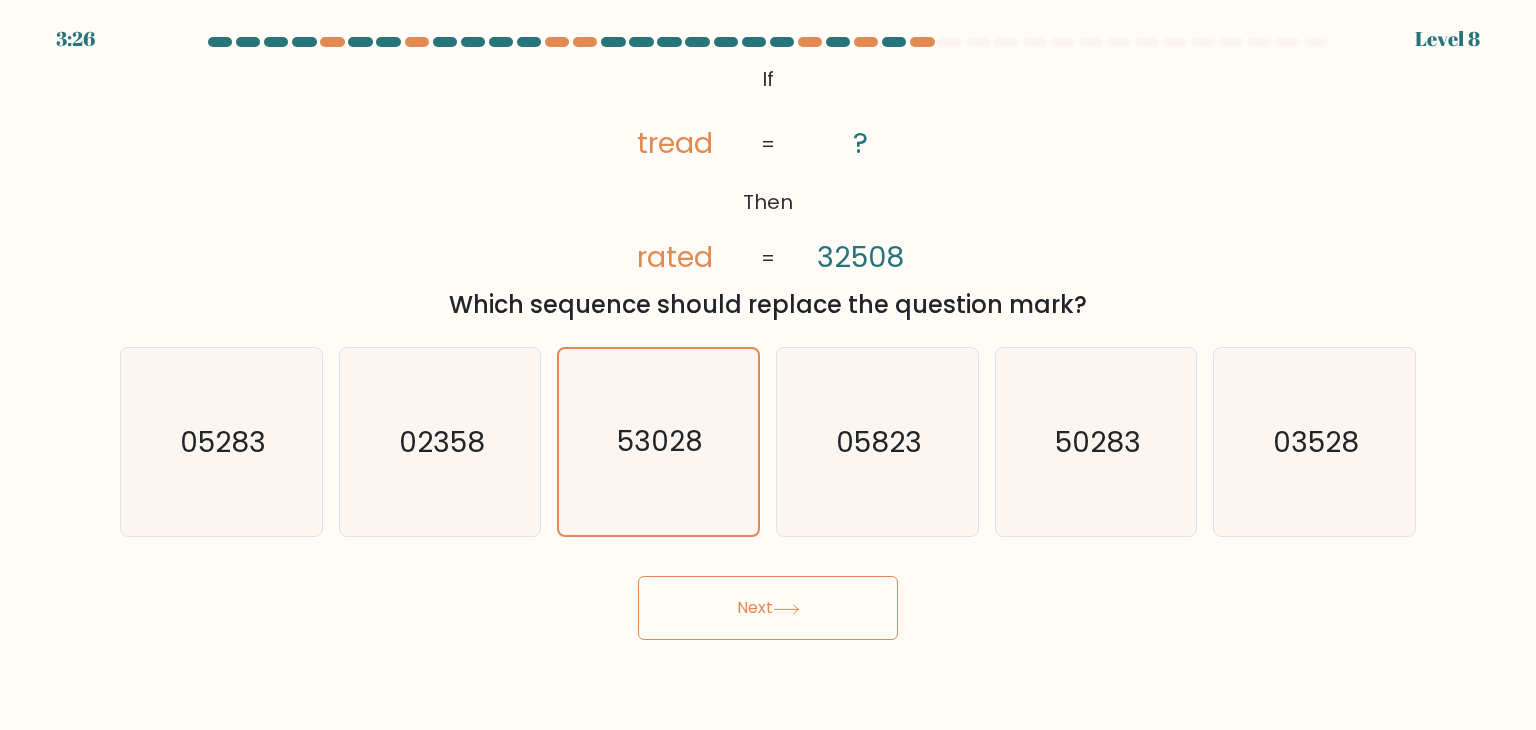 click at bounding box center [786, 609] 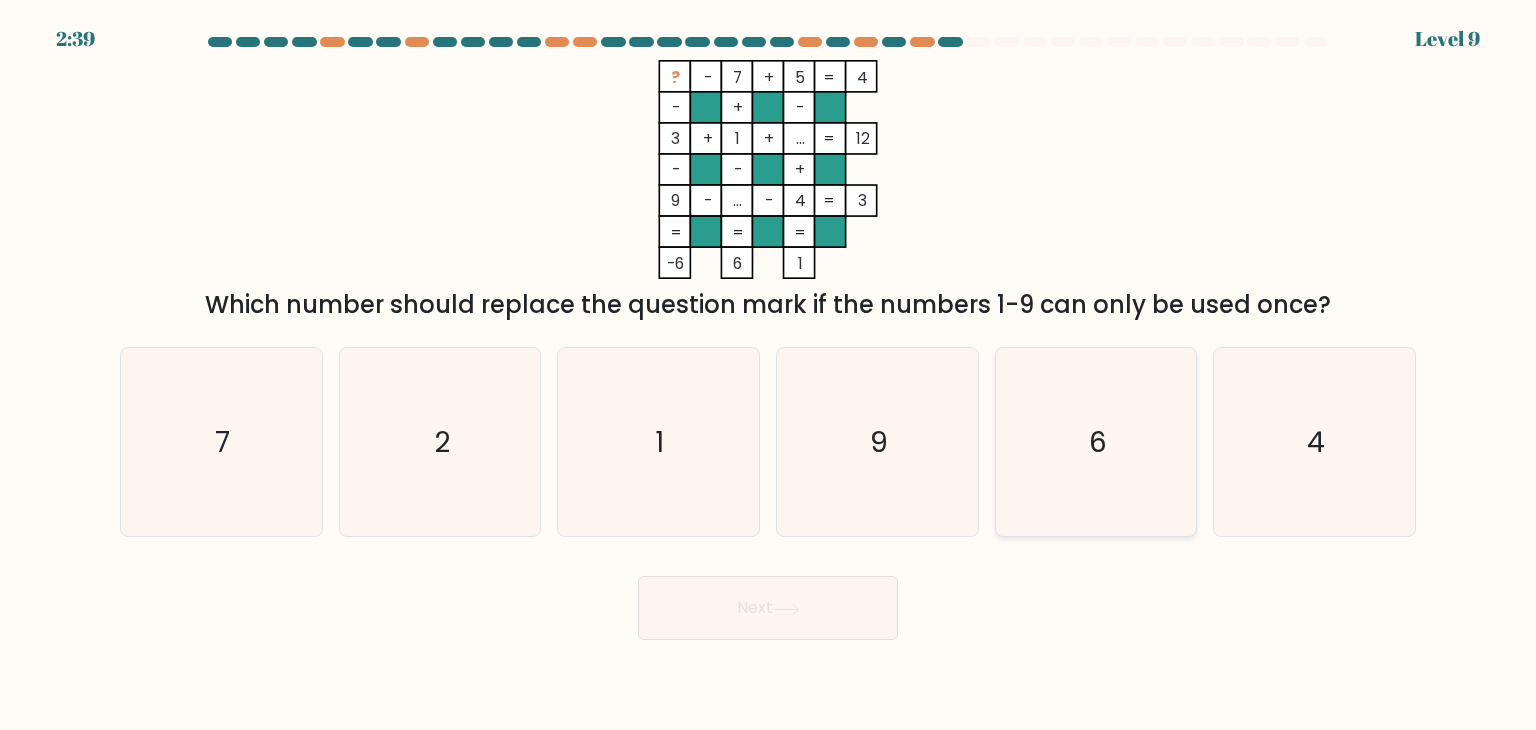 type 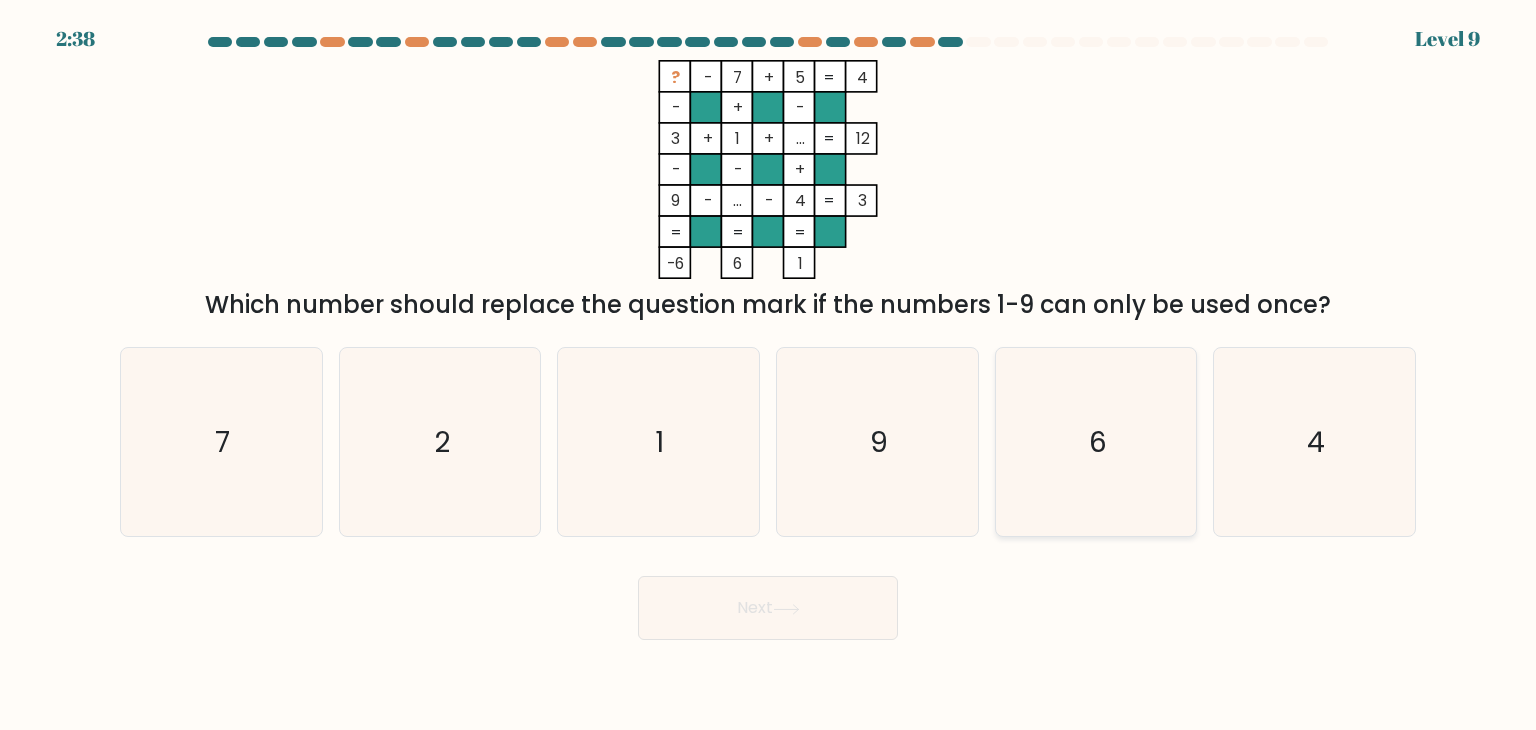 click on "Next" at bounding box center (768, 608) 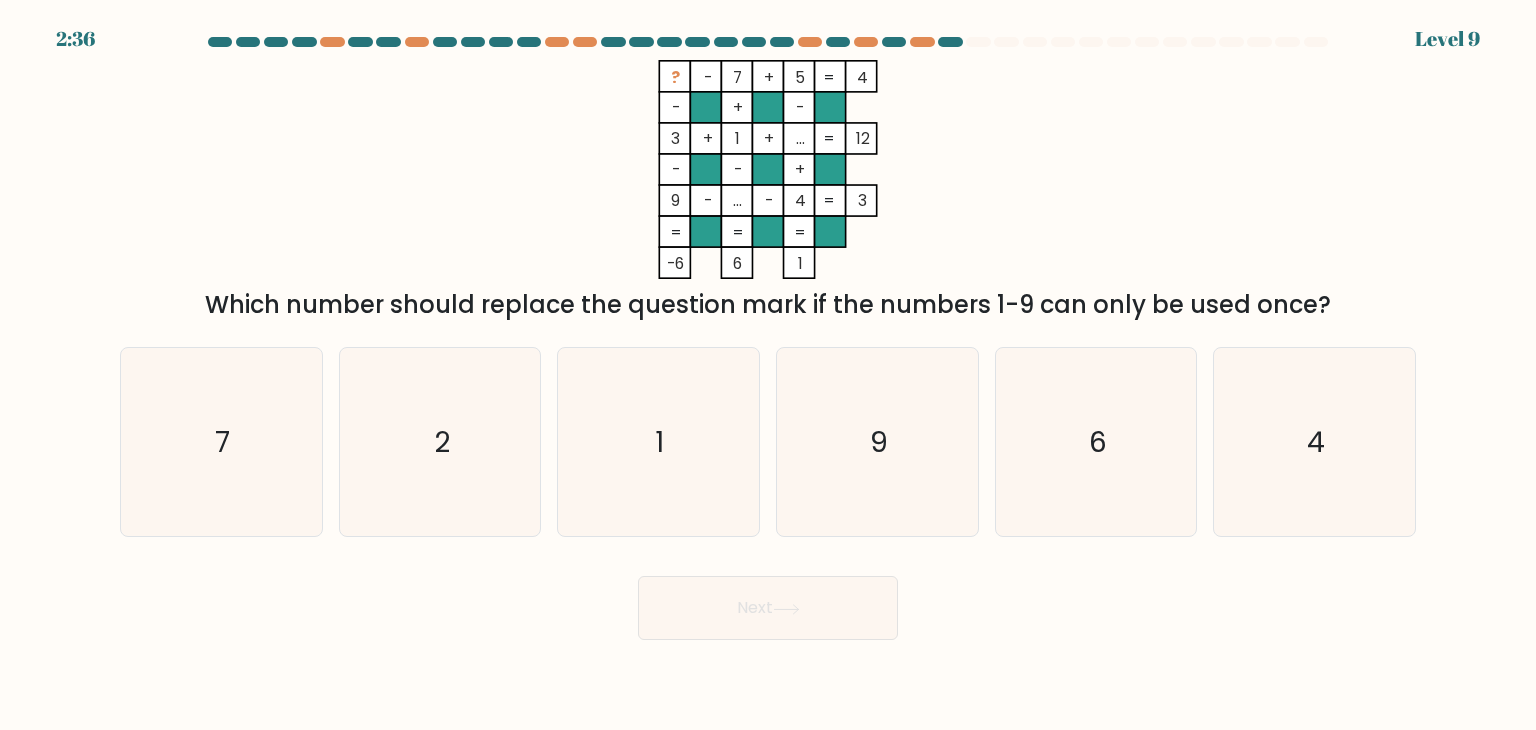 click on "Next" at bounding box center (768, 600) 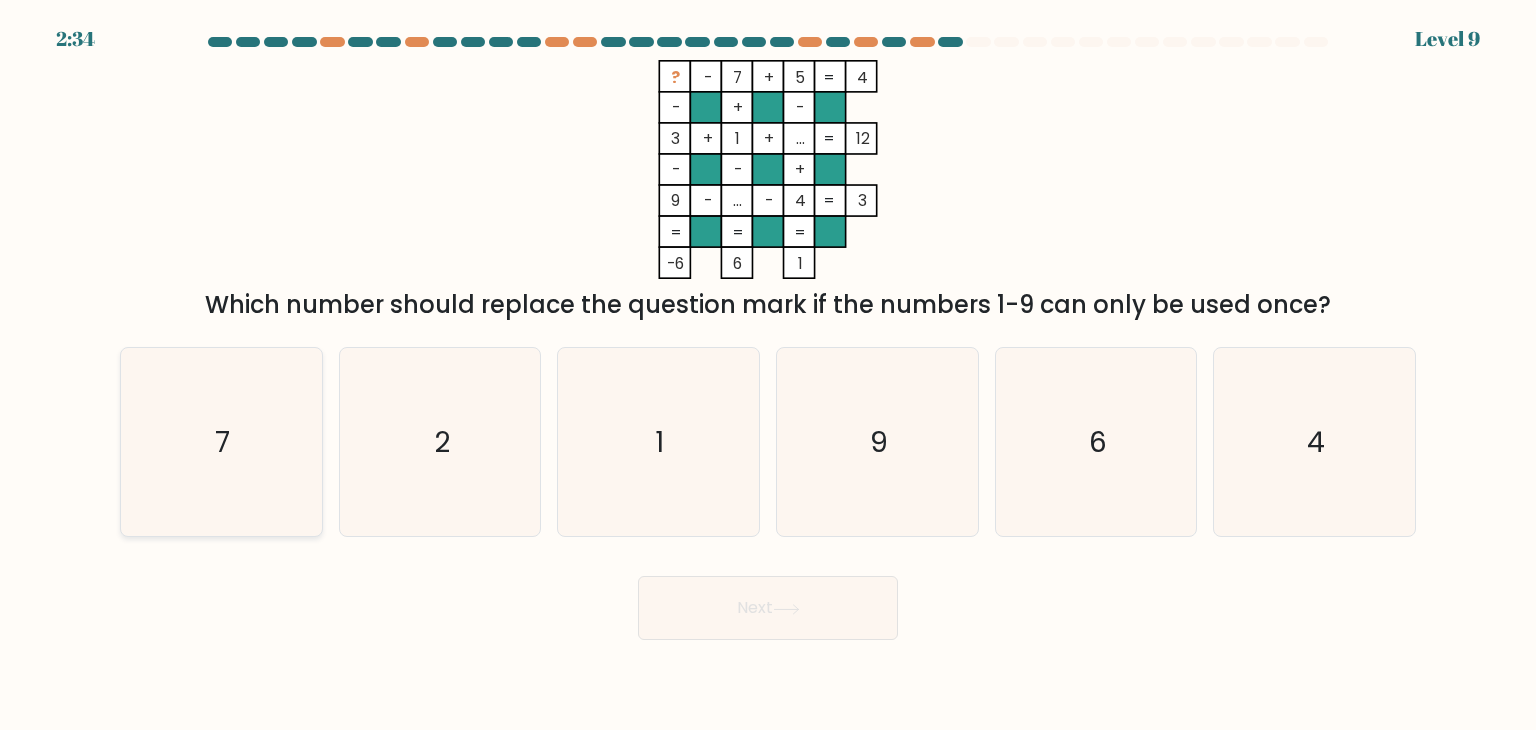 click on "7" at bounding box center [221, 442] 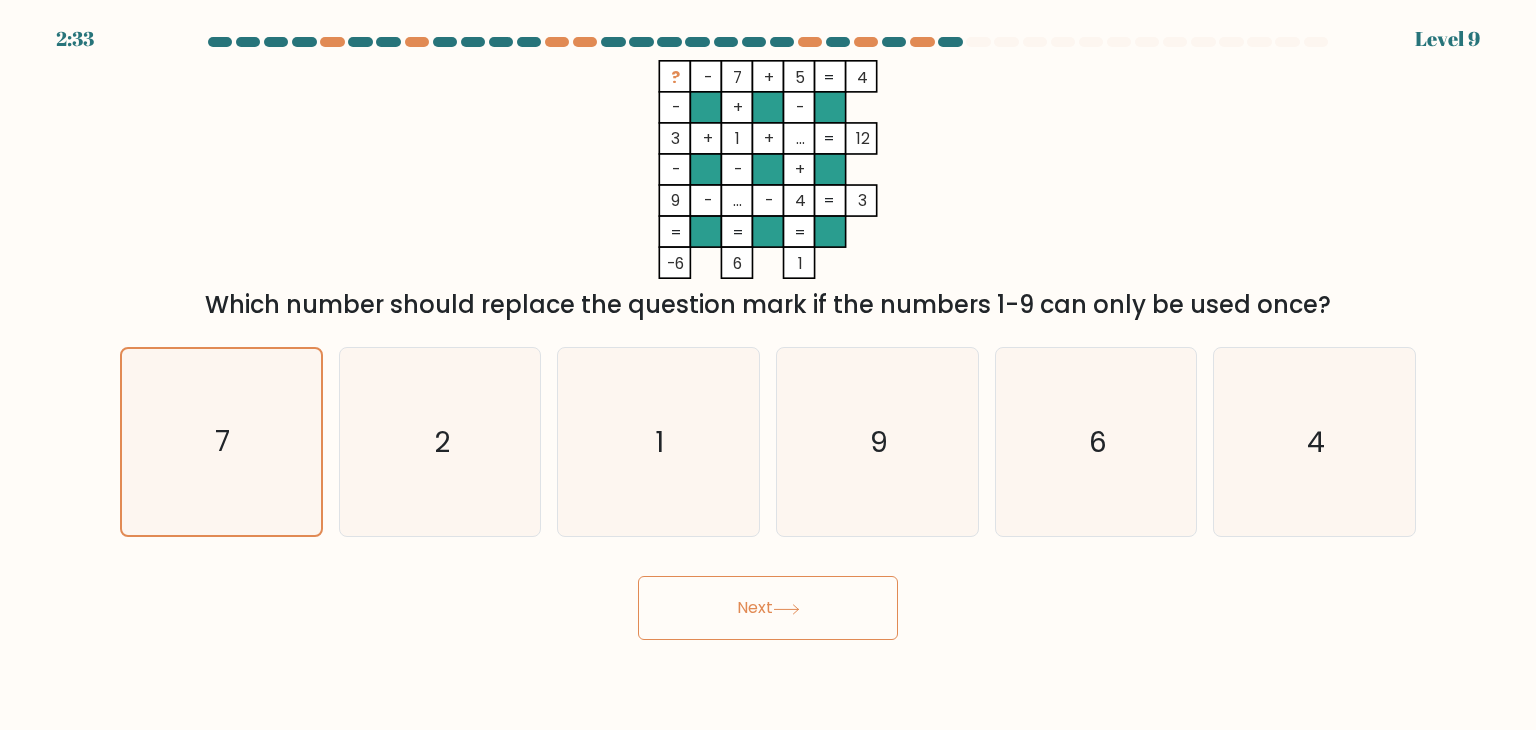 click on "Next" at bounding box center [768, 608] 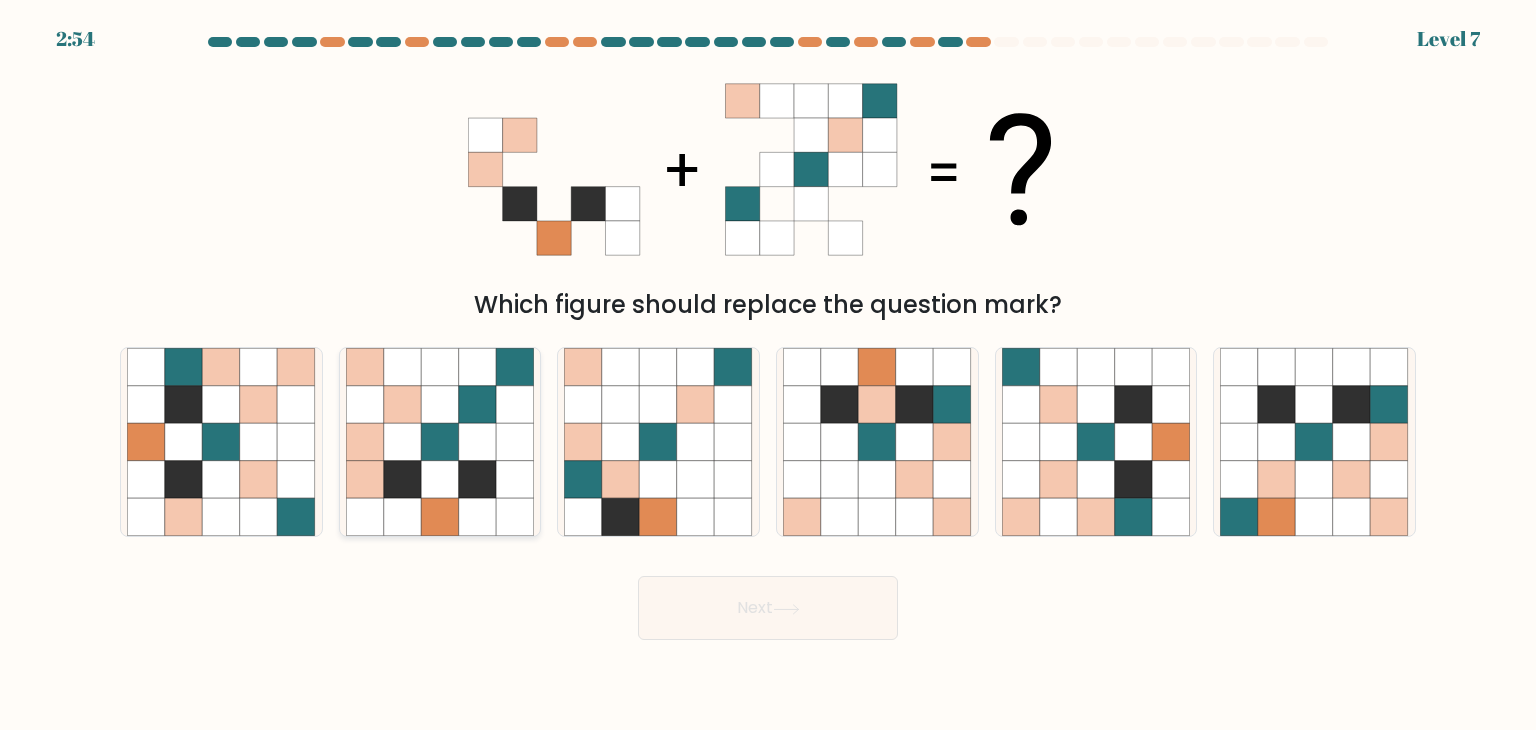 click at bounding box center [440, 442] 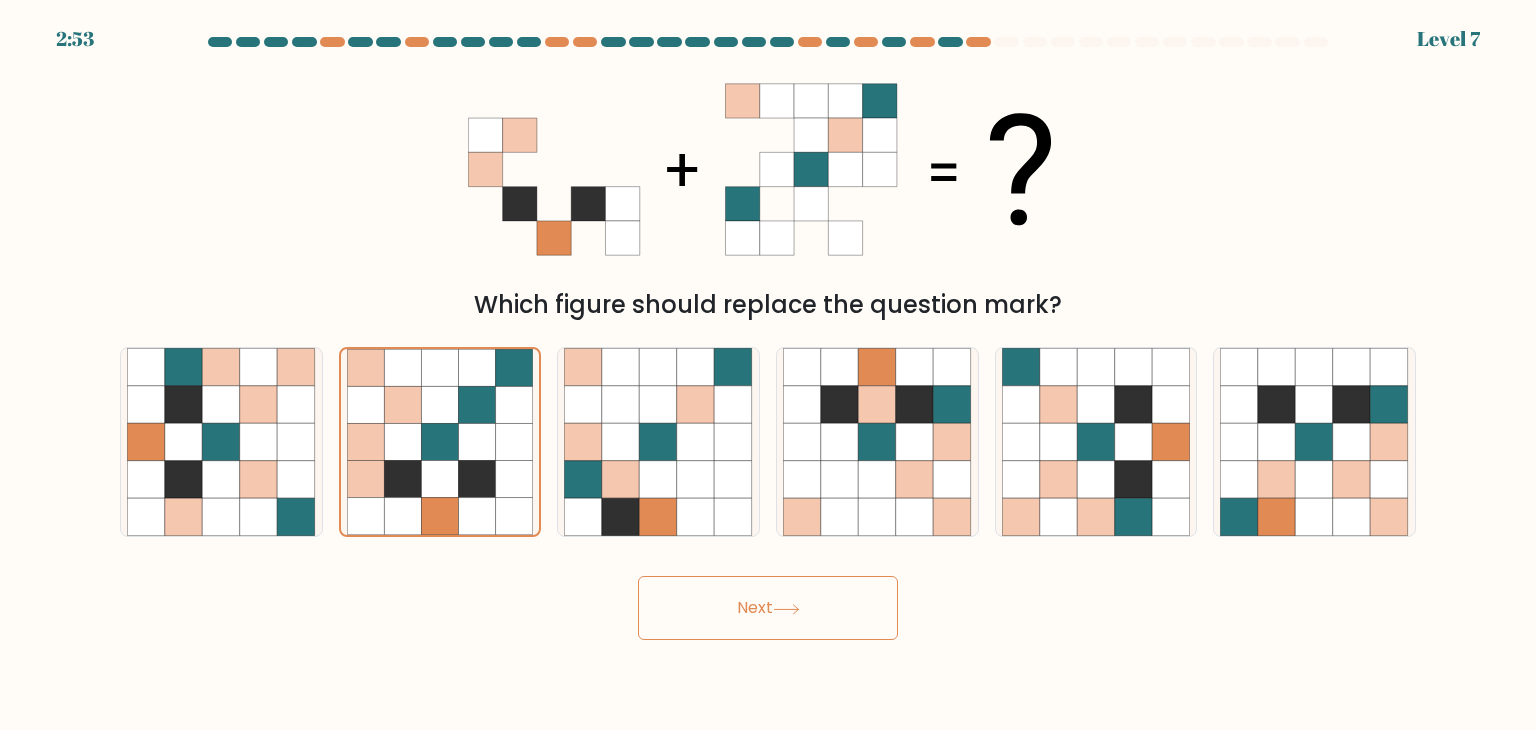 click on "Next" at bounding box center (768, 608) 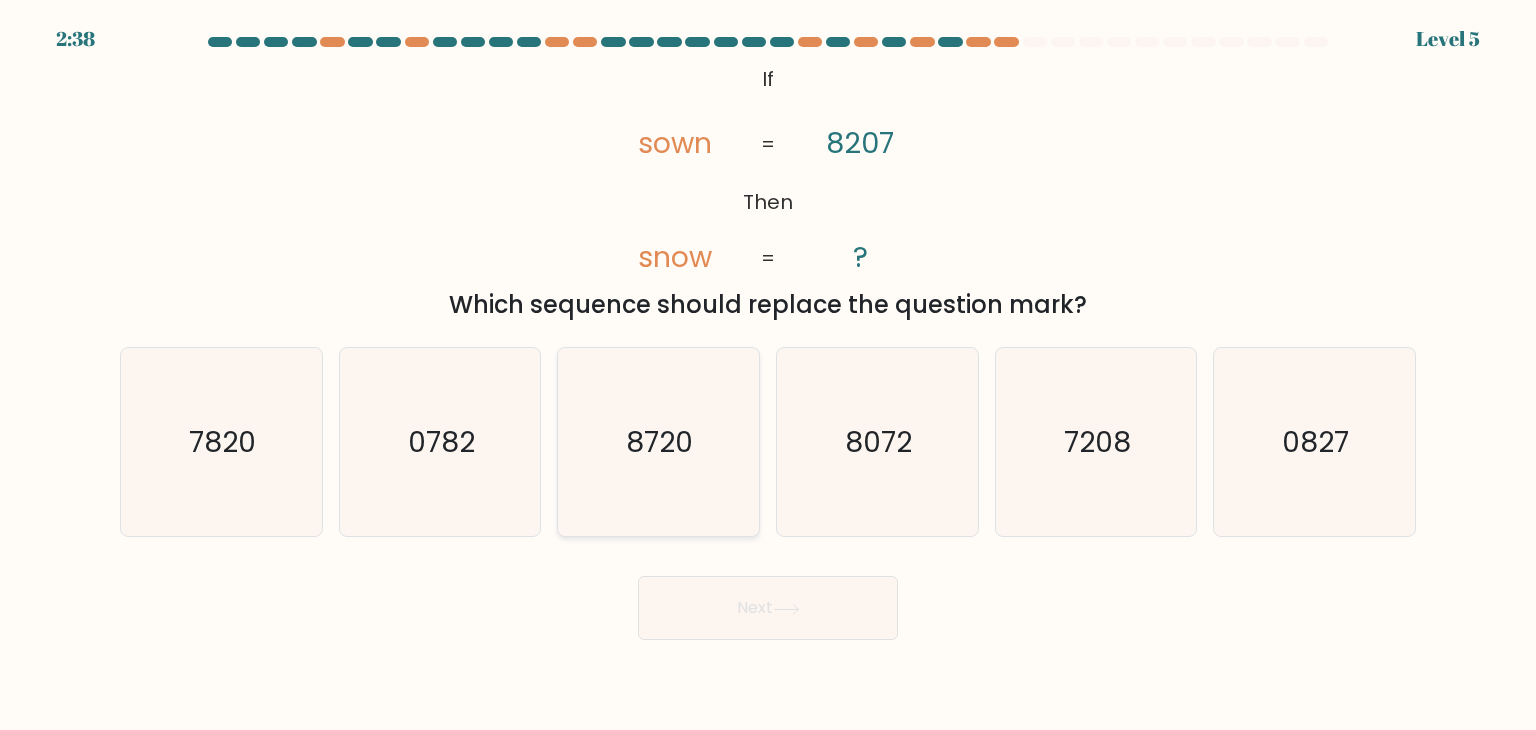 click on "8720" at bounding box center [658, 442] 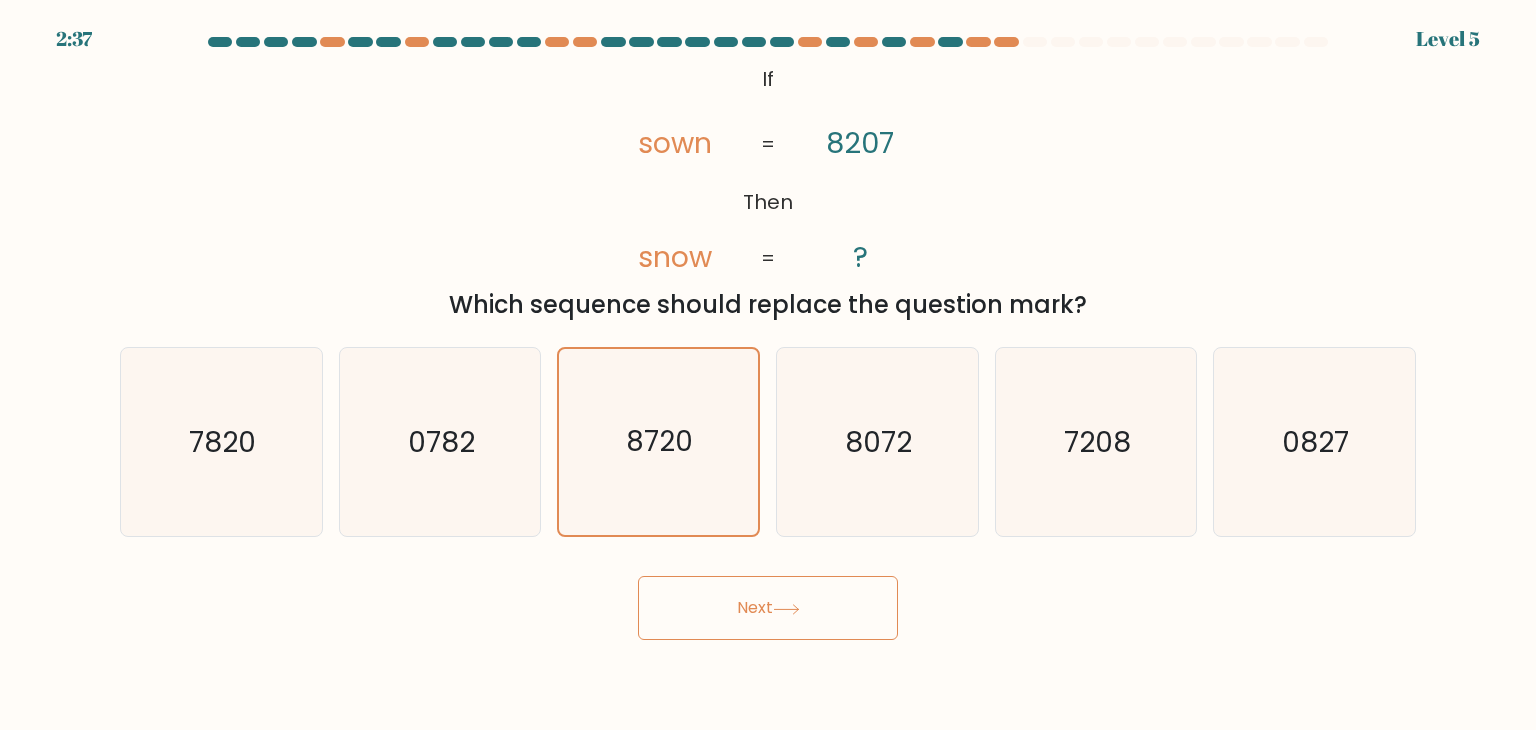 click on "Next" at bounding box center [768, 608] 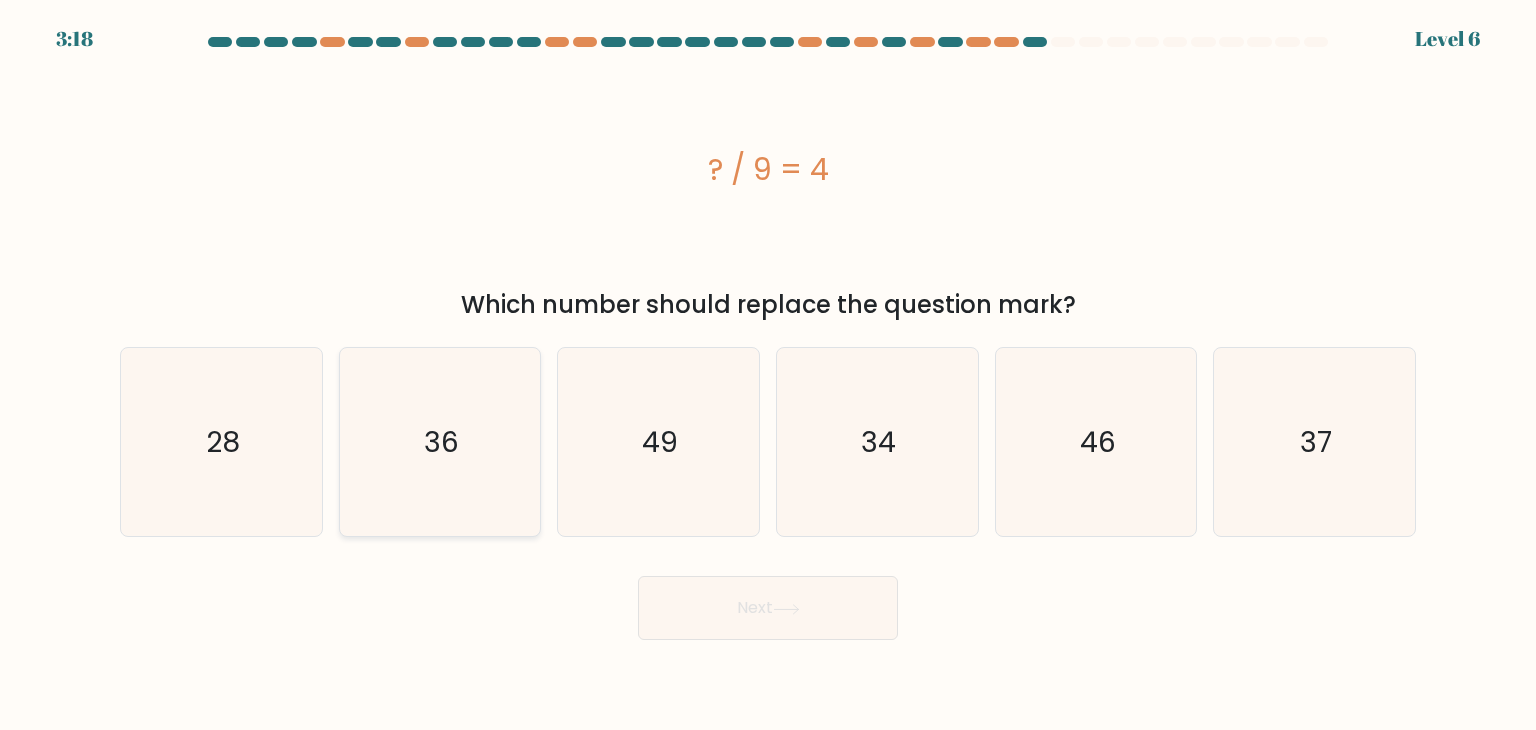 click on "36" at bounding box center [440, 442] 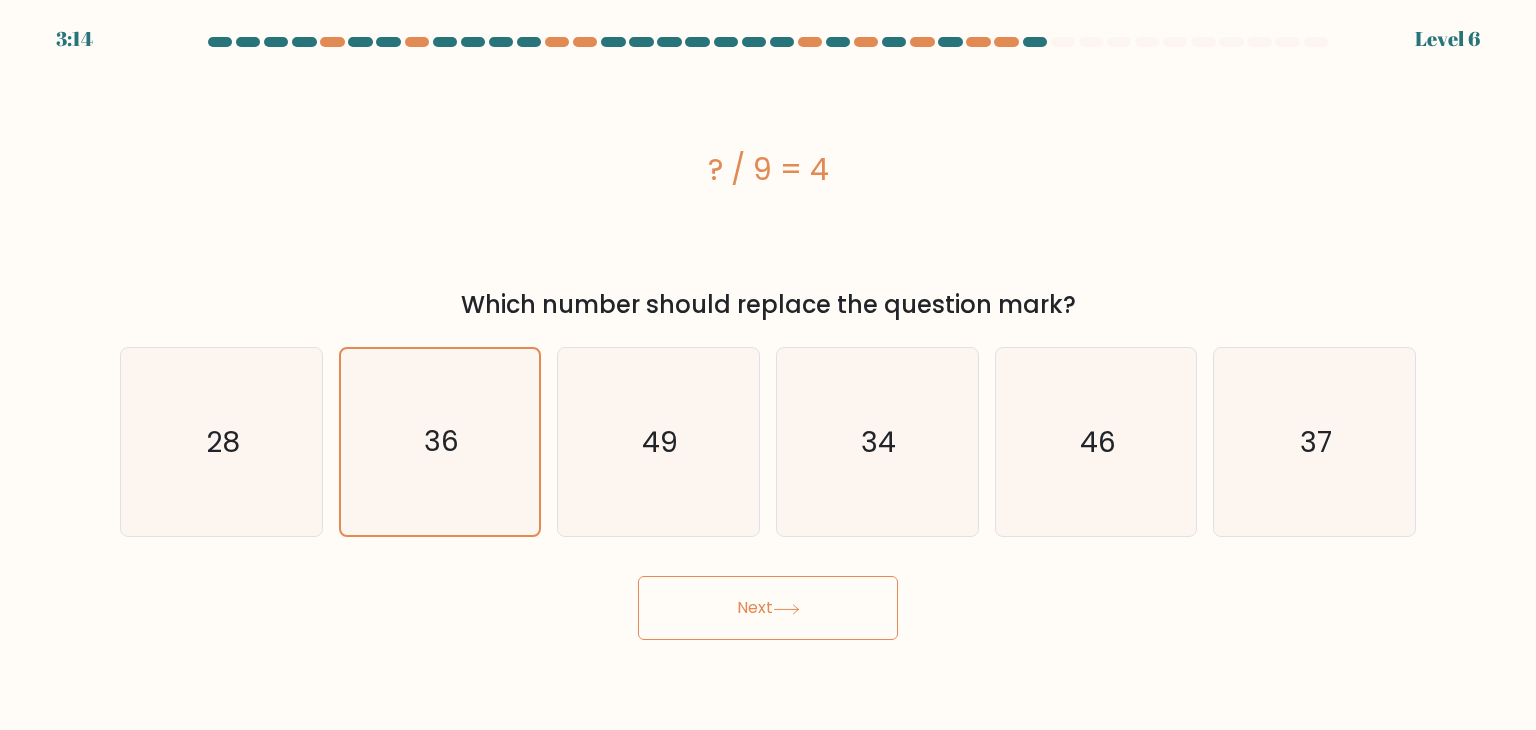 click on "Next" at bounding box center [768, 608] 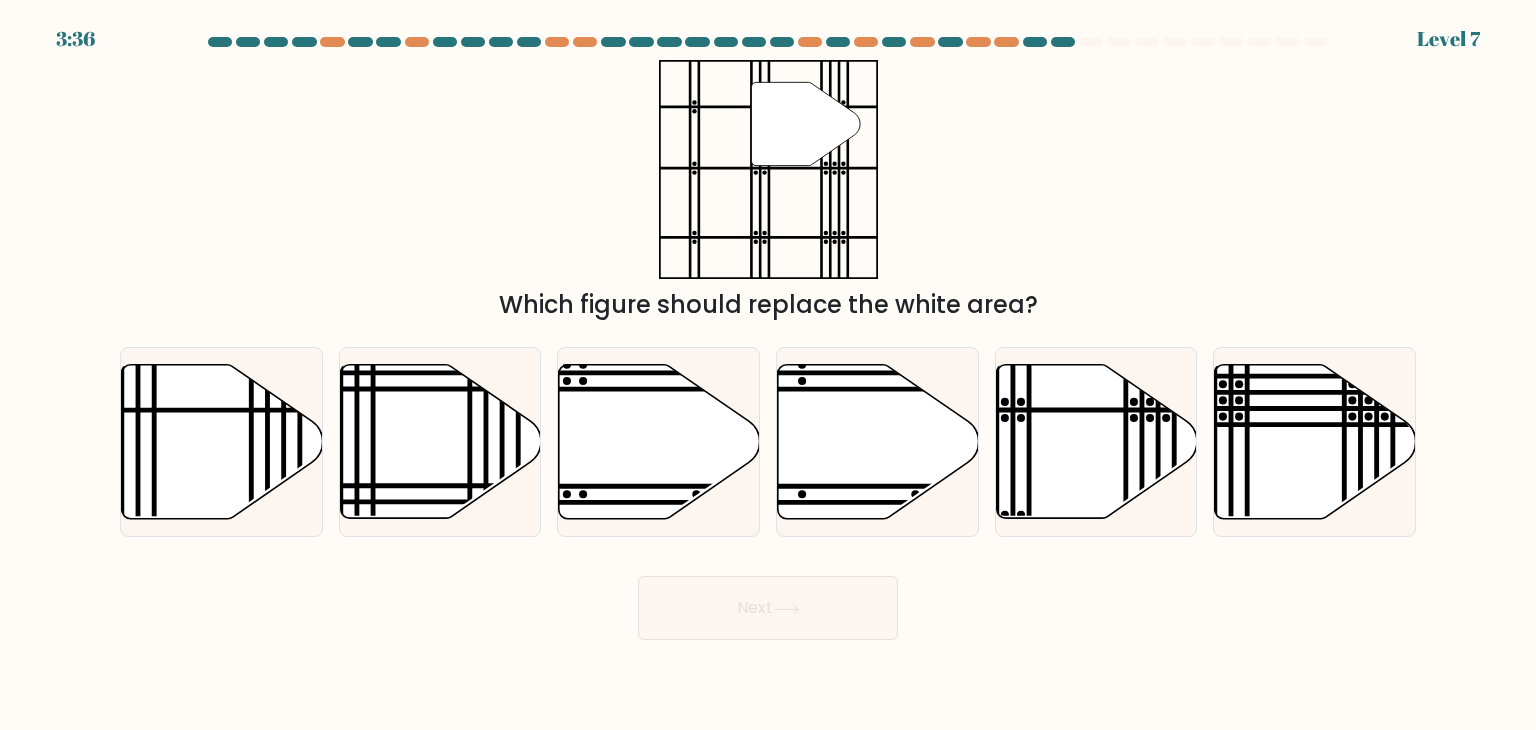 click at bounding box center (768, 338) 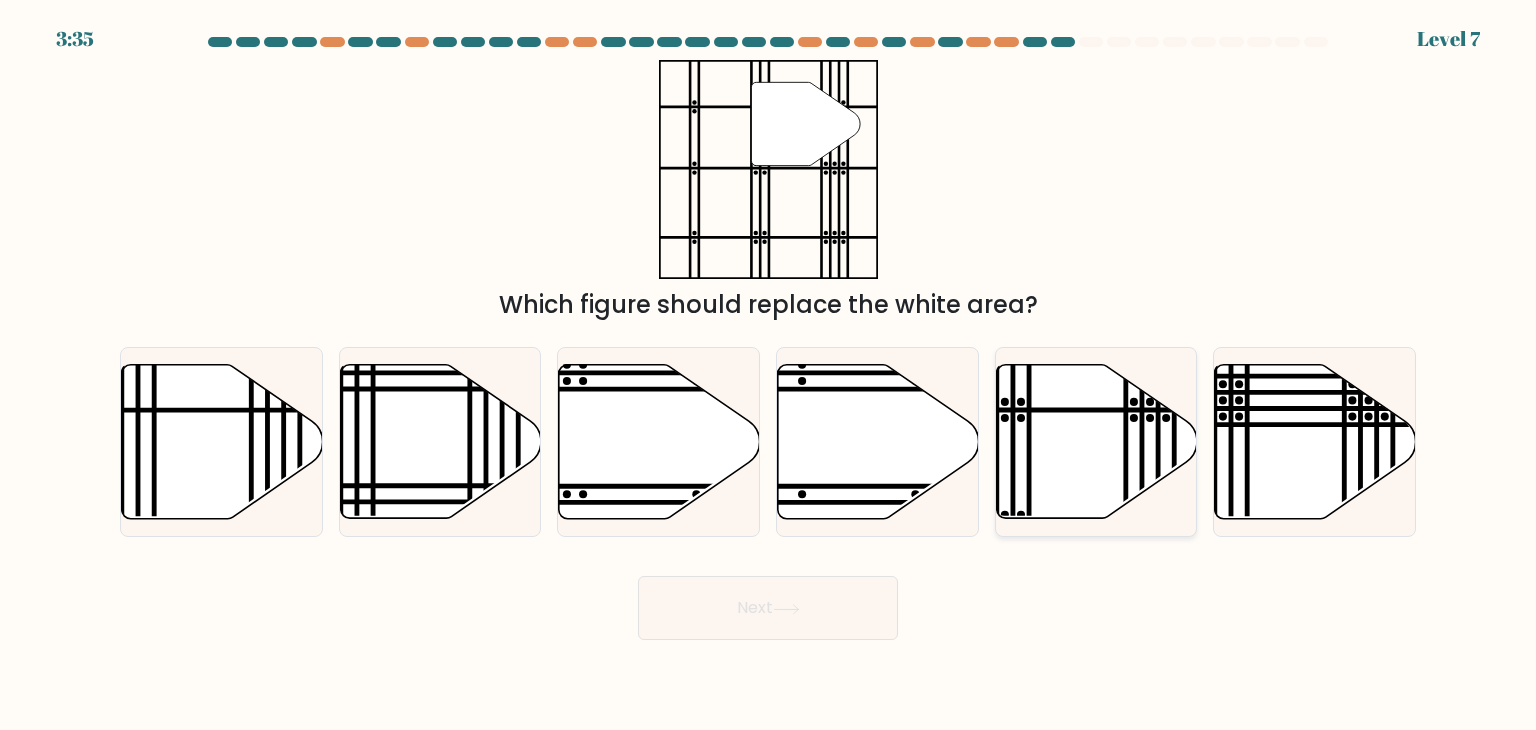 click at bounding box center (1096, 442) 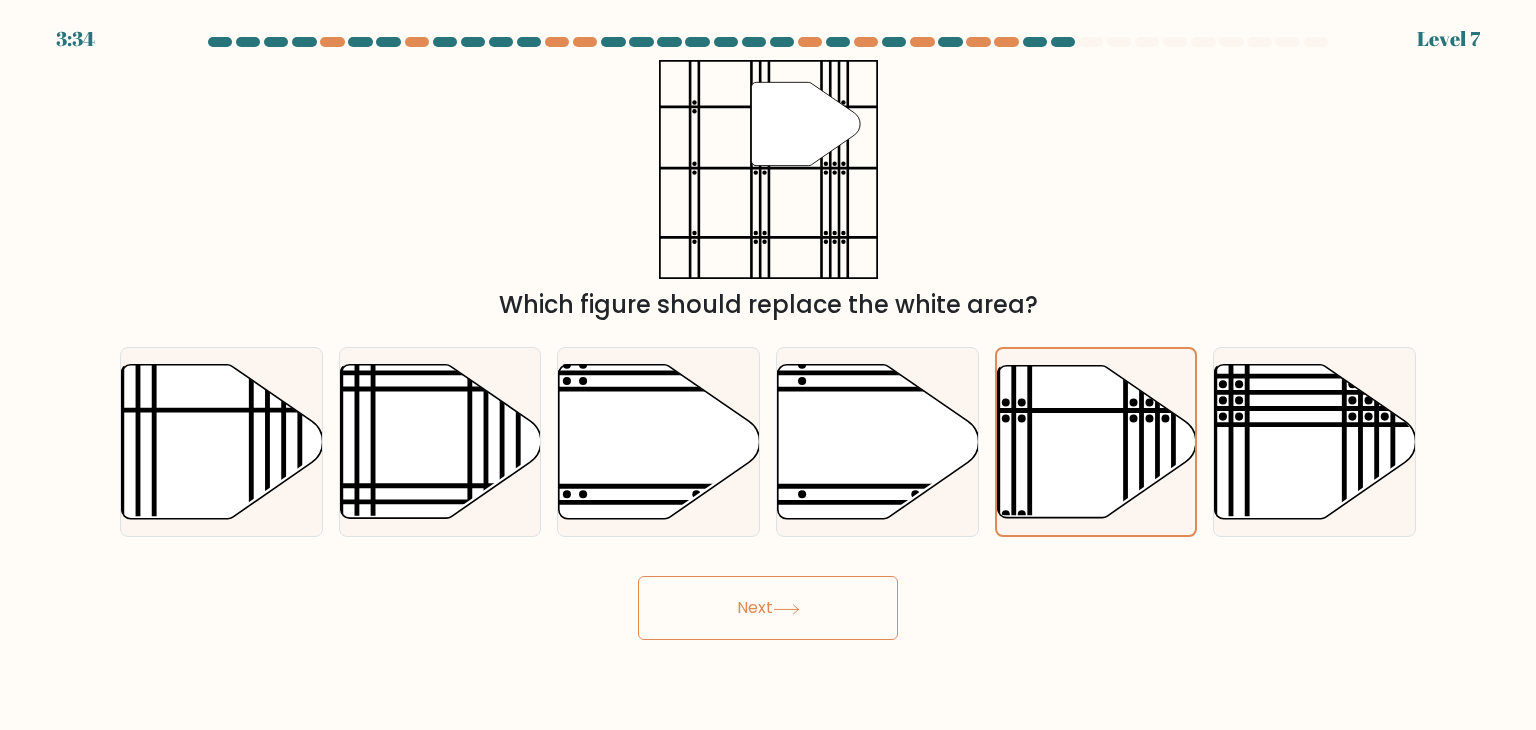 click on "Next" at bounding box center [768, 608] 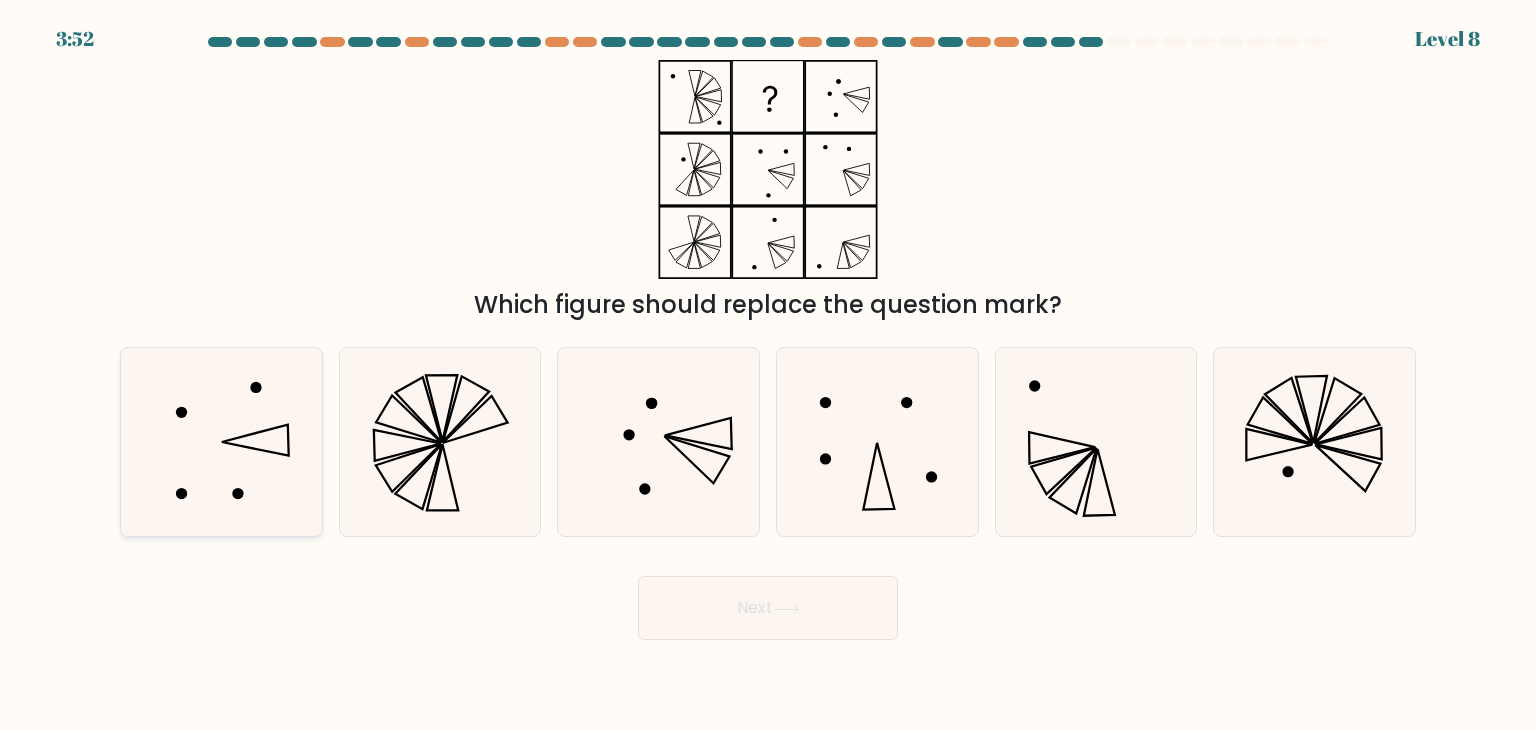 click at bounding box center [221, 442] 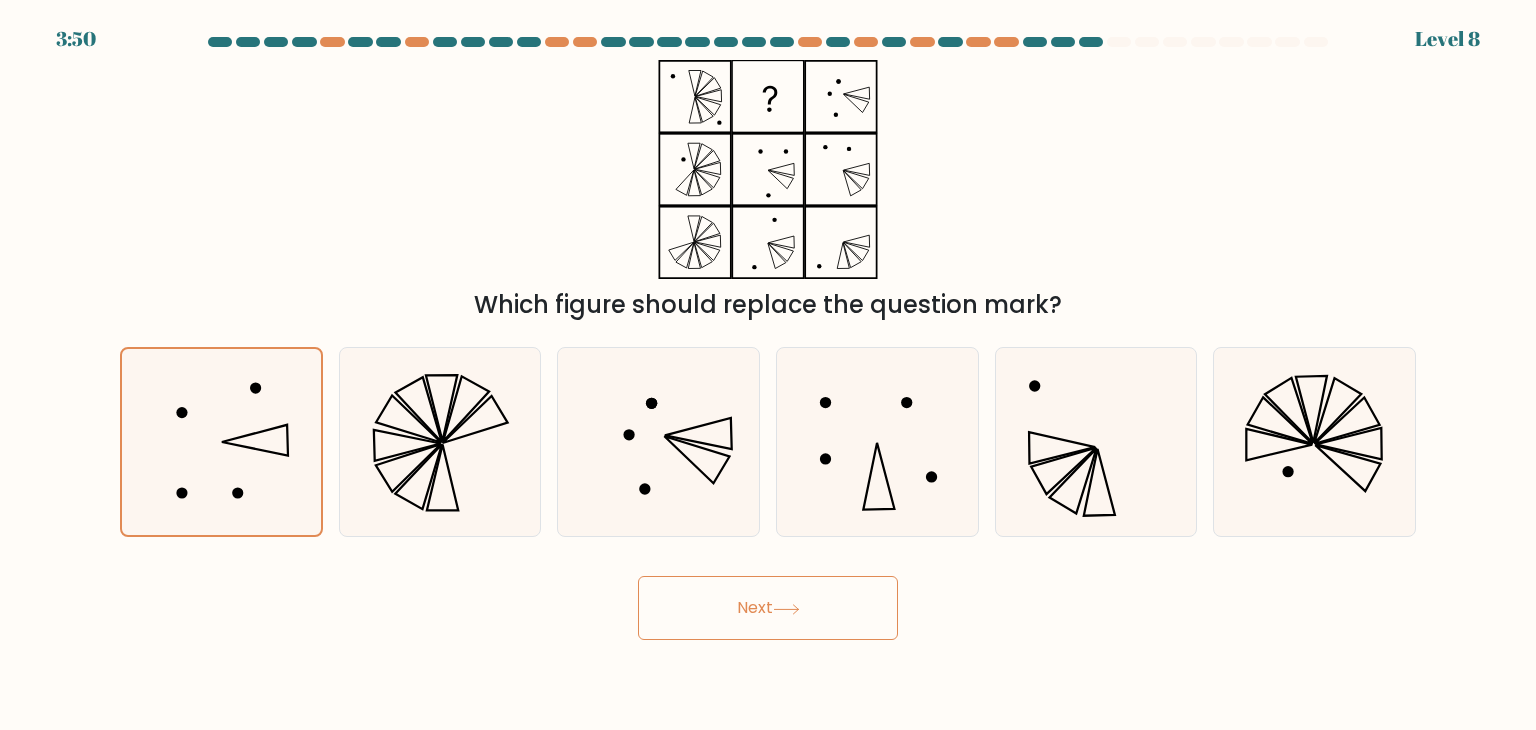 click on "3:50
Level 8" at bounding box center [768, 365] 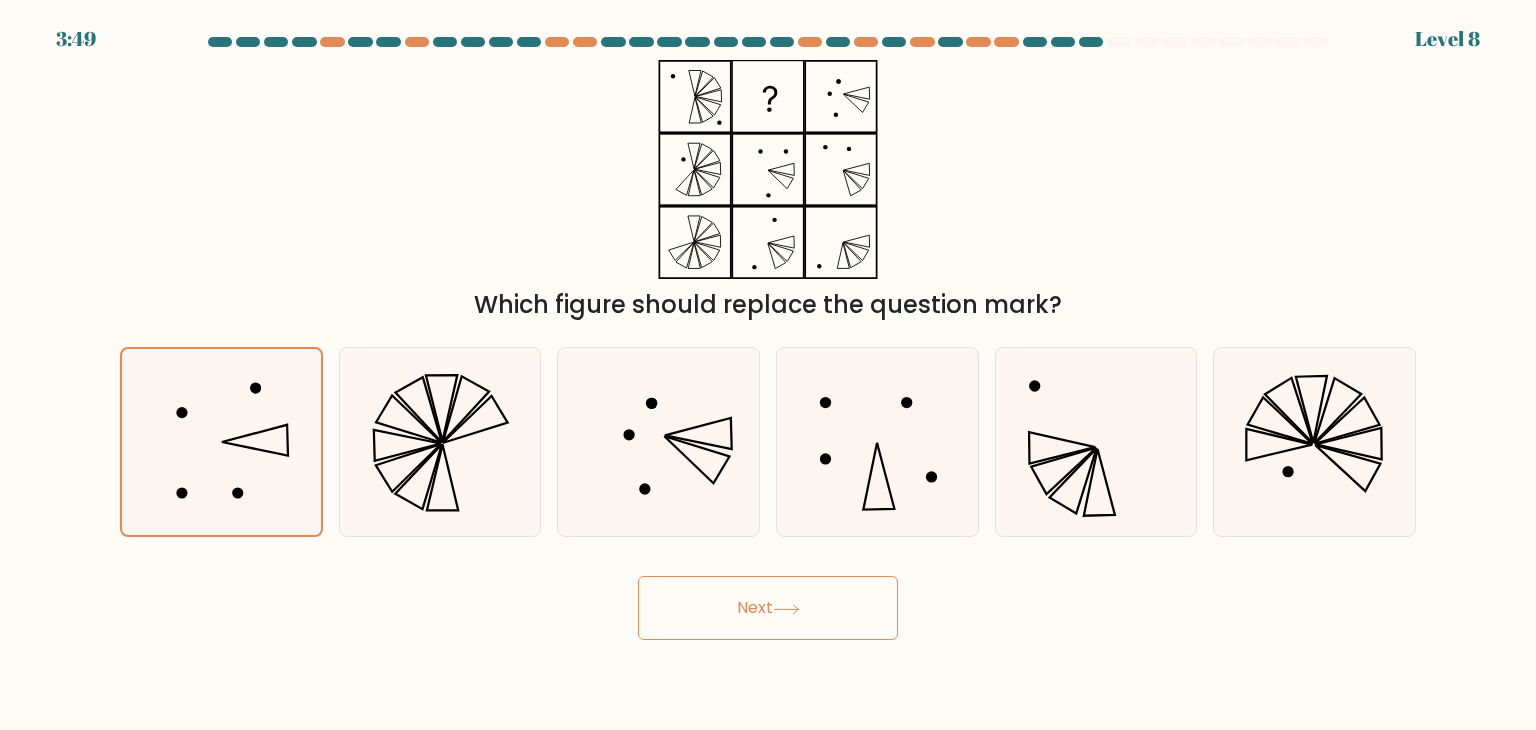 click on "Next" at bounding box center [768, 608] 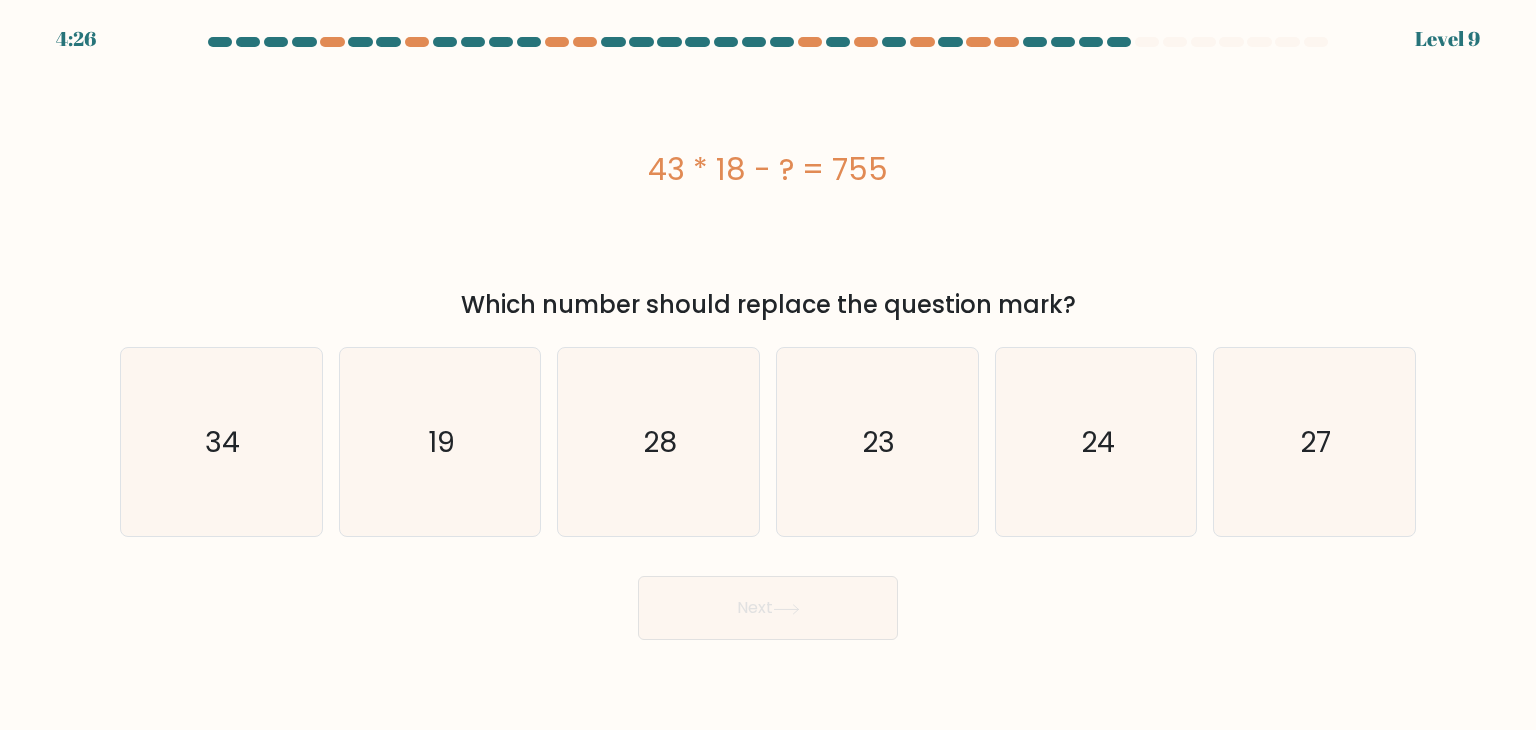 type 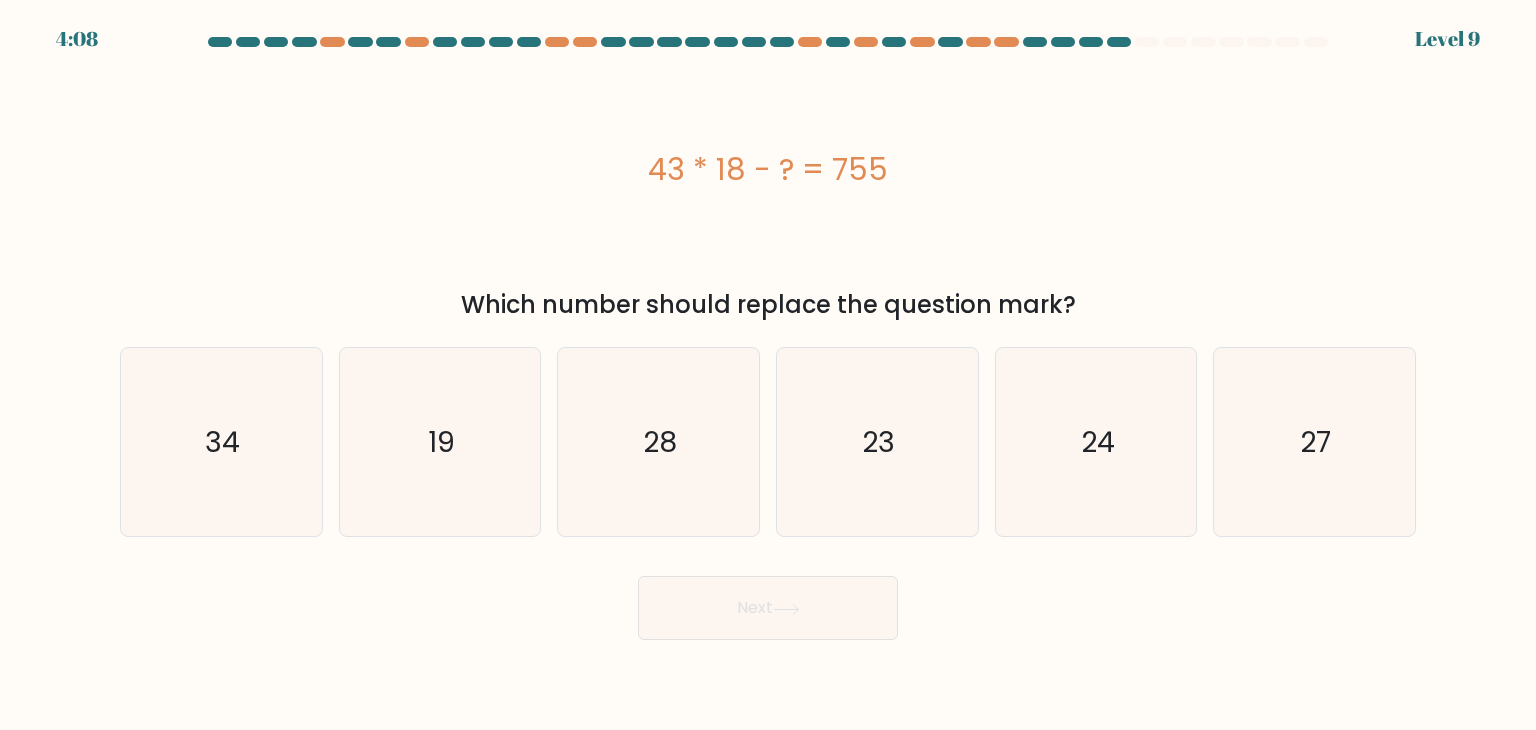 click on "43 * 18 - ? = 755
Which number should replace the question mark?" at bounding box center [768, 191] 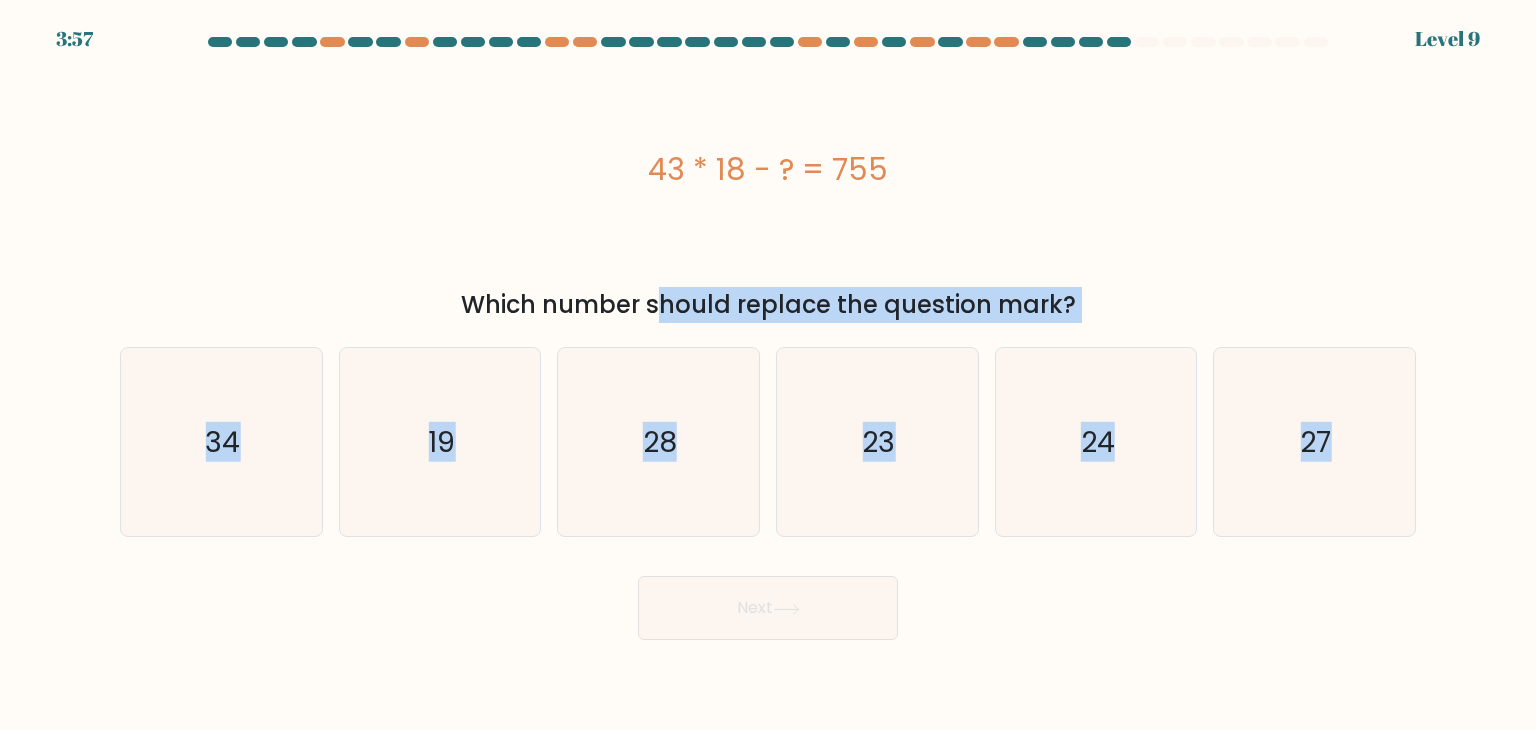 drag, startPoint x: 461, startPoint y: 305, endPoint x: 1234, endPoint y: 558, distance: 813.34985 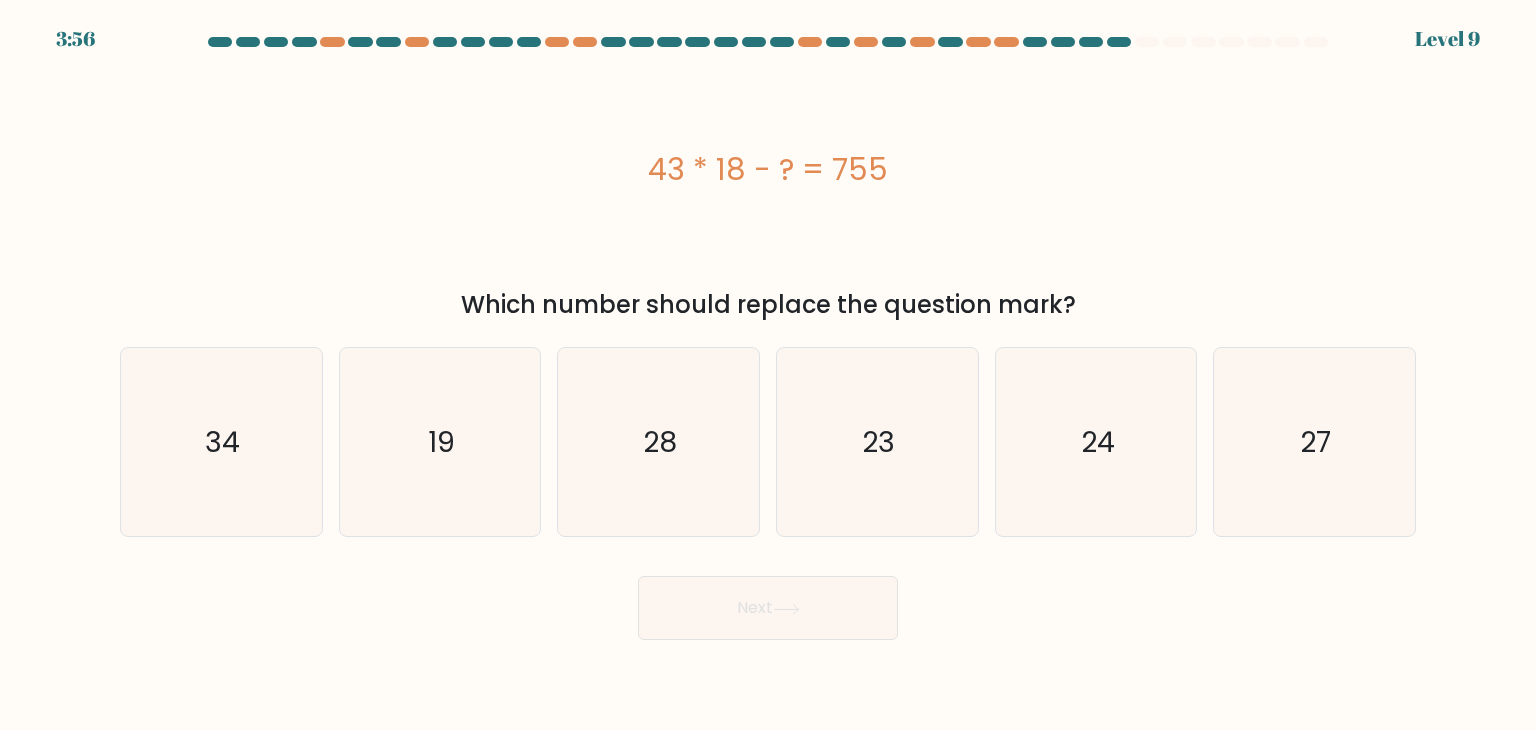 click on "43 * 18 - ? = 755" at bounding box center (768, 169) 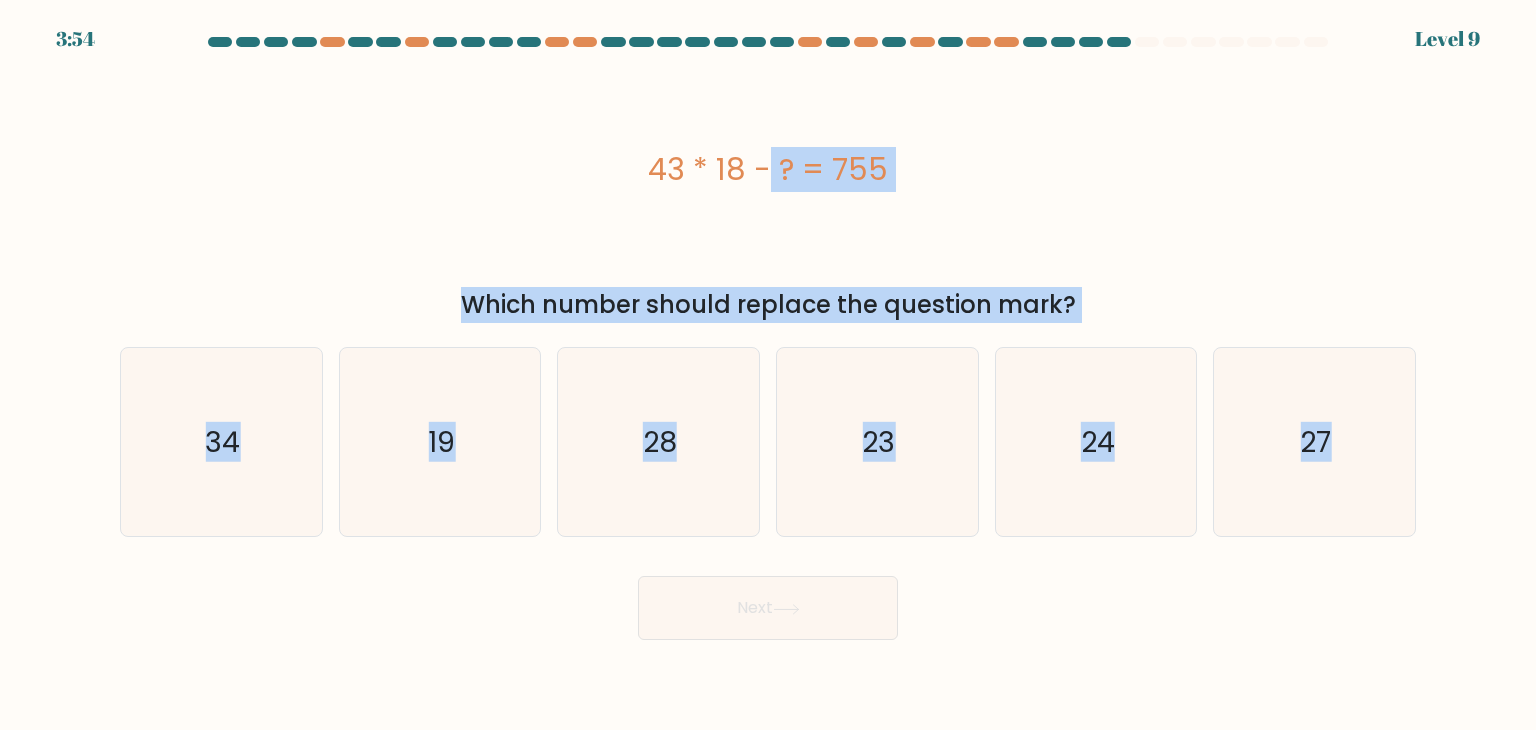 drag, startPoint x: 642, startPoint y: 161, endPoint x: 1381, endPoint y: 623, distance: 871.5303 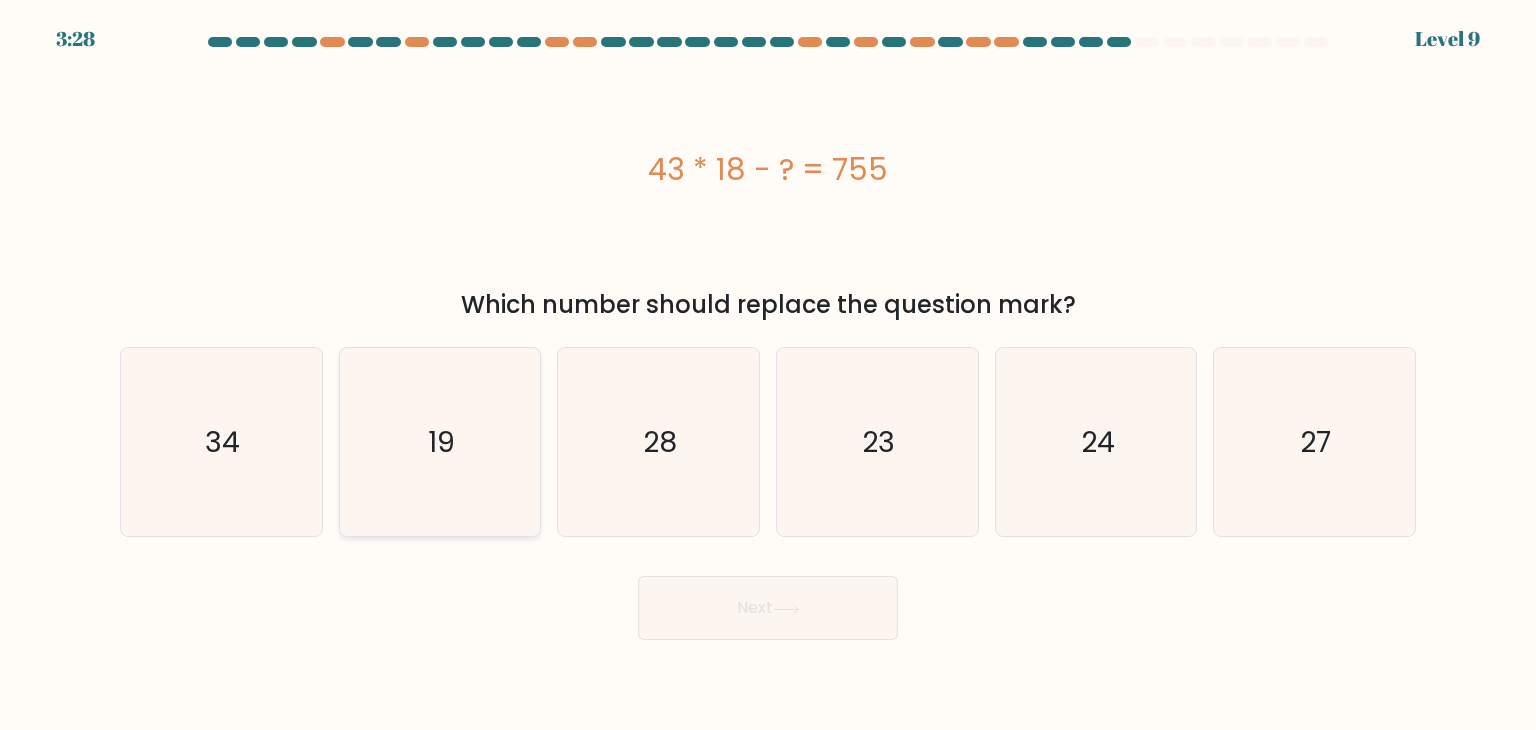 drag, startPoint x: 1136, startPoint y: 589, endPoint x: 362, endPoint y: 421, distance: 792.0227 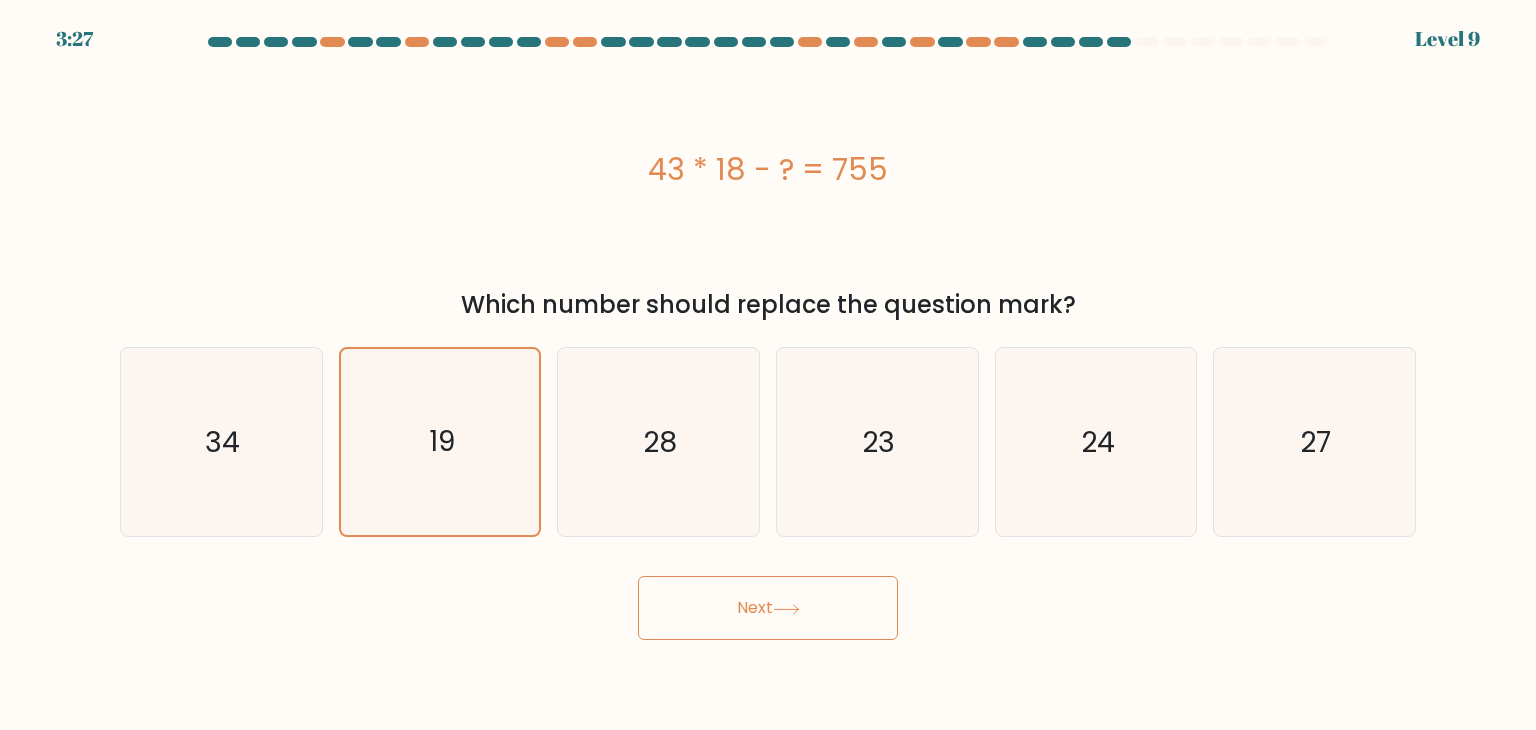 click on "Next" at bounding box center (768, 608) 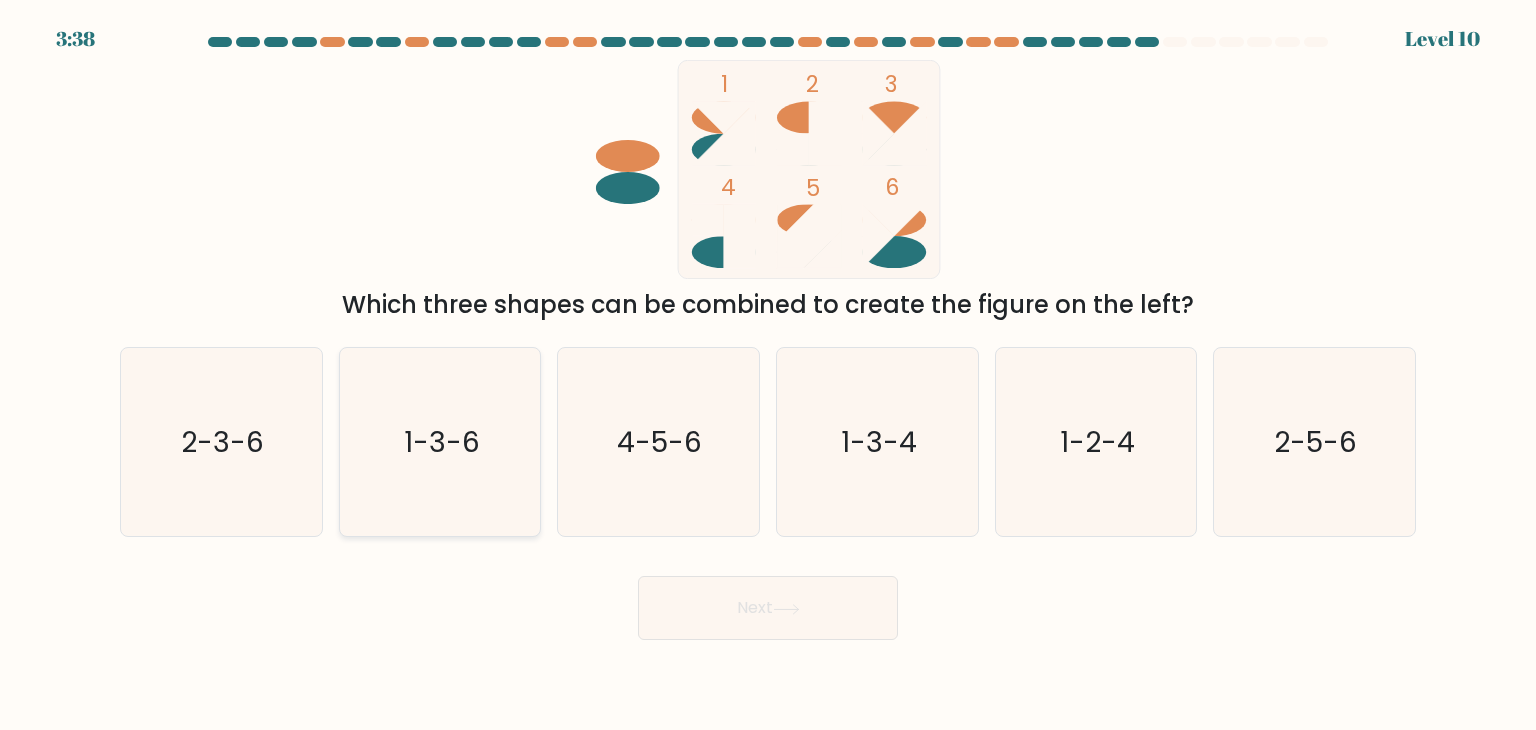 click on "1-3-6" at bounding box center [440, 442] 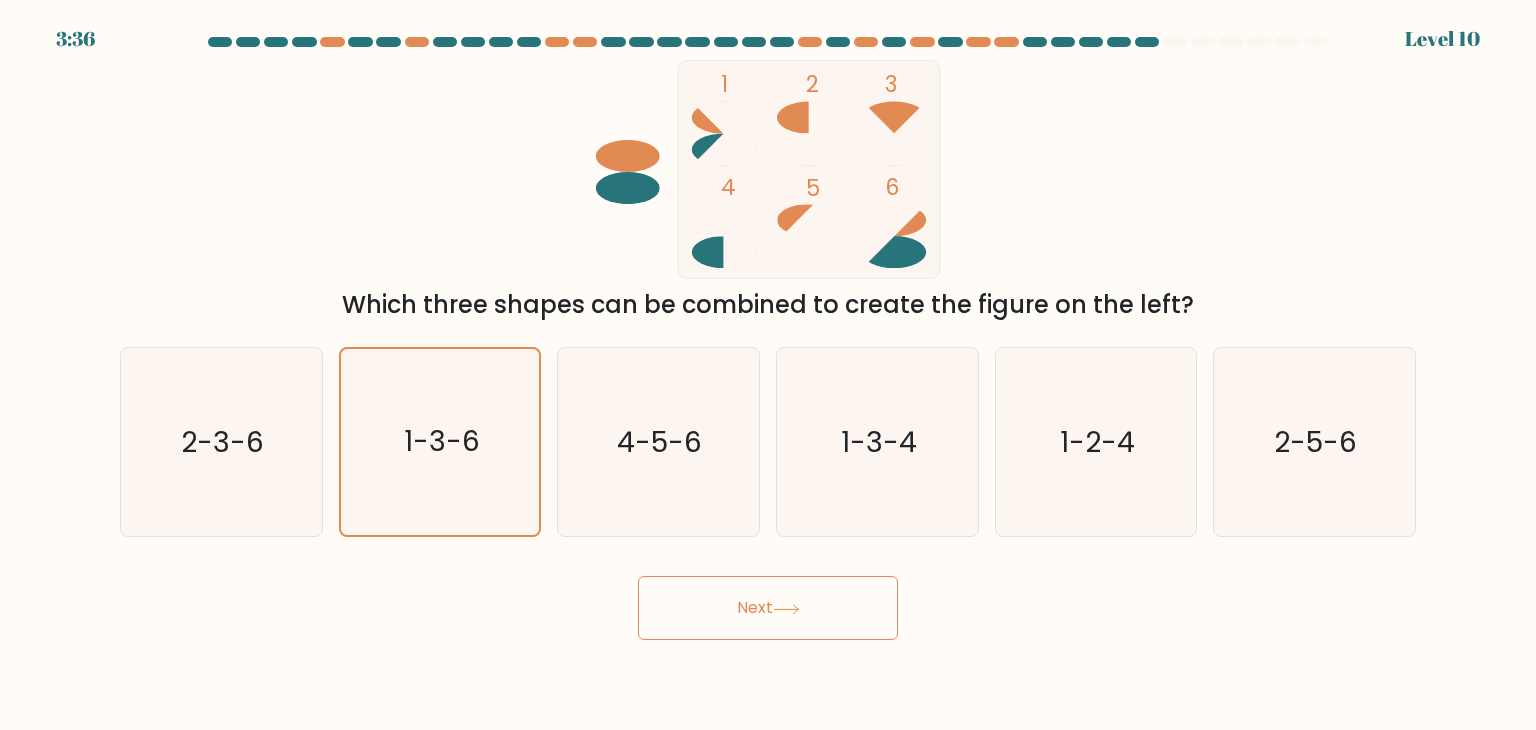 click on "Next" at bounding box center (768, 608) 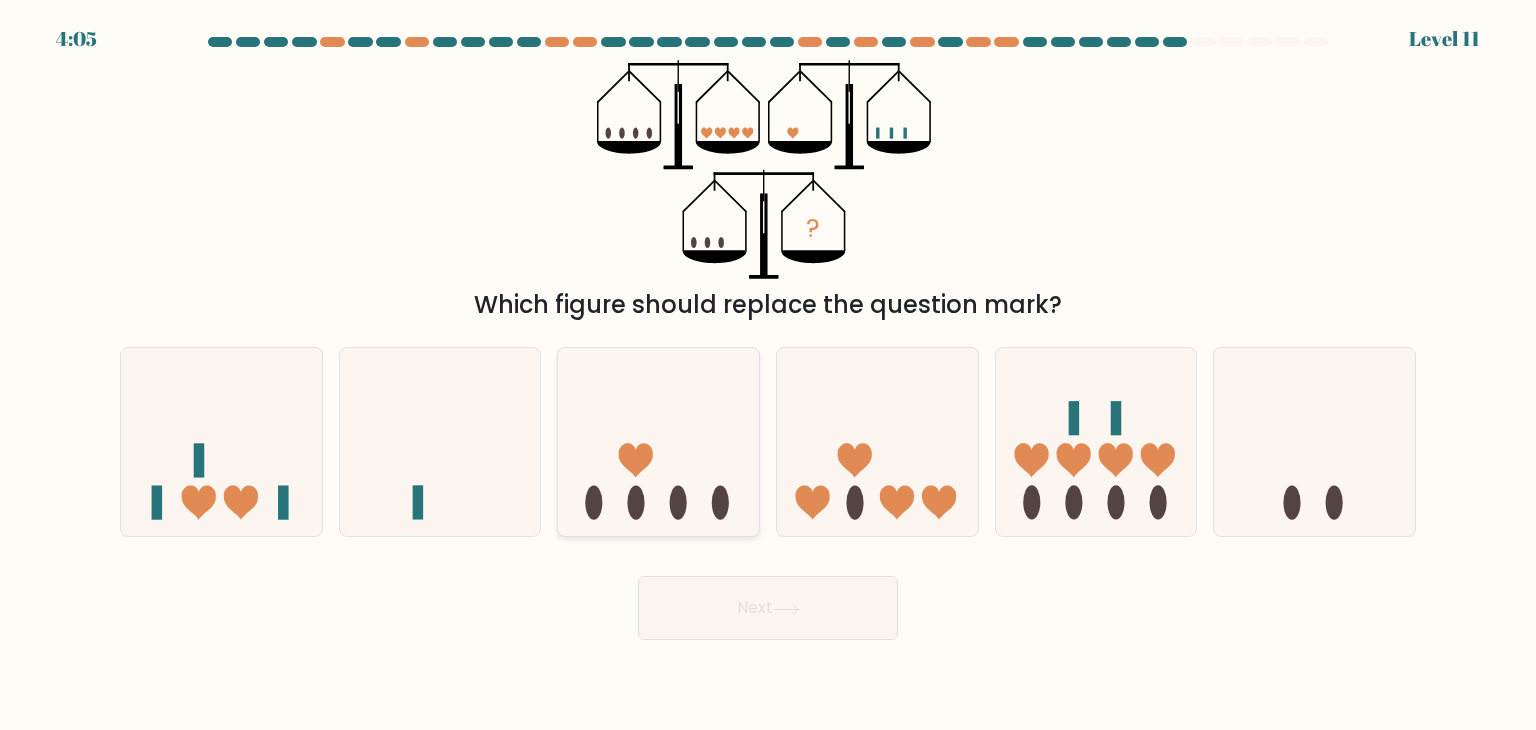 click at bounding box center (636, 503) 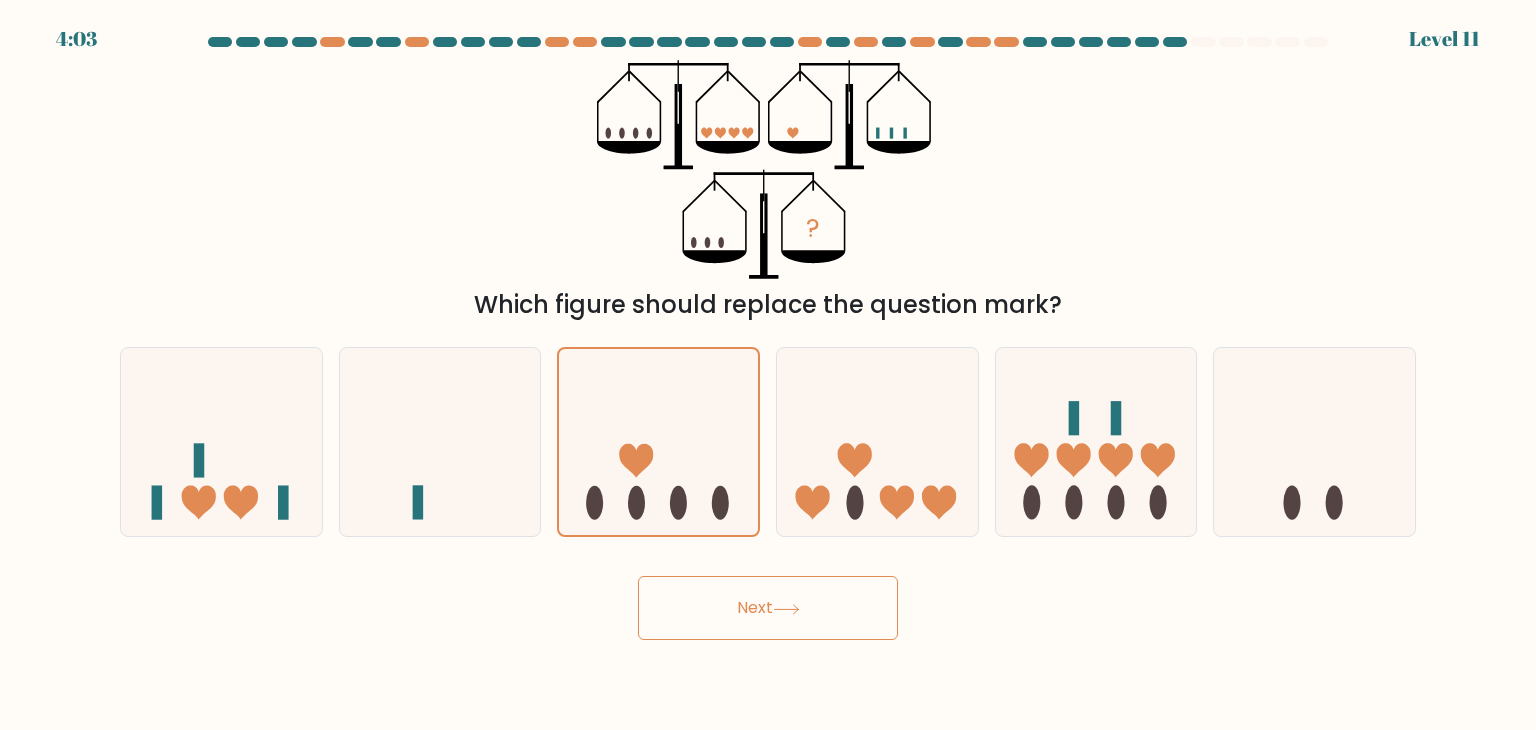 click on "Next" at bounding box center (768, 608) 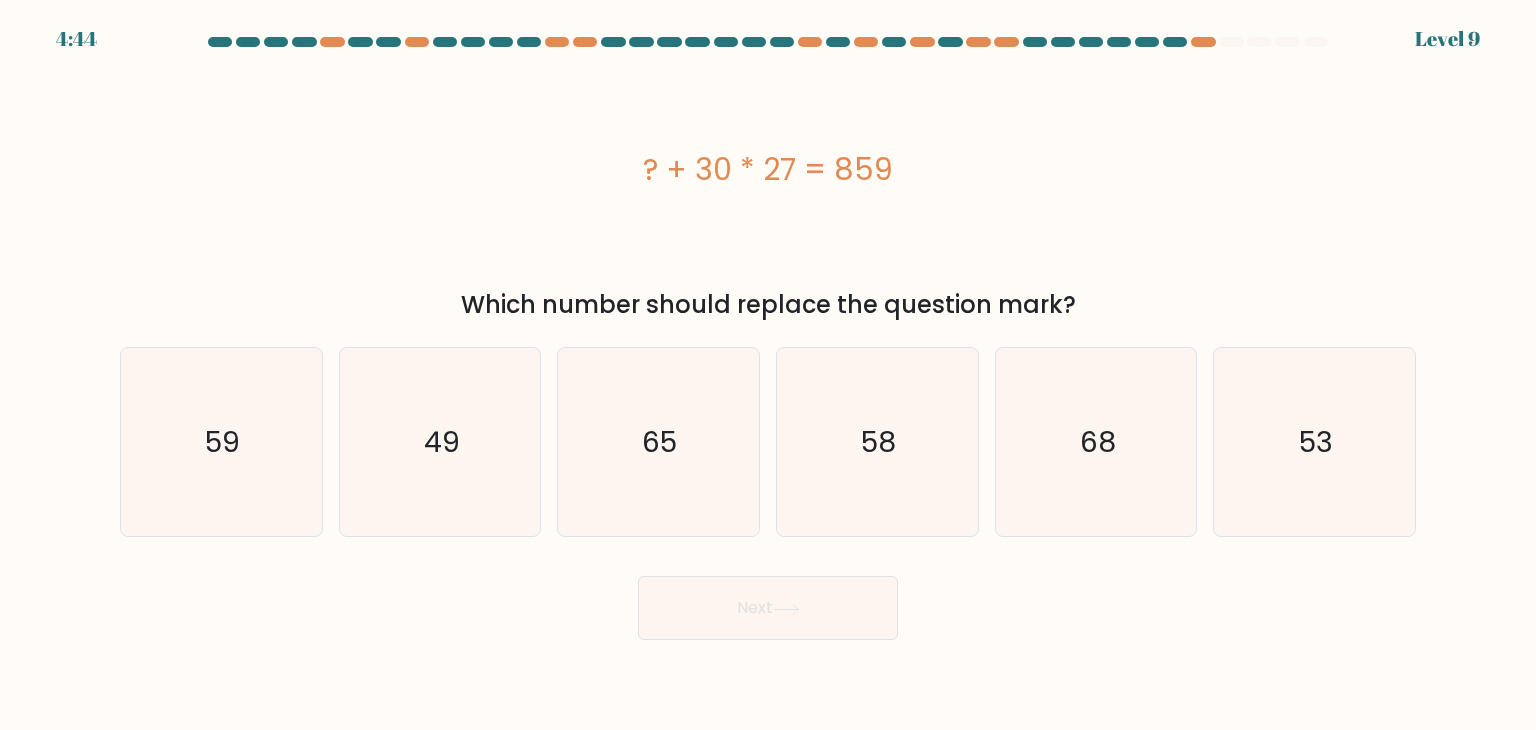 click on "Next" at bounding box center [768, 608] 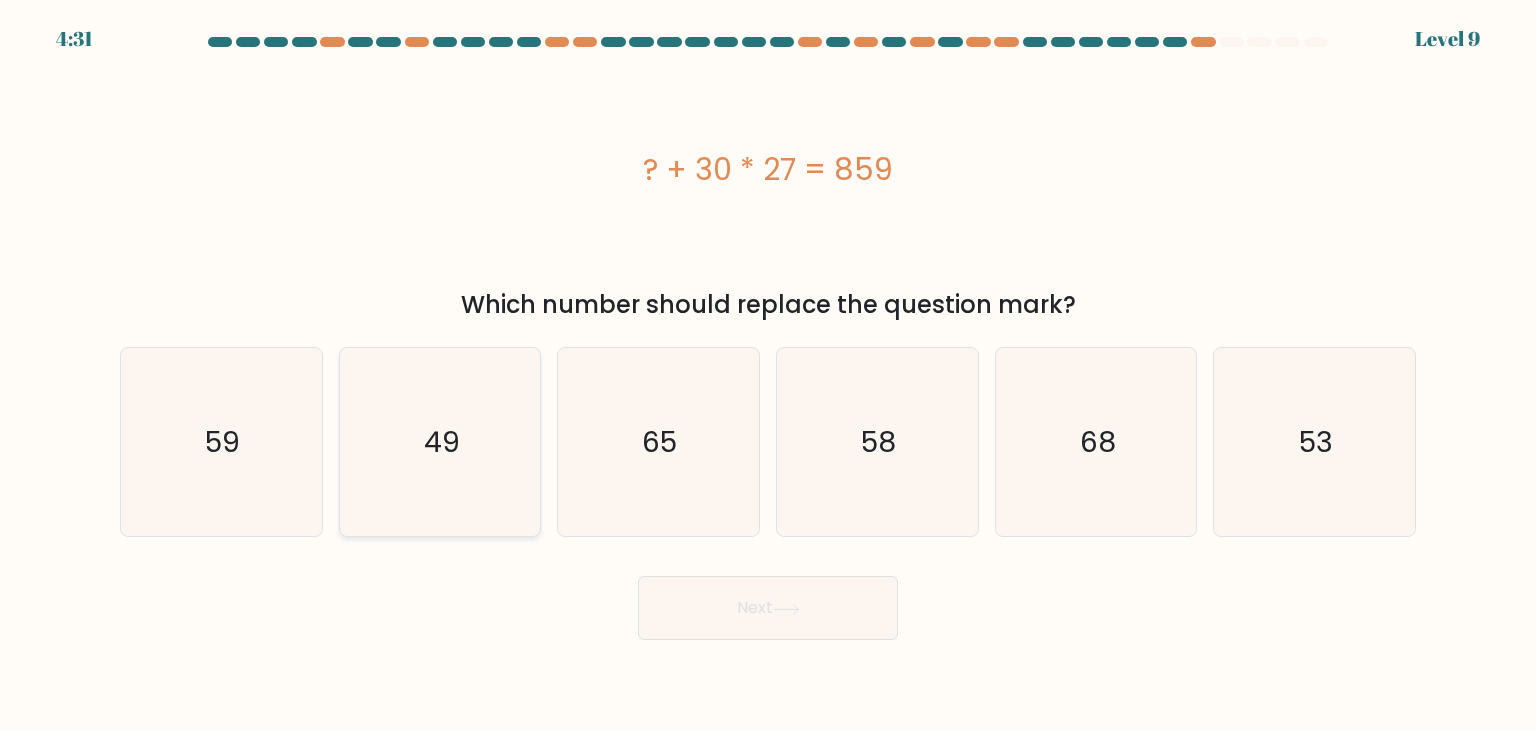 click on "49" at bounding box center (440, 442) 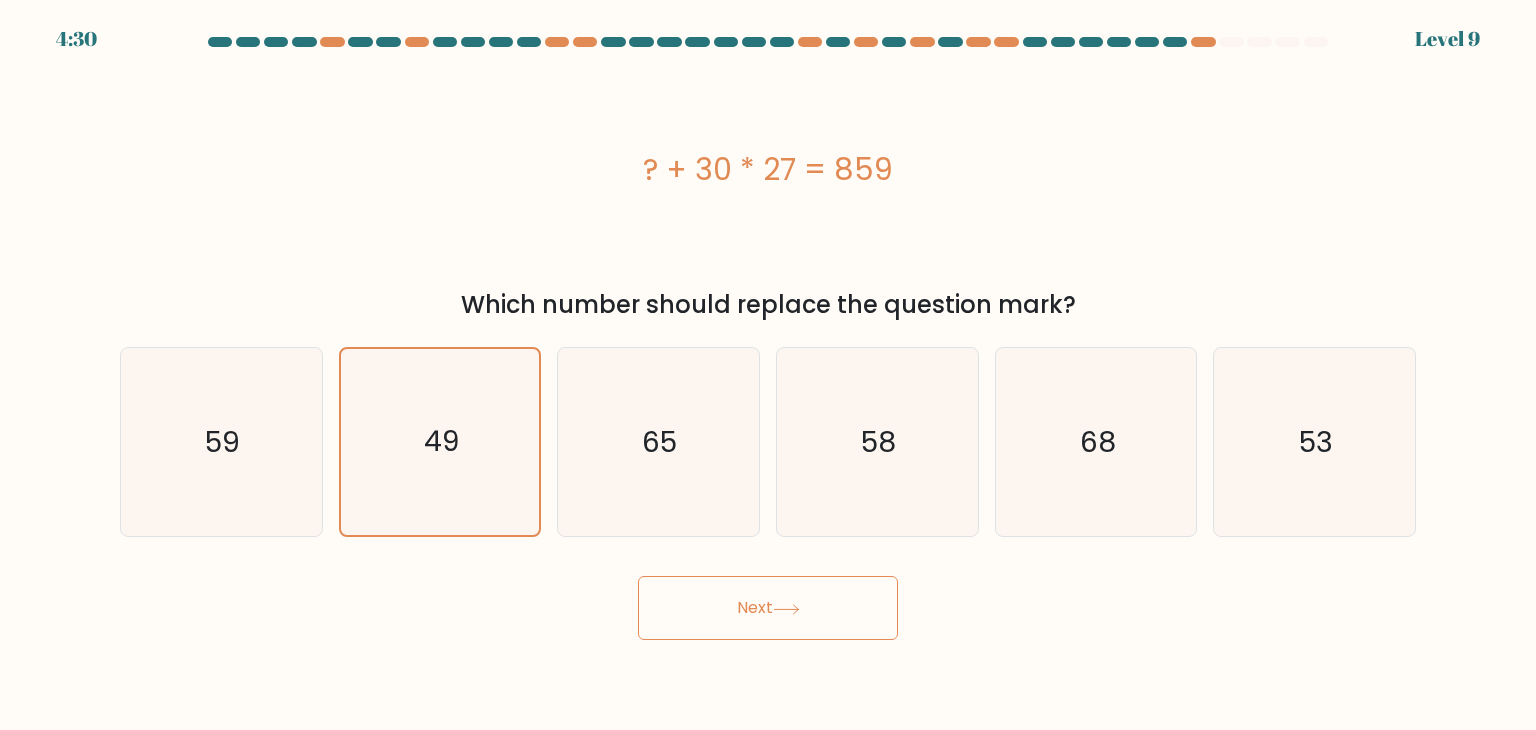 click on "Next" at bounding box center (768, 608) 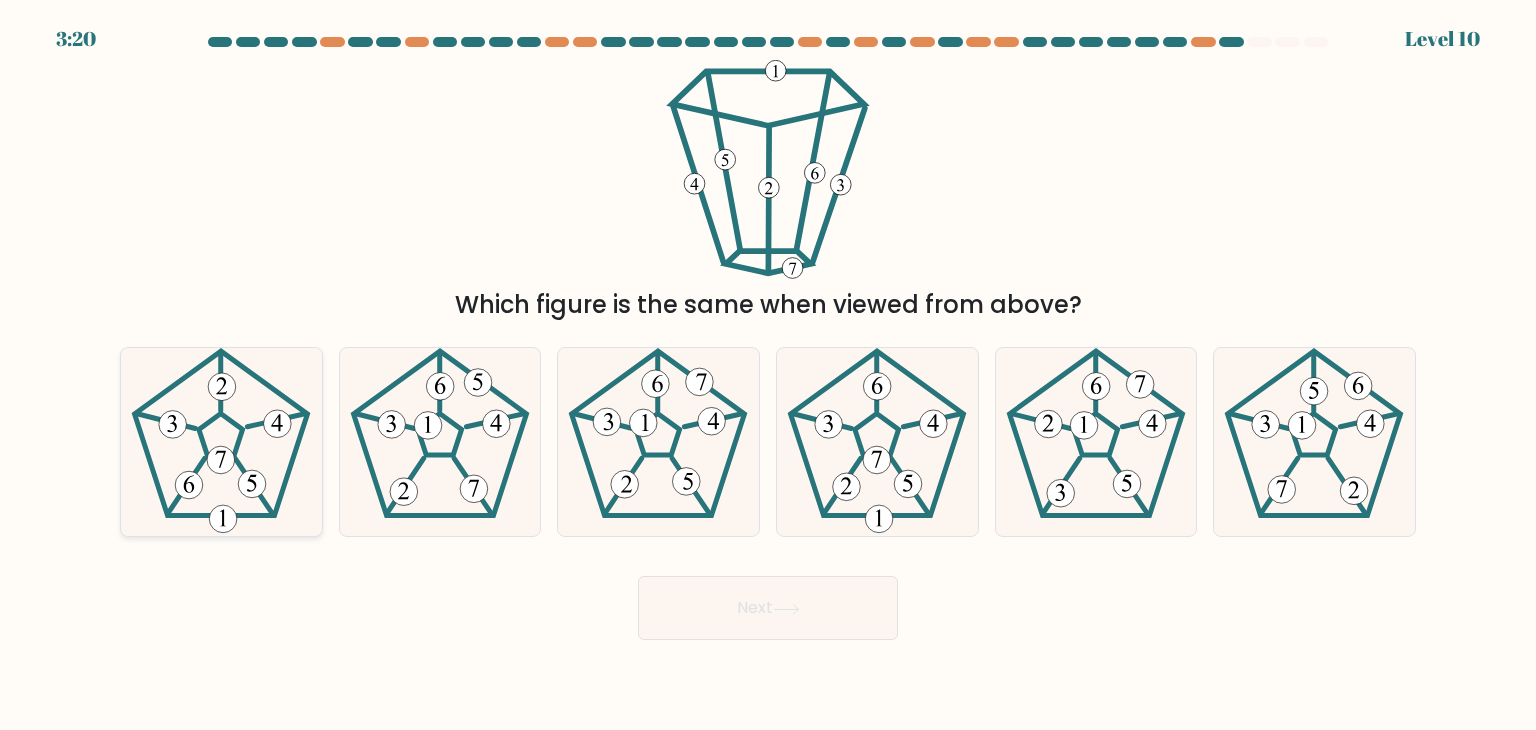 click at bounding box center (222, 387) 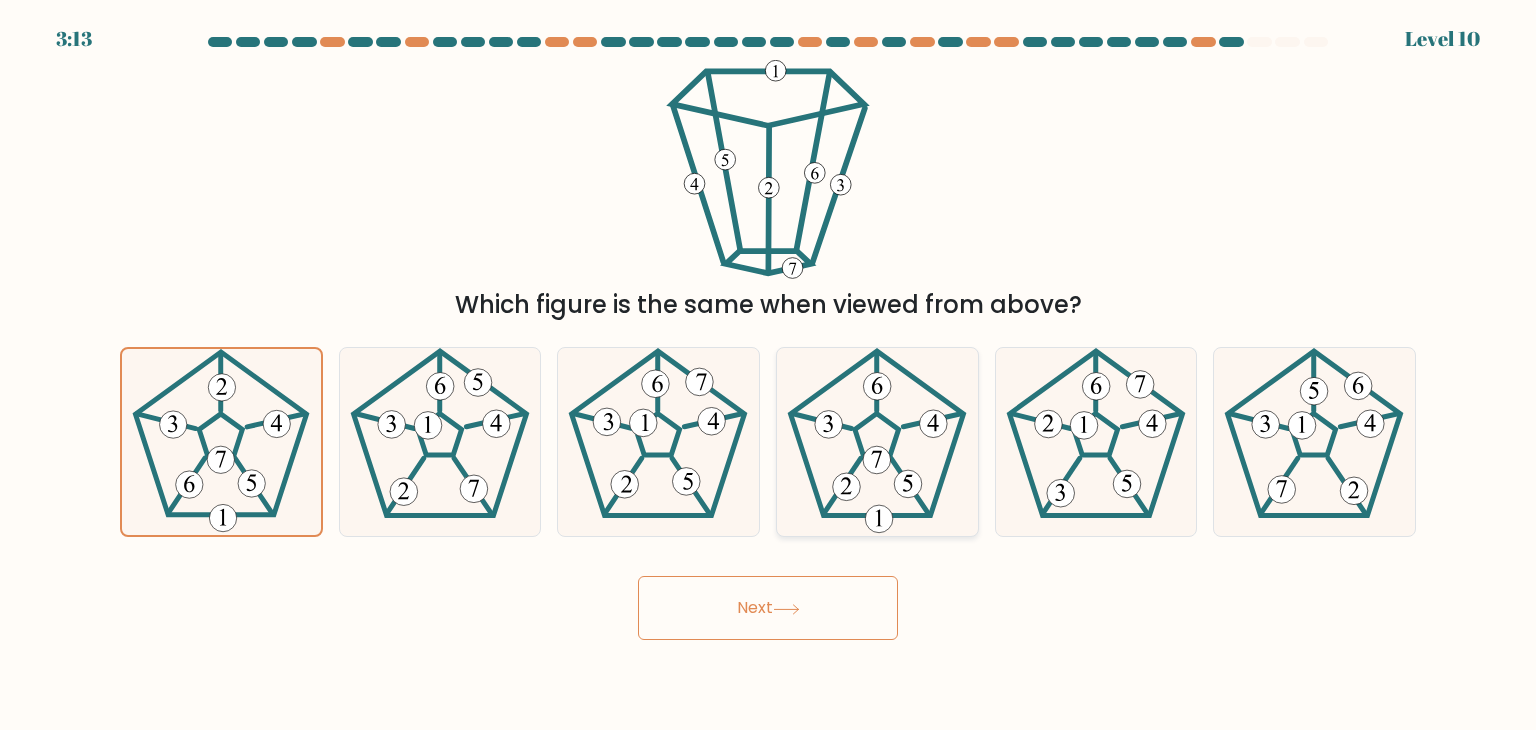 click at bounding box center [877, 442] 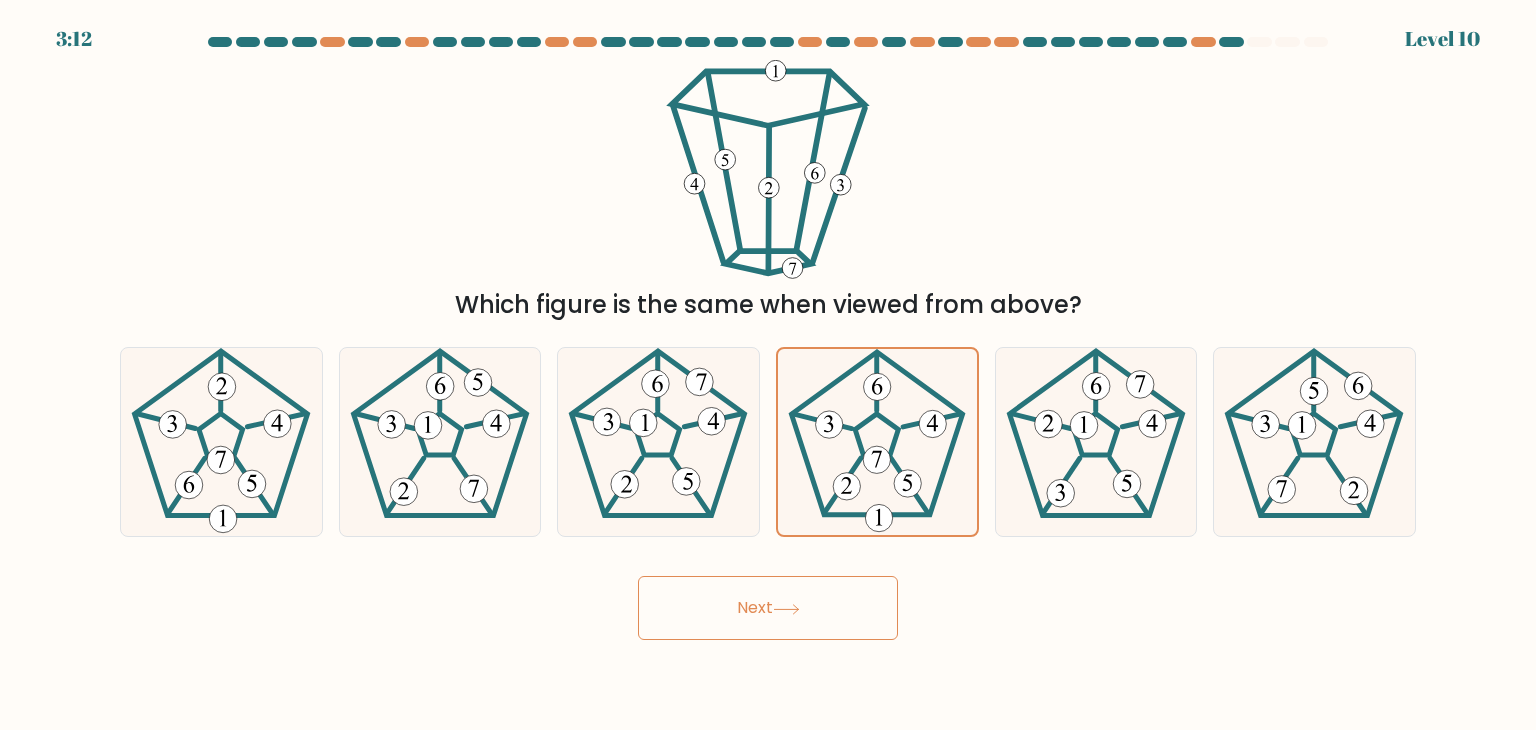 click at bounding box center (786, 608) 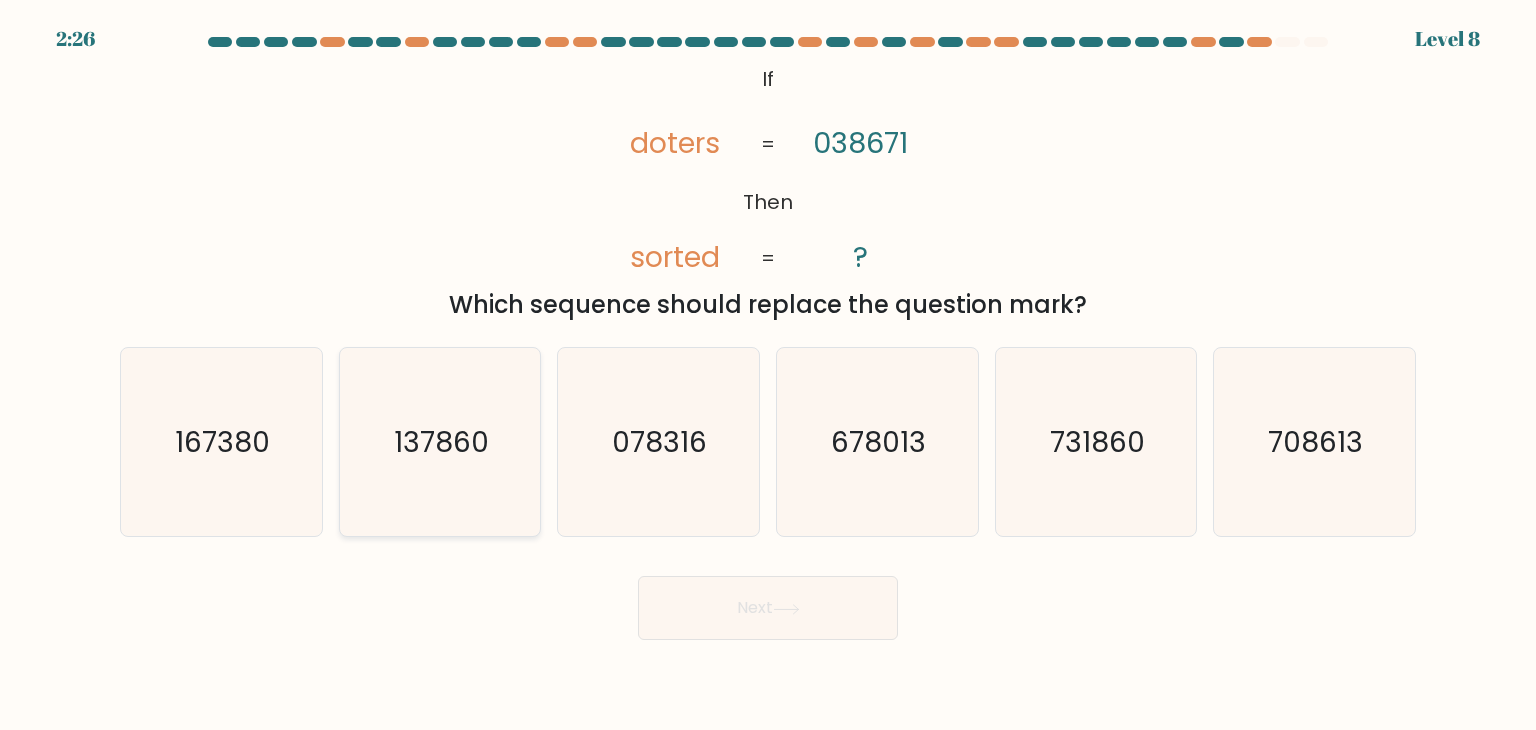click on "137860" at bounding box center (440, 442) 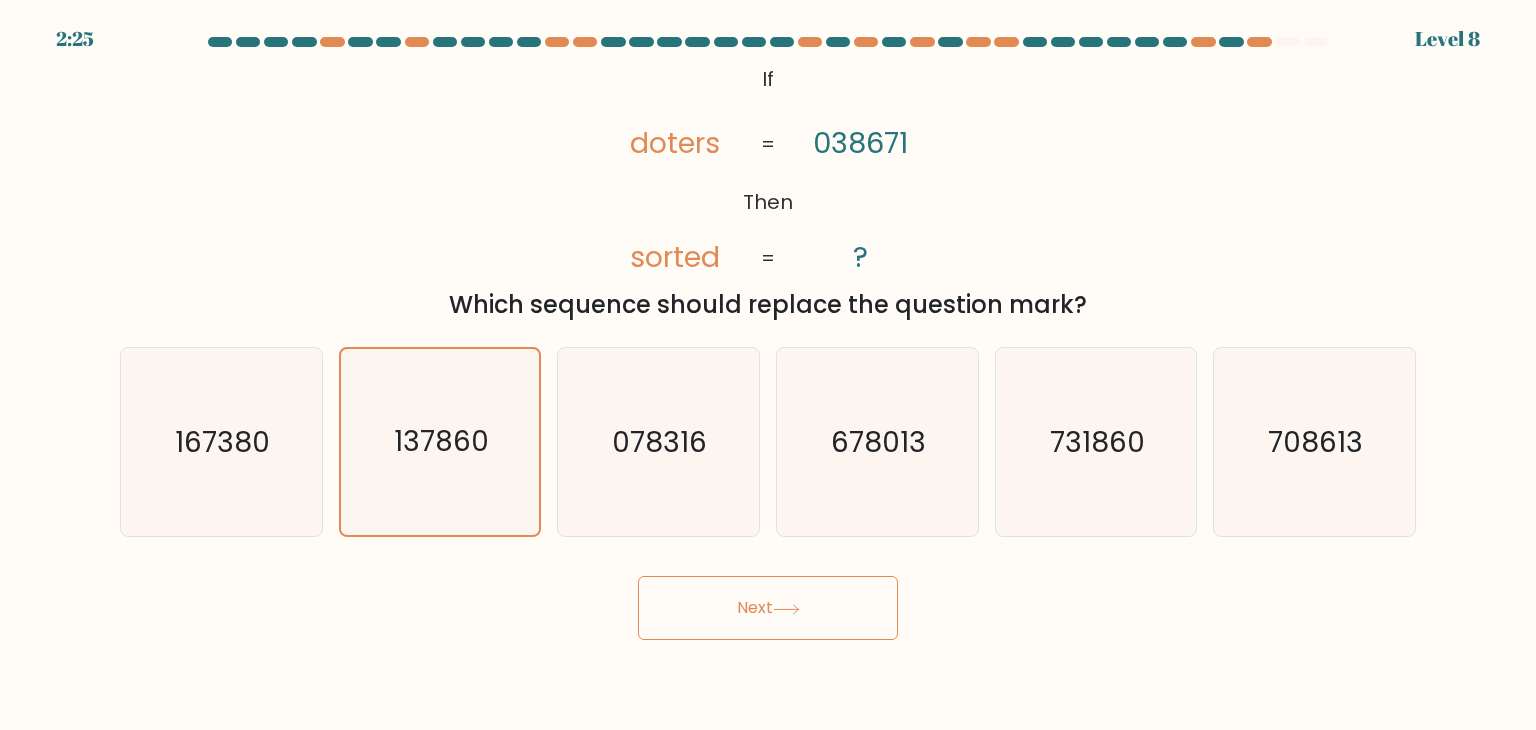 click on "Next" at bounding box center [768, 608] 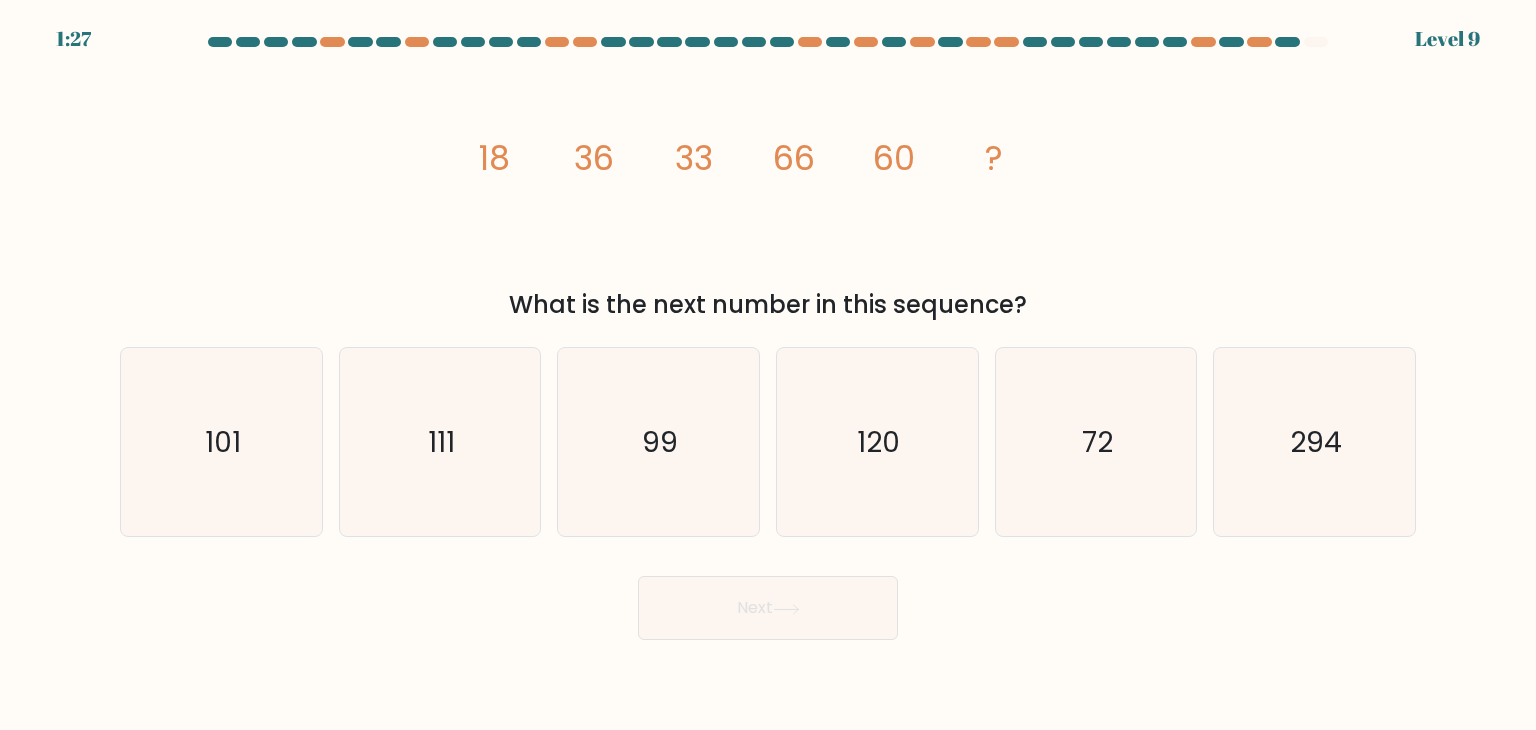 type 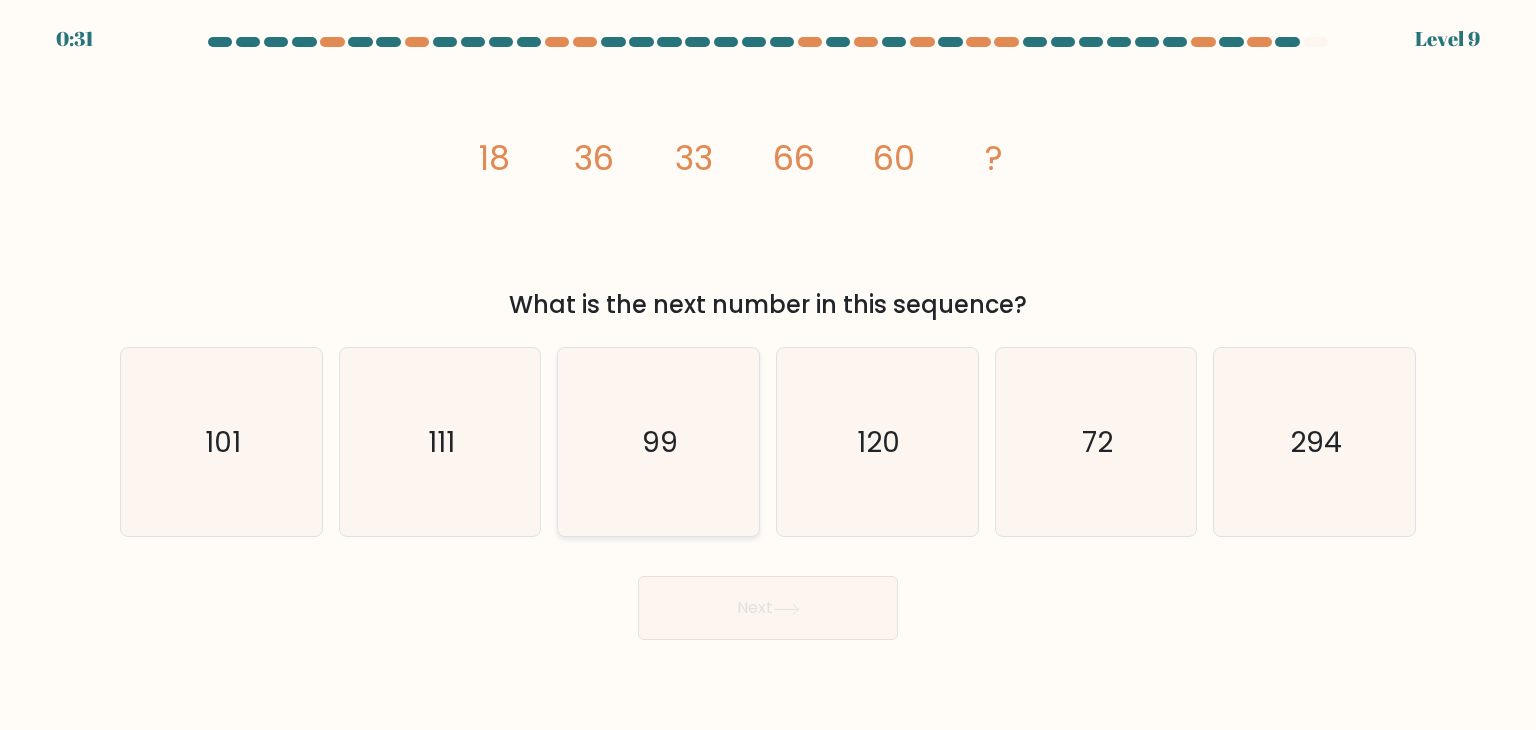 click on "99" at bounding box center (658, 442) 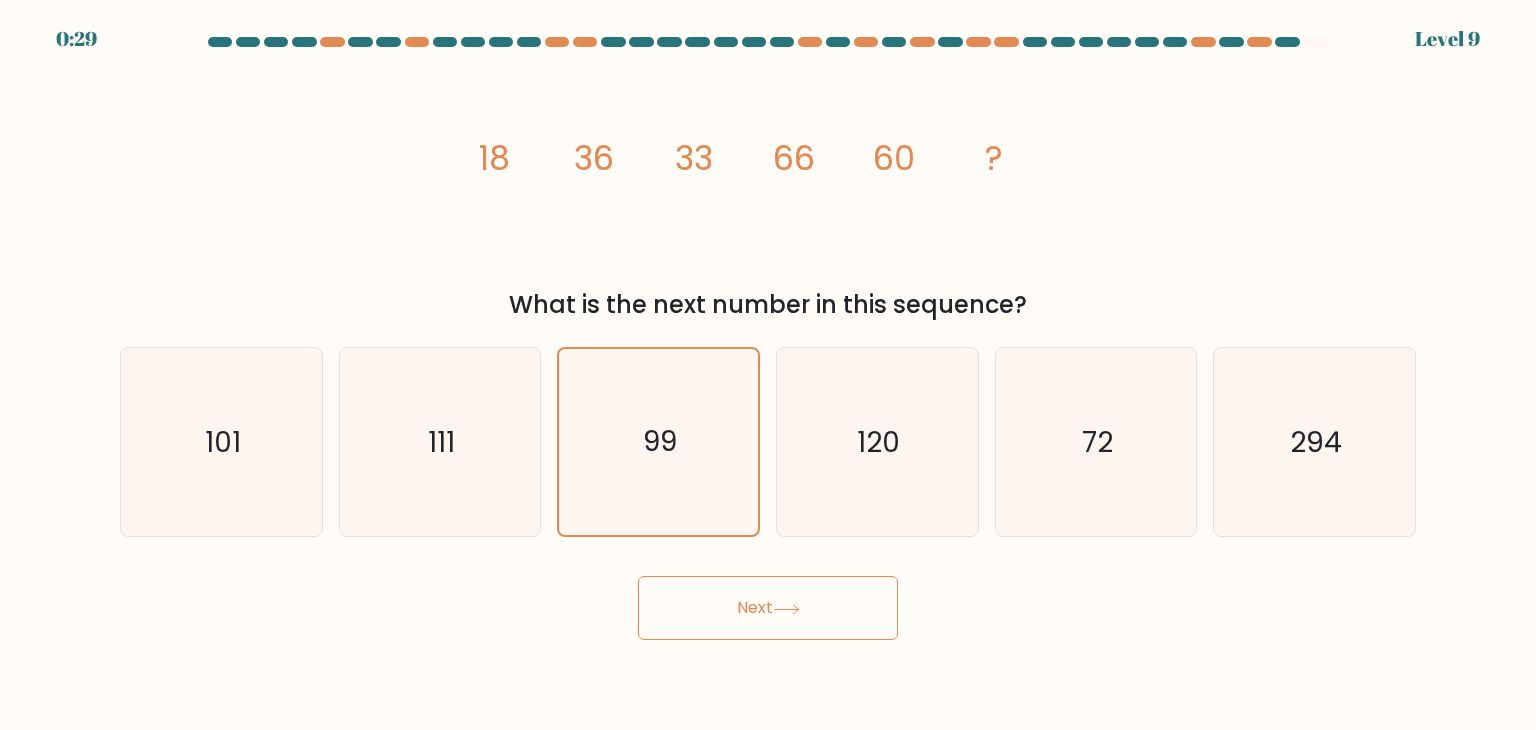 click on "Next" at bounding box center [768, 608] 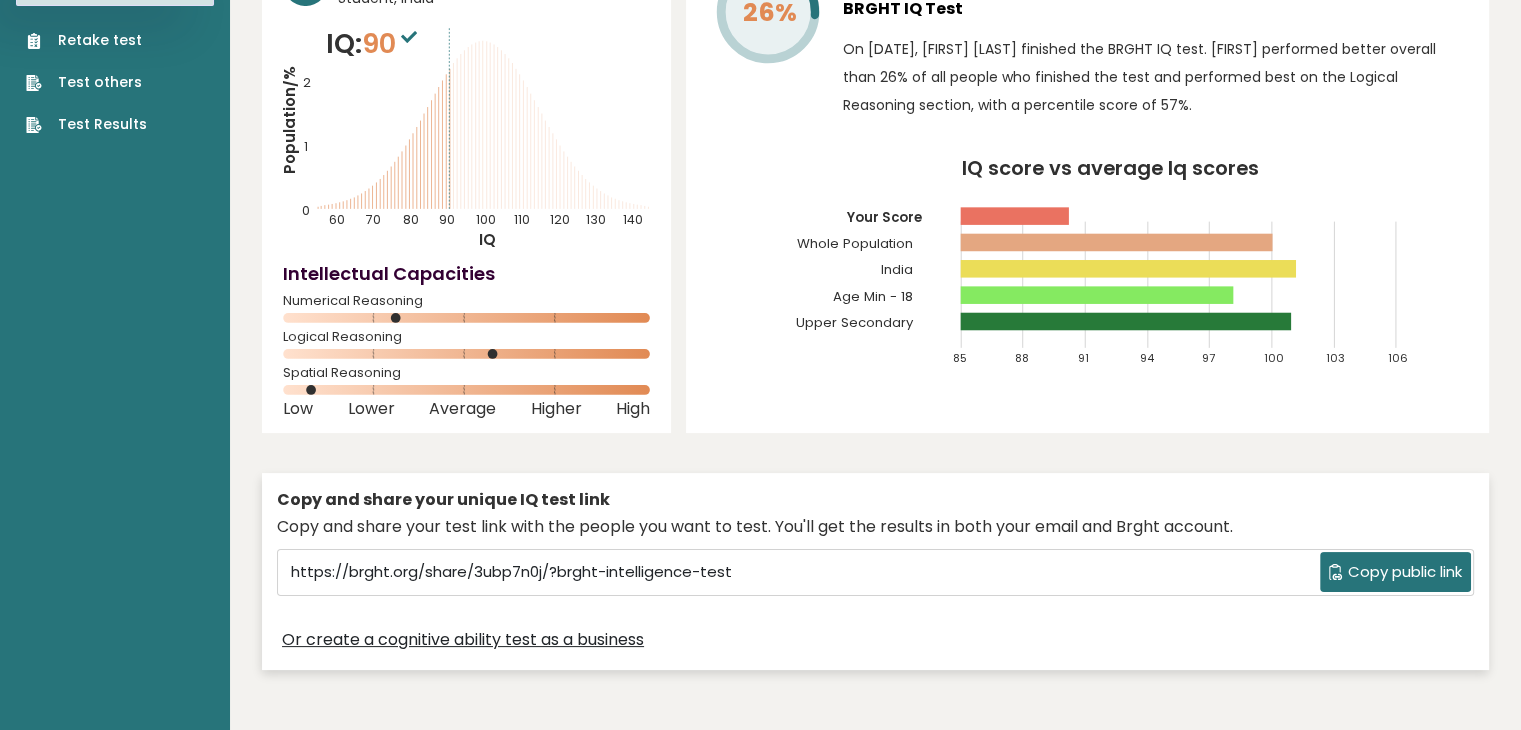 scroll, scrollTop: 0, scrollLeft: 0, axis: both 